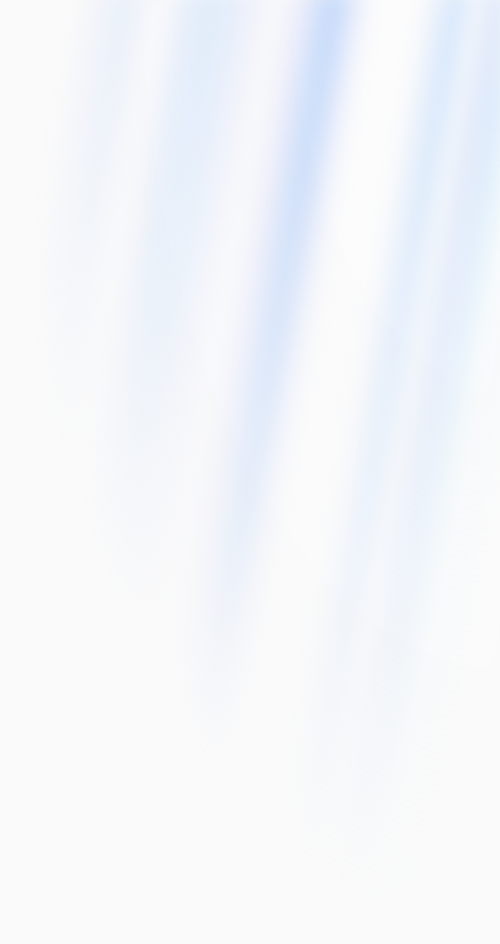 scroll, scrollTop: 0, scrollLeft: 0, axis: both 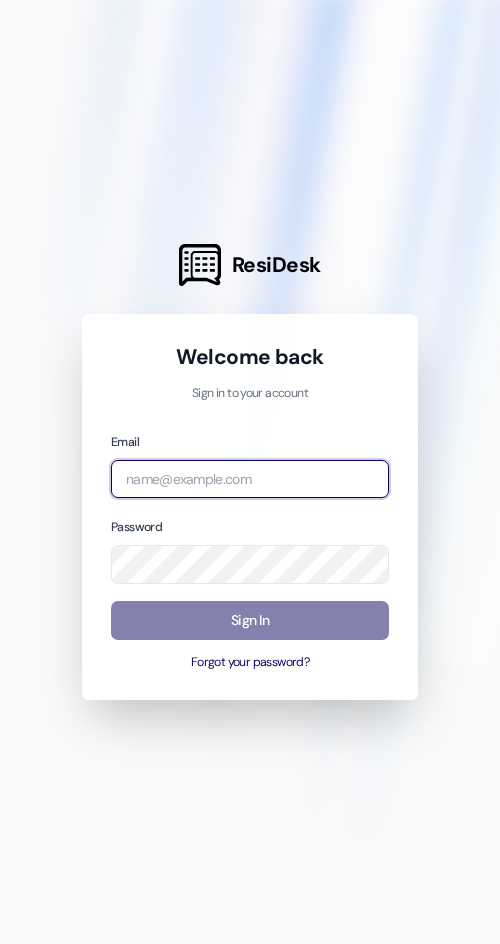 click at bounding box center [250, 479] 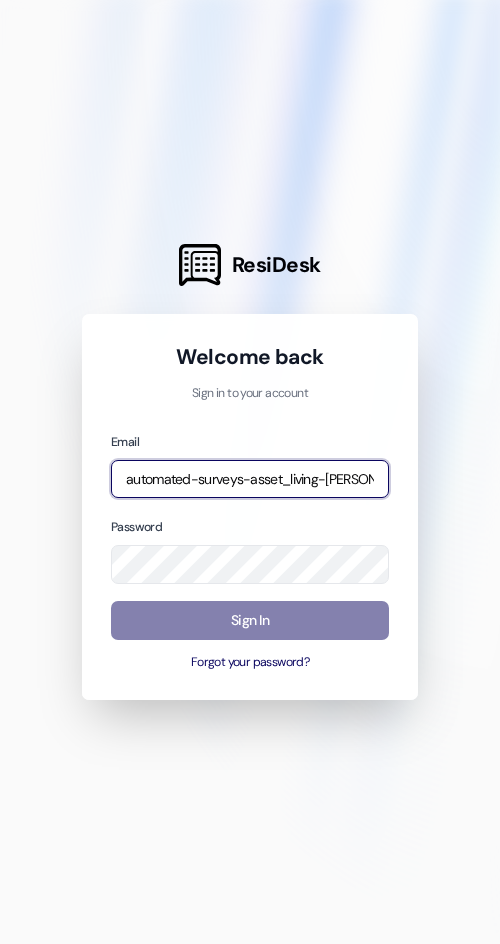scroll, scrollTop: 0, scrollLeft: 168, axis: horizontal 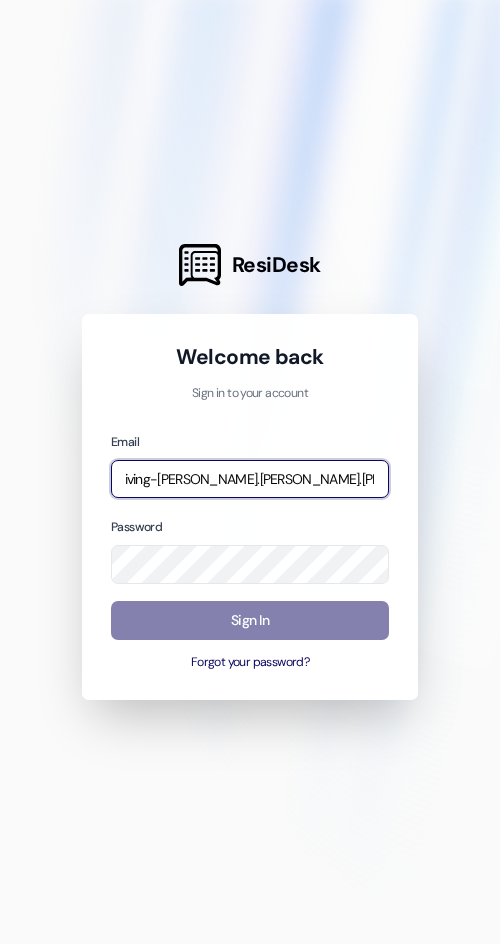 type on "automated-surveys-asset_living-[PERSON_NAME].[PERSON_NAME].[PERSON_NAME]@asset_[DOMAIN_NAME]" 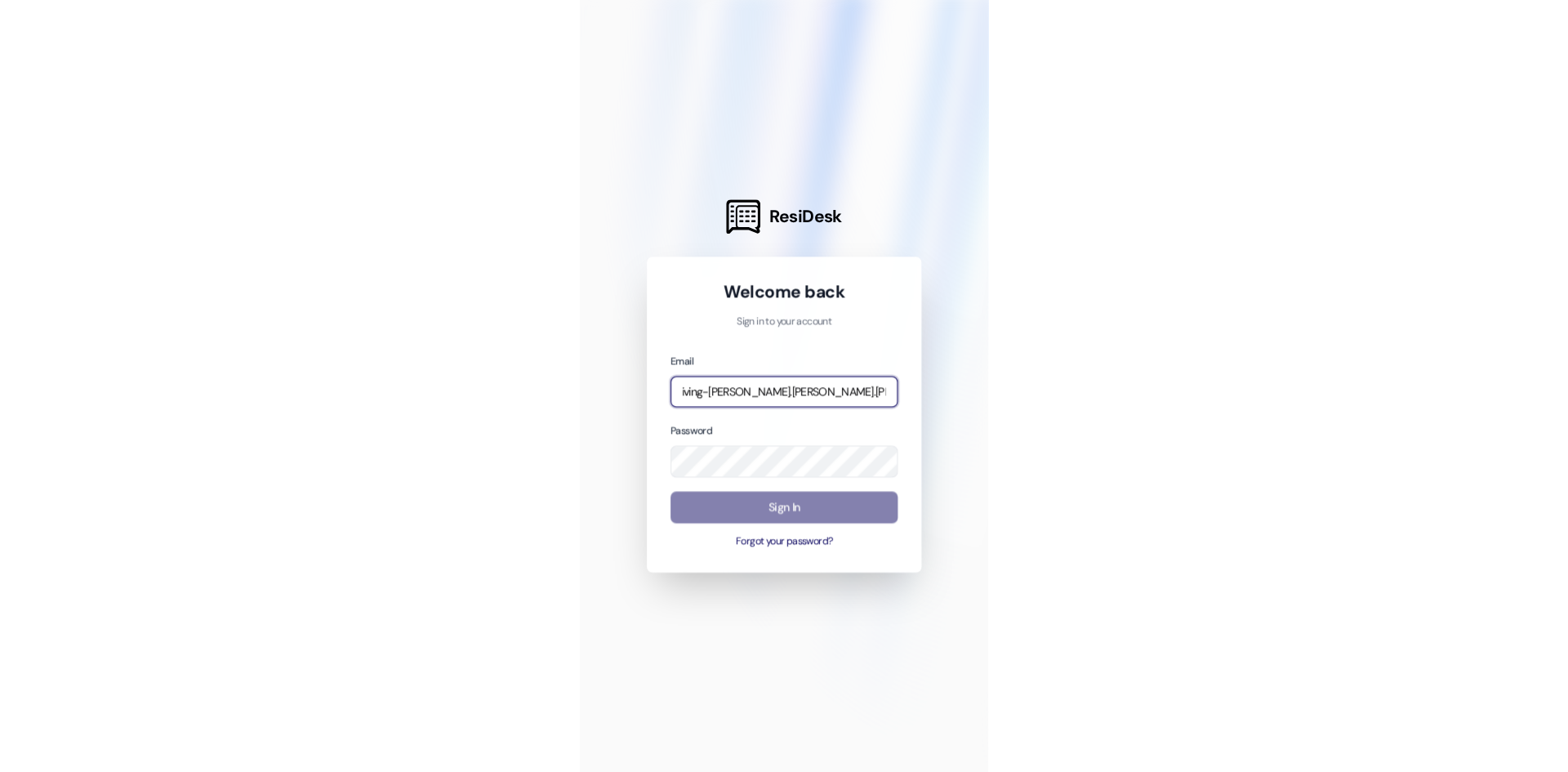 scroll, scrollTop: 0, scrollLeft: 0, axis: both 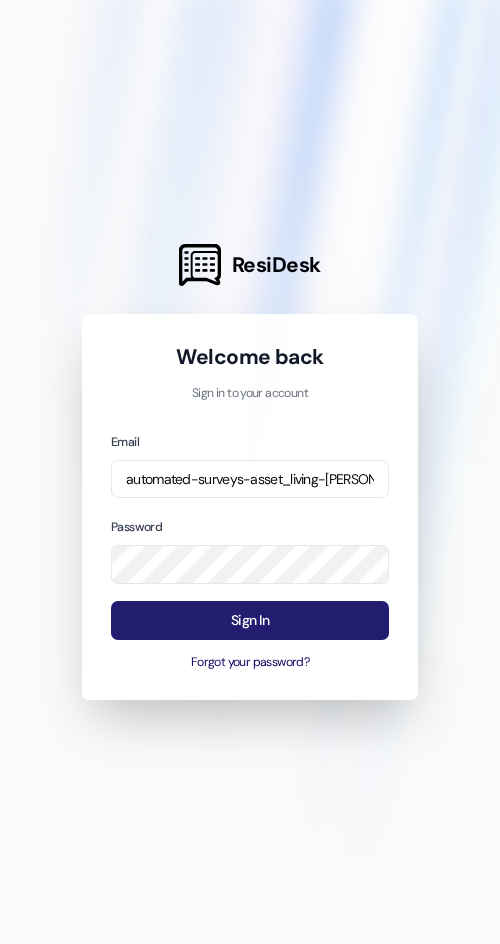 click on "Sign In" at bounding box center [250, 620] 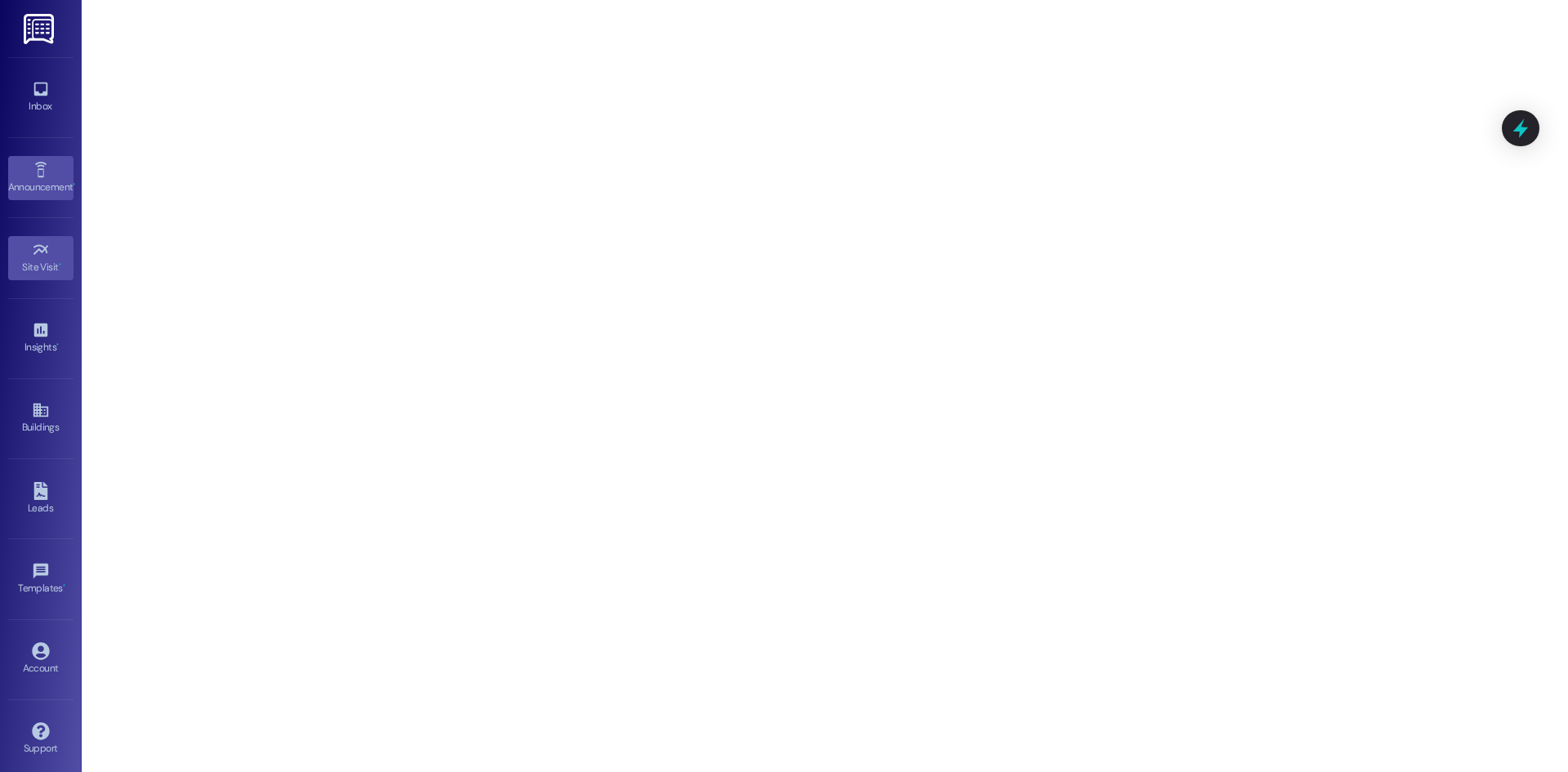 click on "Announcement   •" at bounding box center [41, 178] 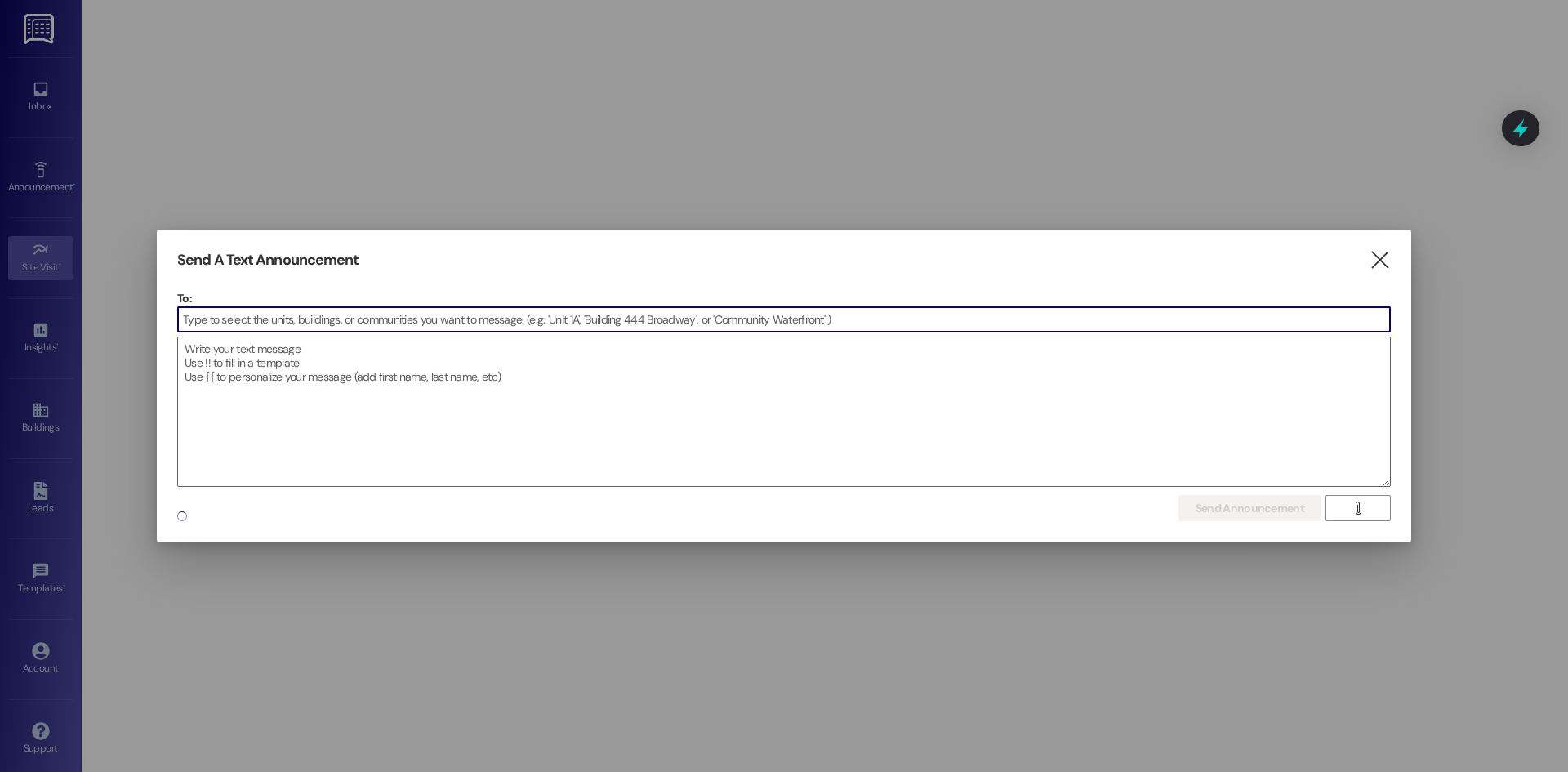click at bounding box center (784, 386) 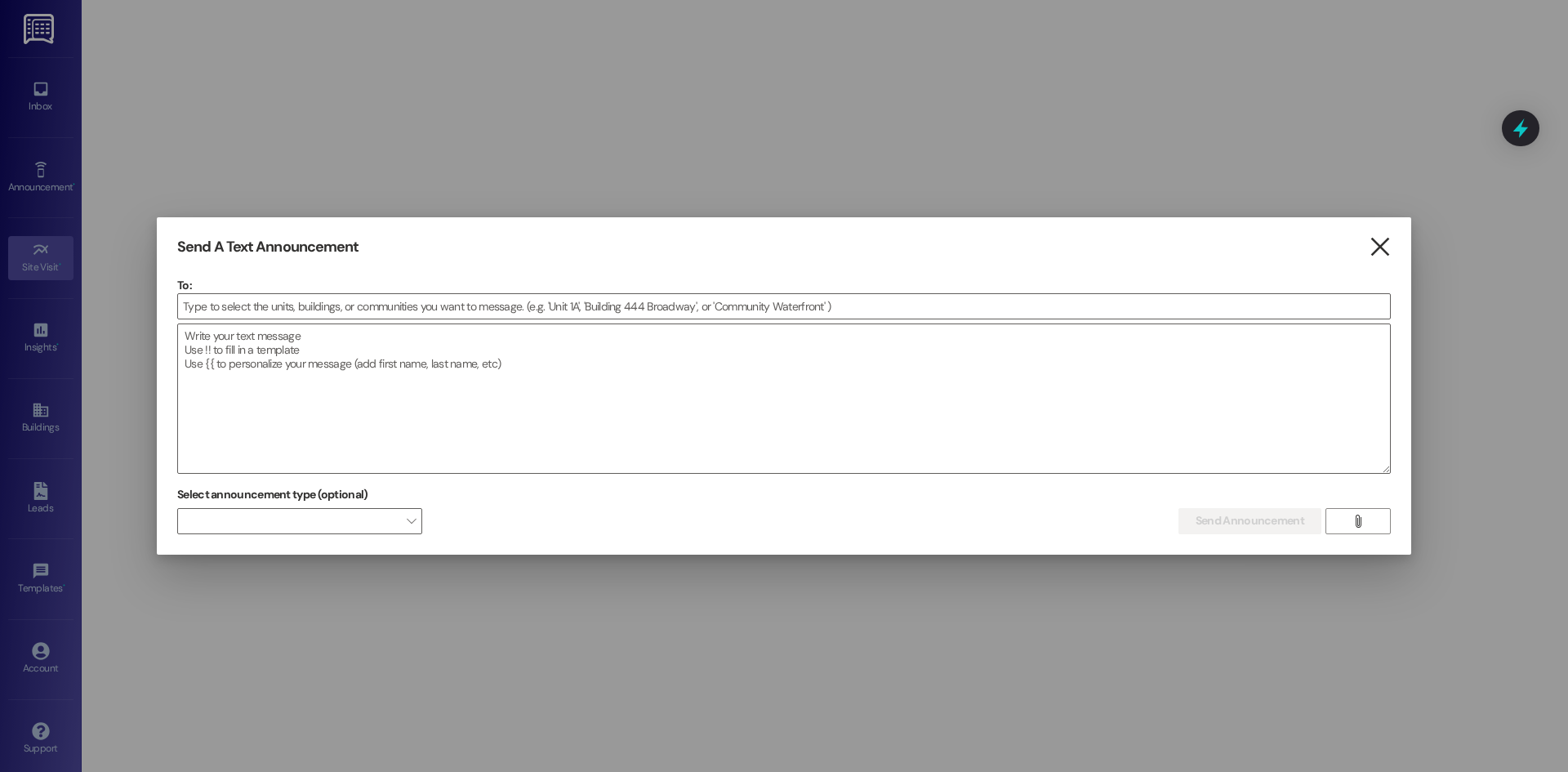 click on "" at bounding box center (1379, 247) 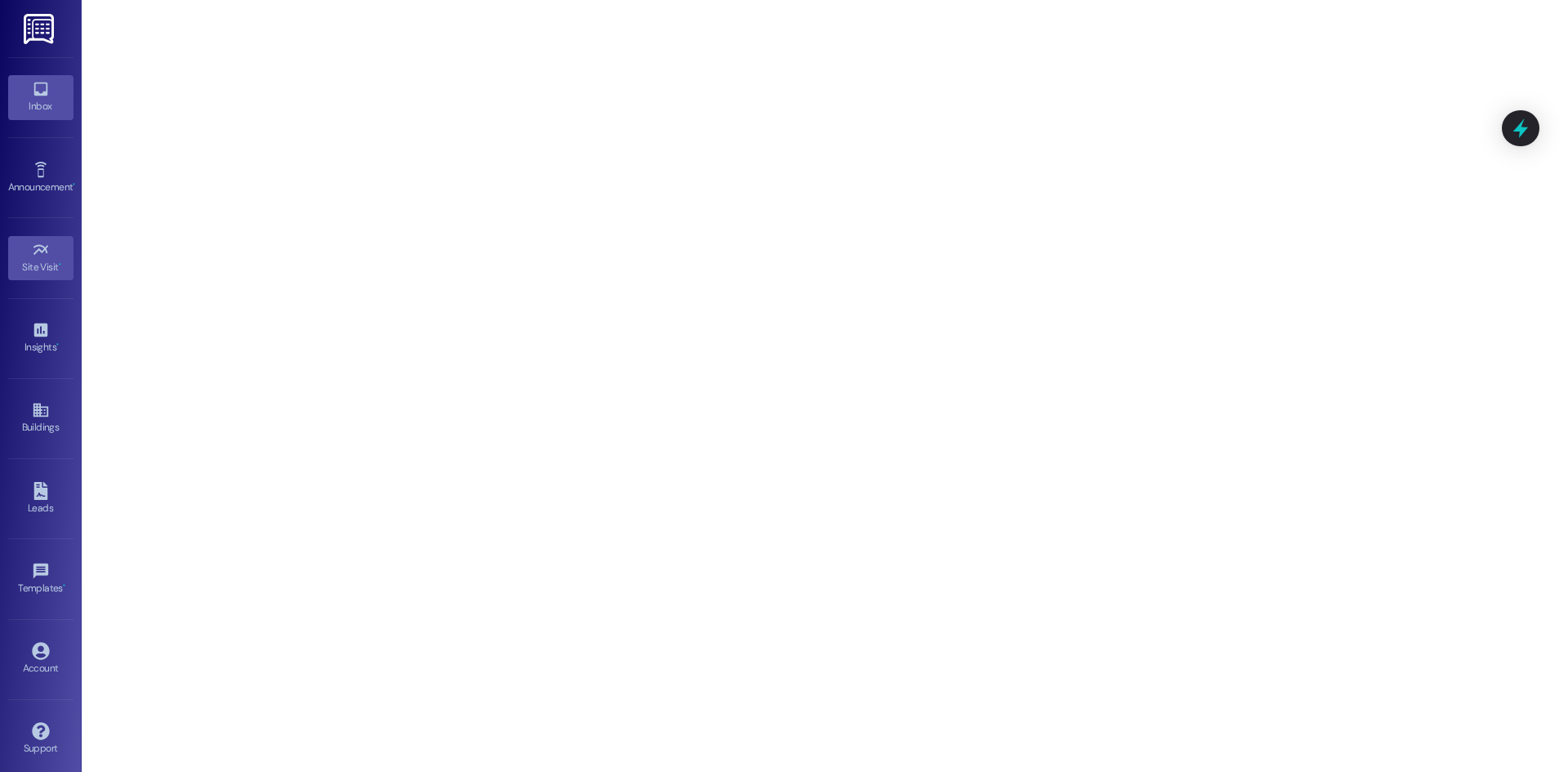 click on "Inbox" at bounding box center (41, 106) 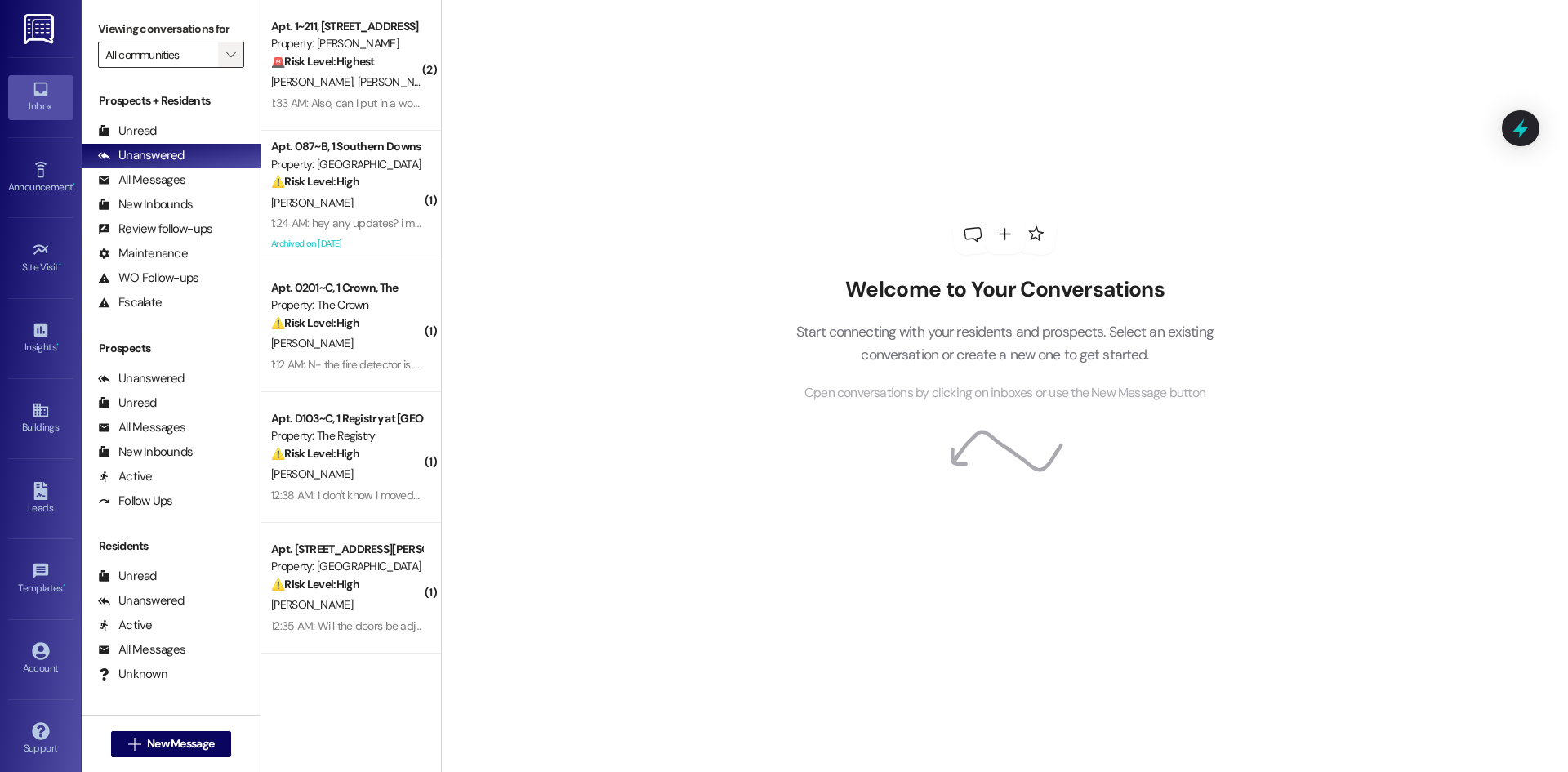 click on "" at bounding box center (230, 55) 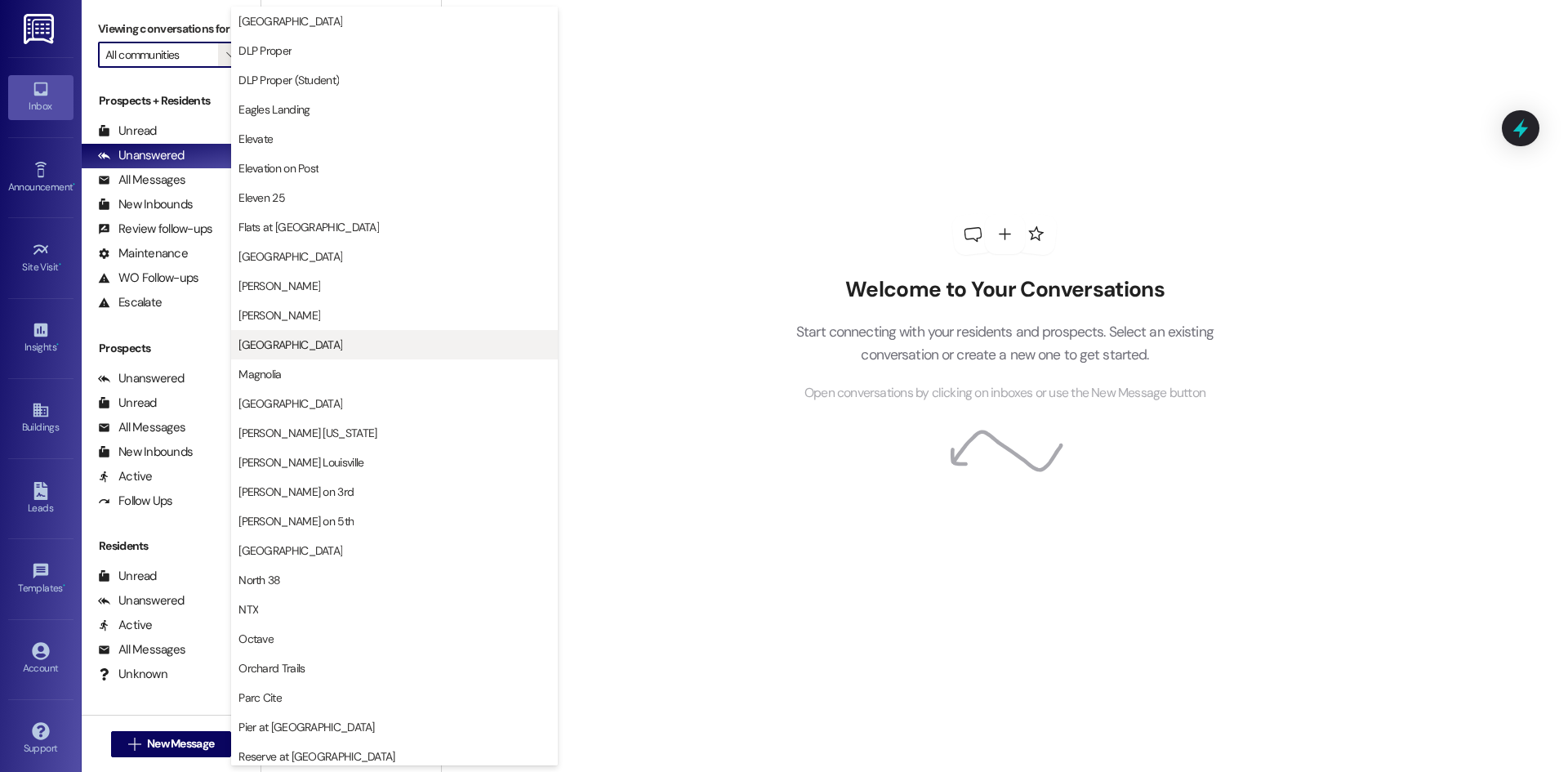 scroll, scrollTop: 327, scrollLeft: 0, axis: vertical 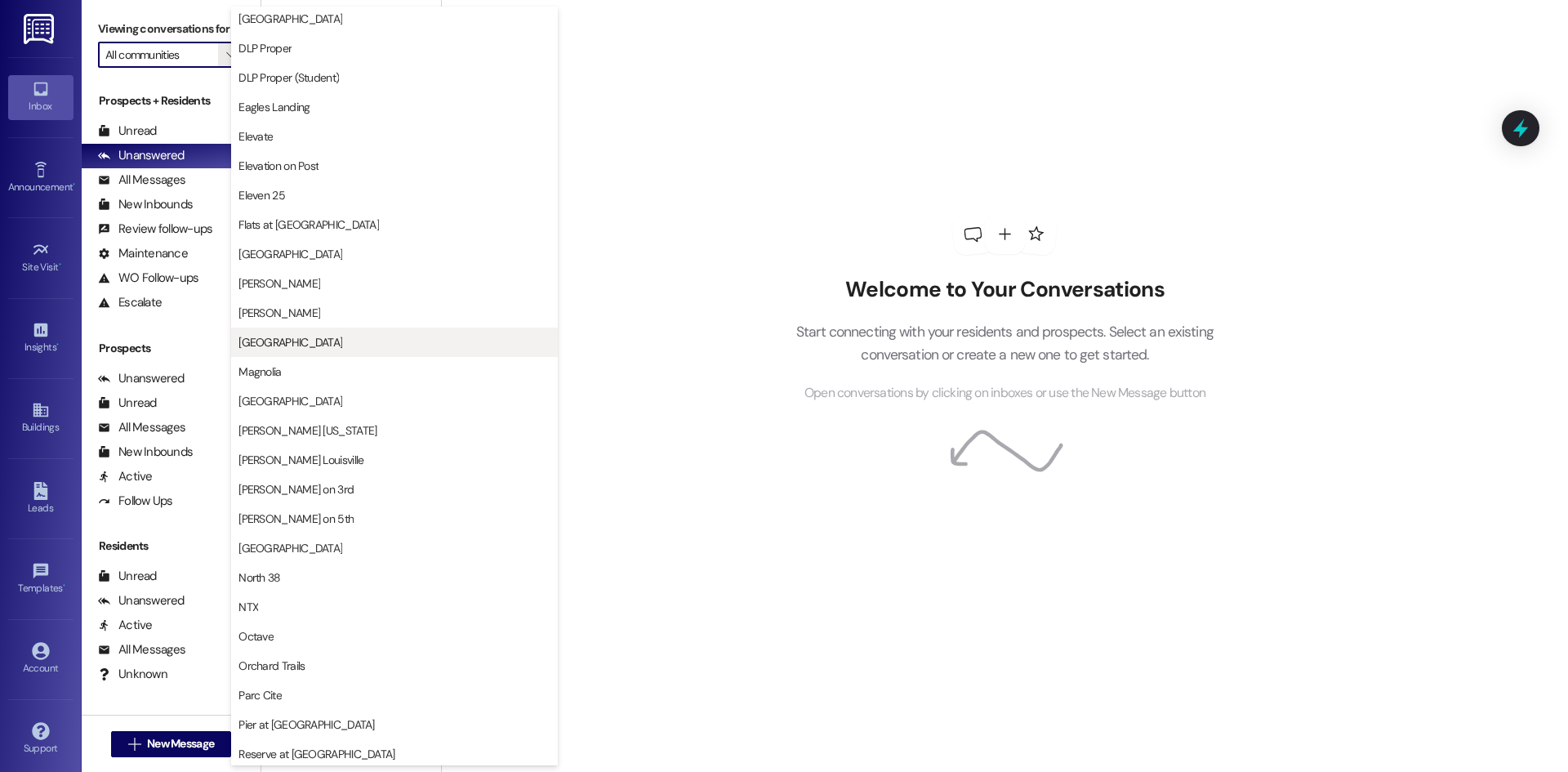 click on "[GEOGRAPHIC_DATA]" at bounding box center [394, 342] 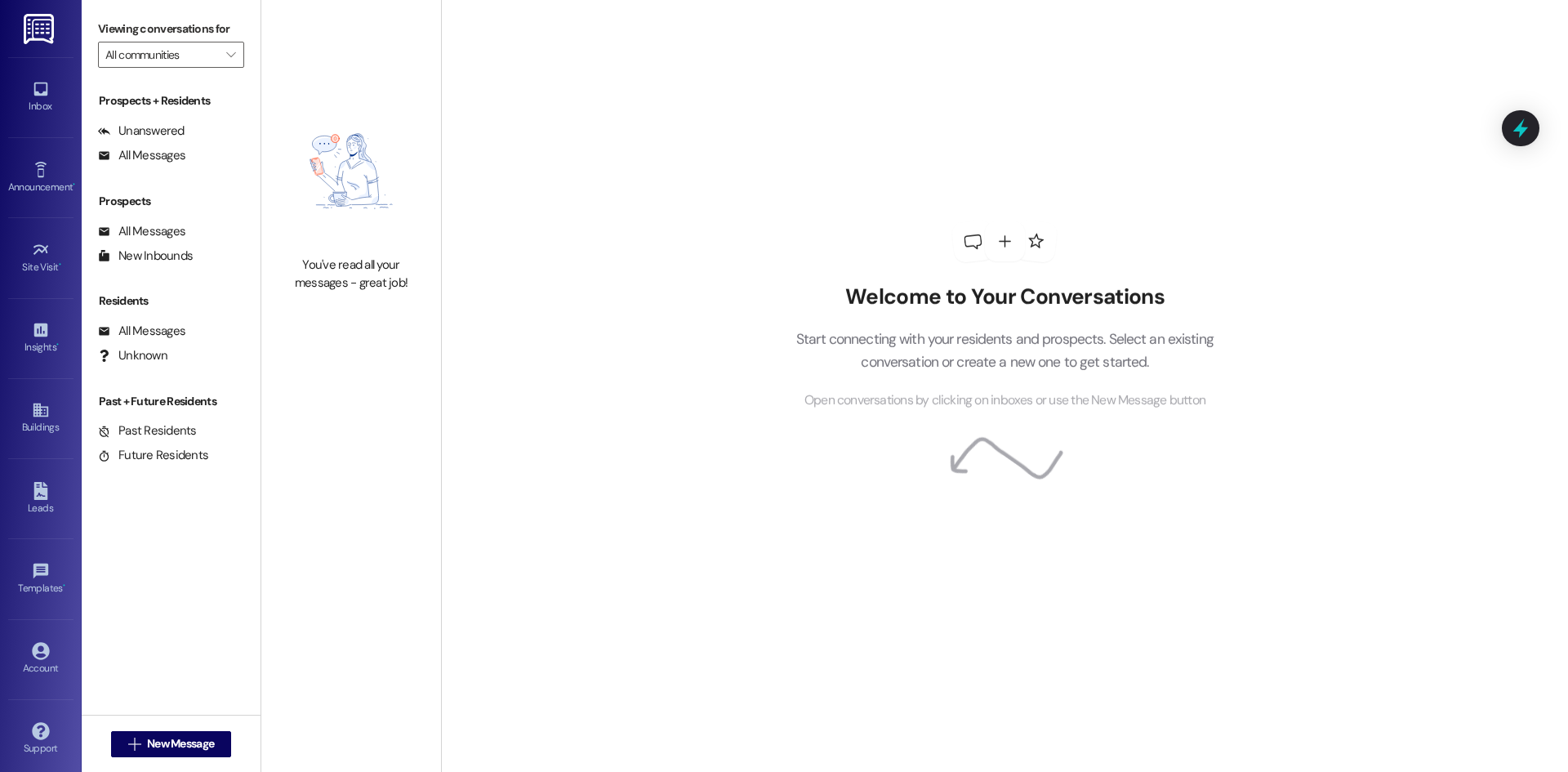 type on "[GEOGRAPHIC_DATA]" 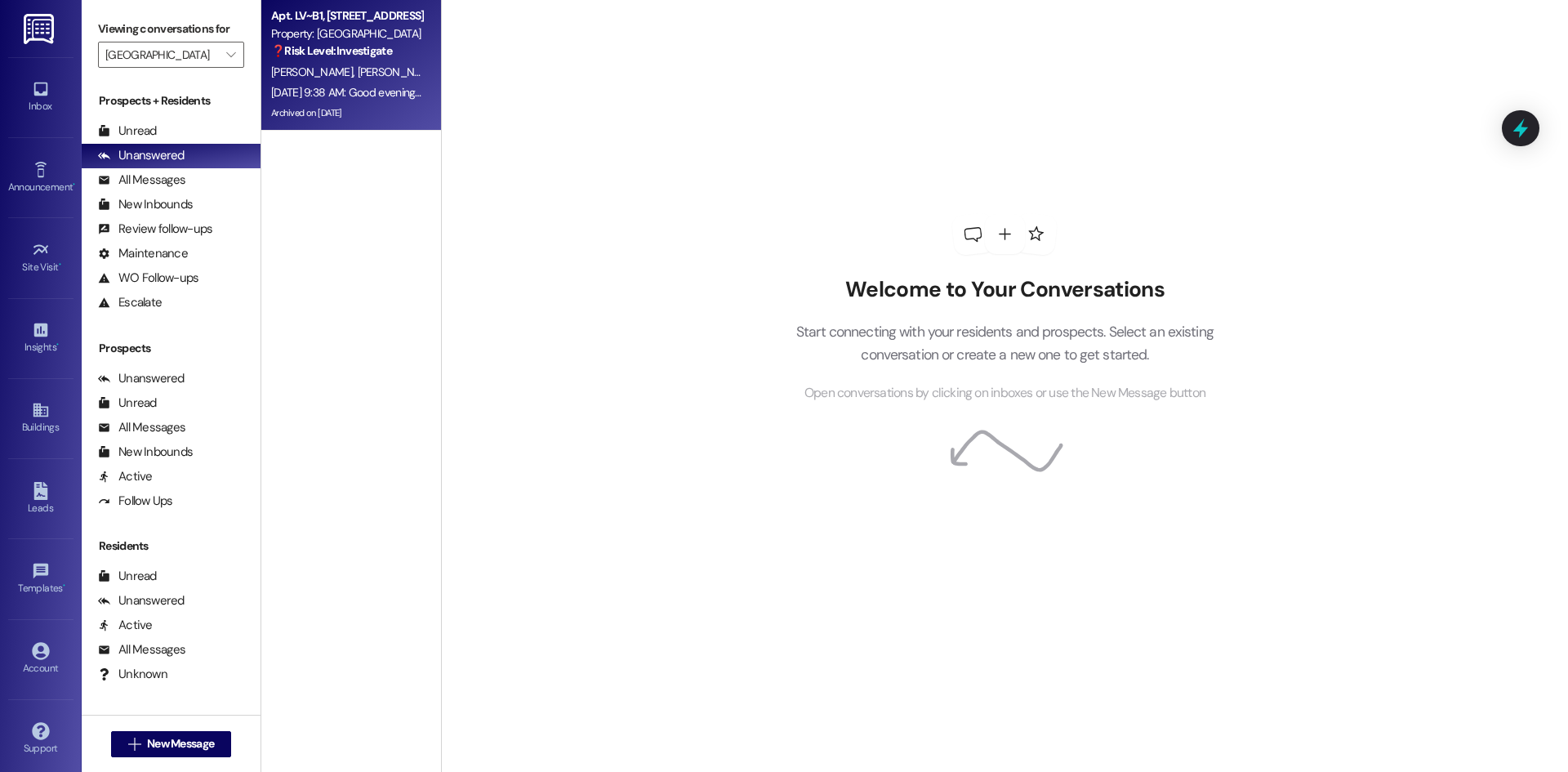 click on "Archived on [DATE]" at bounding box center (346, 113) 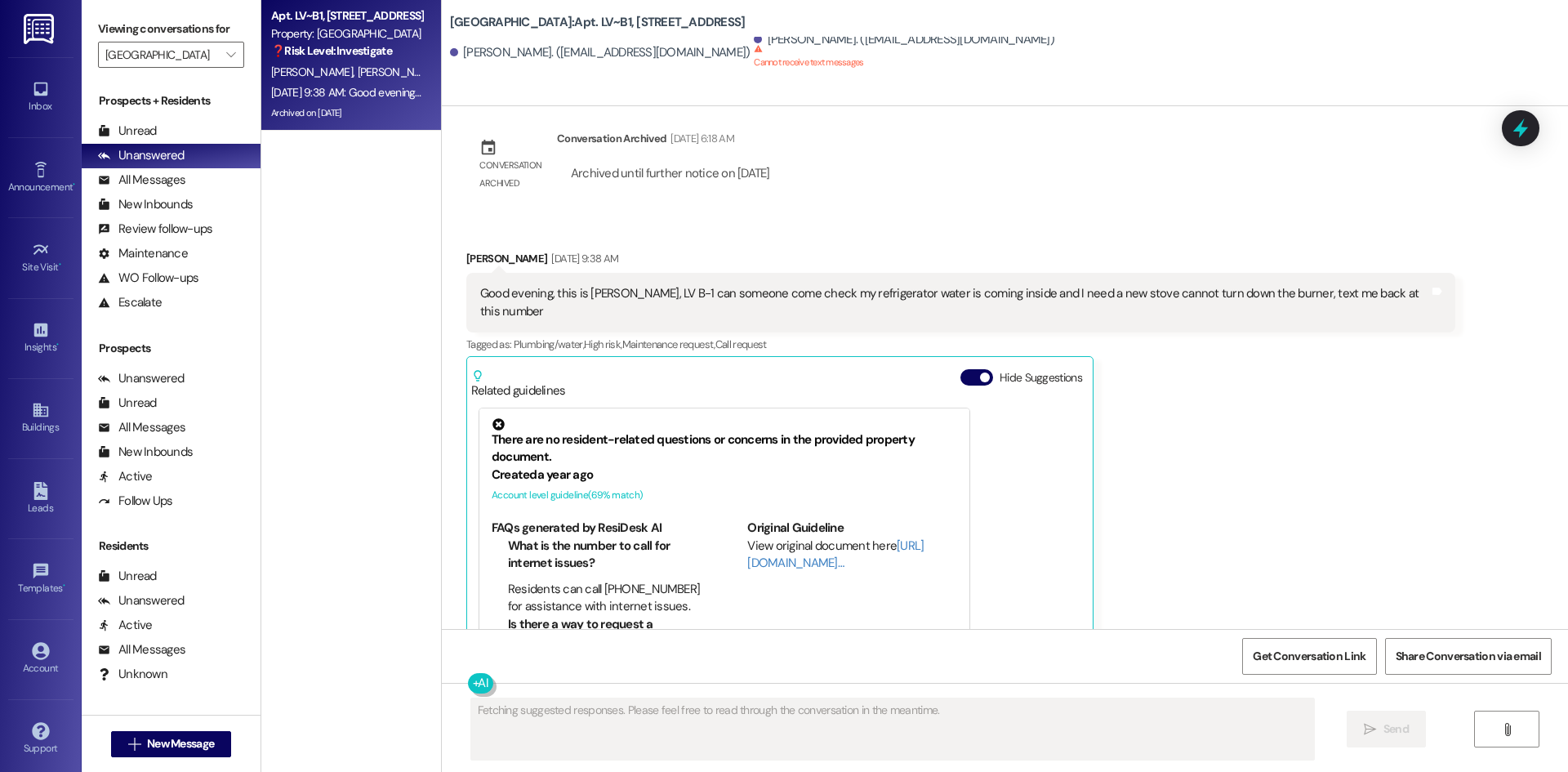 scroll, scrollTop: 1290, scrollLeft: 0, axis: vertical 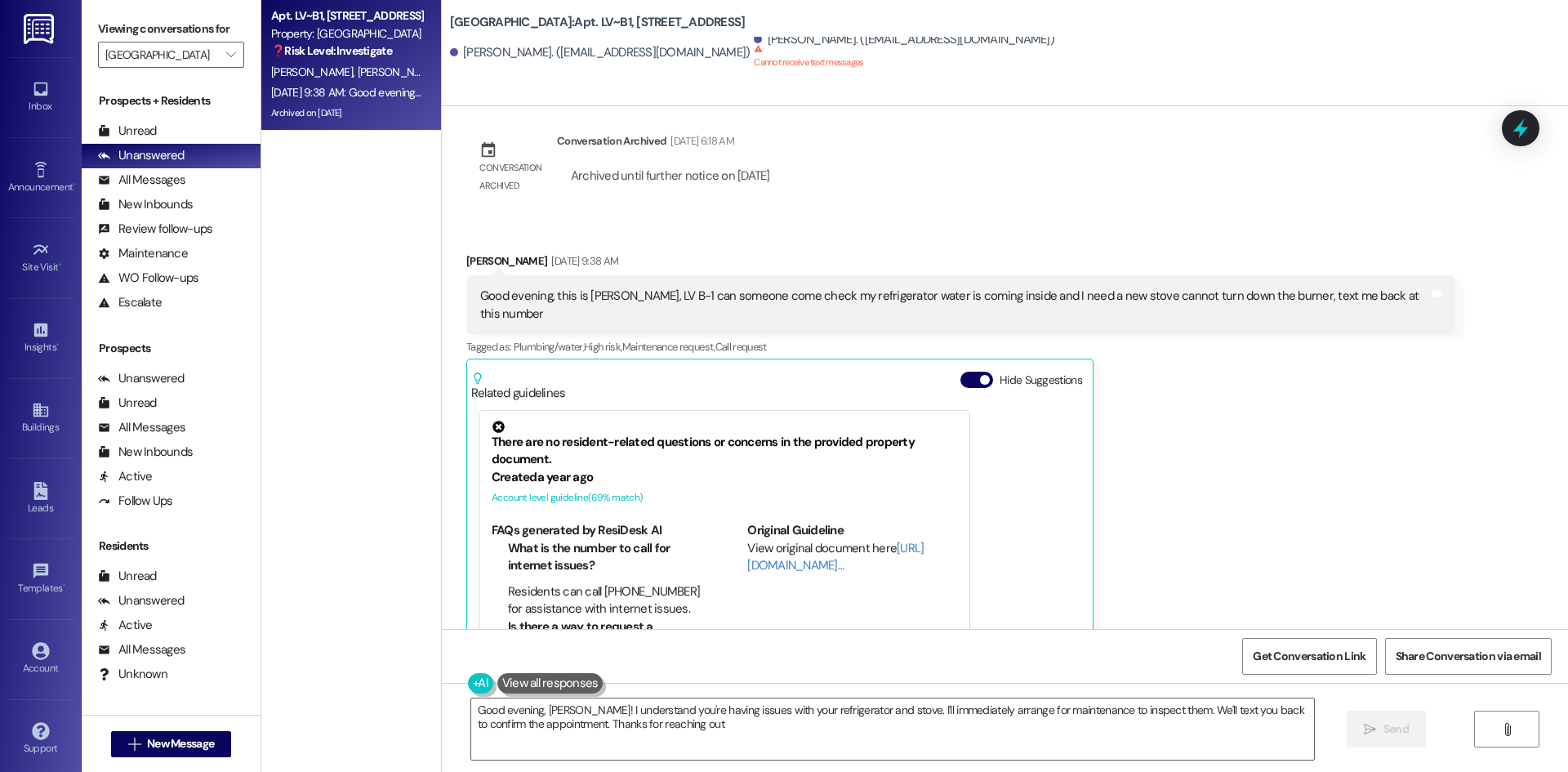 type on "Good evening, [PERSON_NAME]! I understand you're having issues with your refrigerator and stove. I'll immediately arrange for maintenance to inspect them. We'll text you back to confirm the appointment. Thanks for reaching out!" 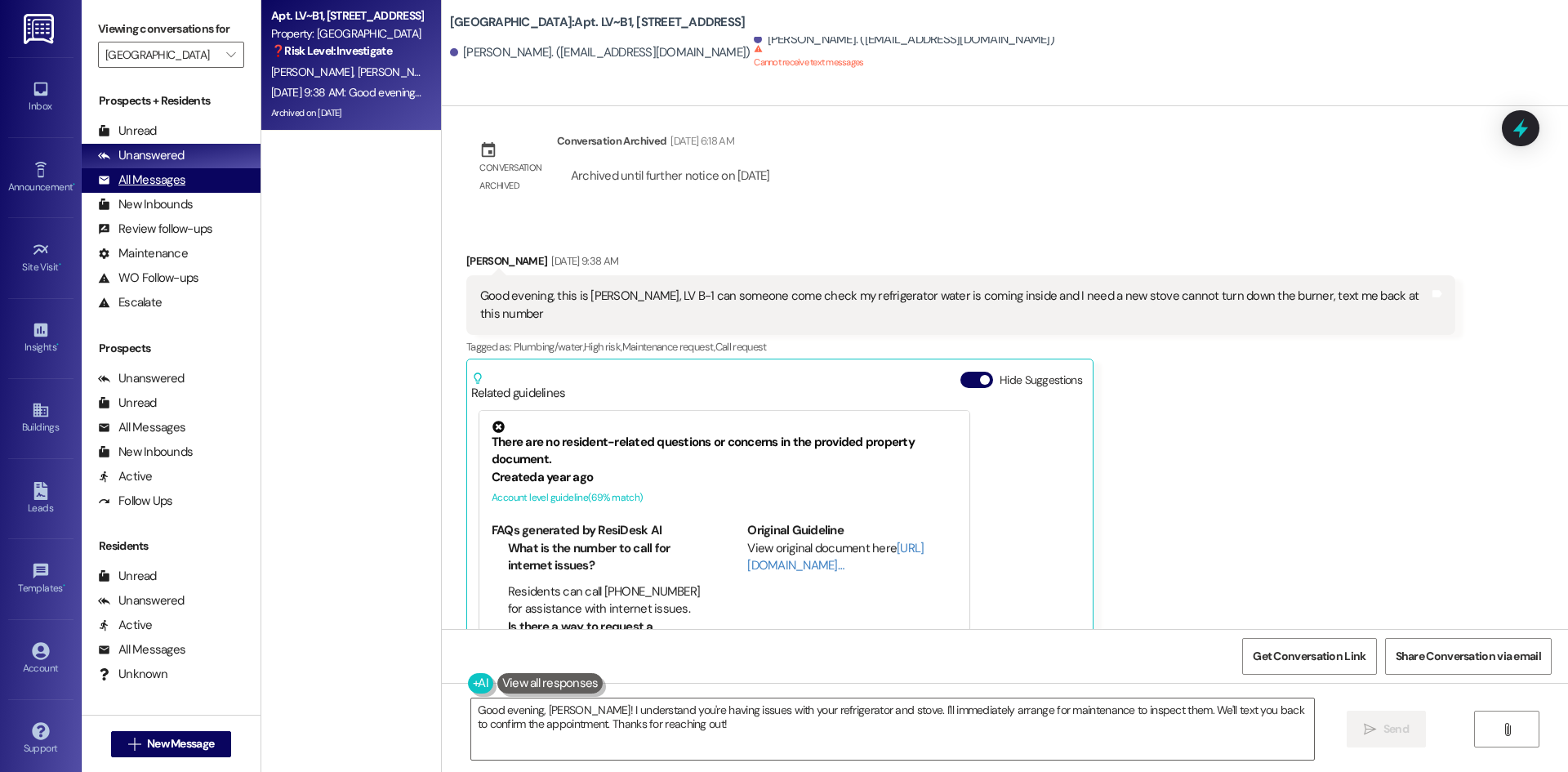 click on "All Messages" at bounding box center (141, 180) 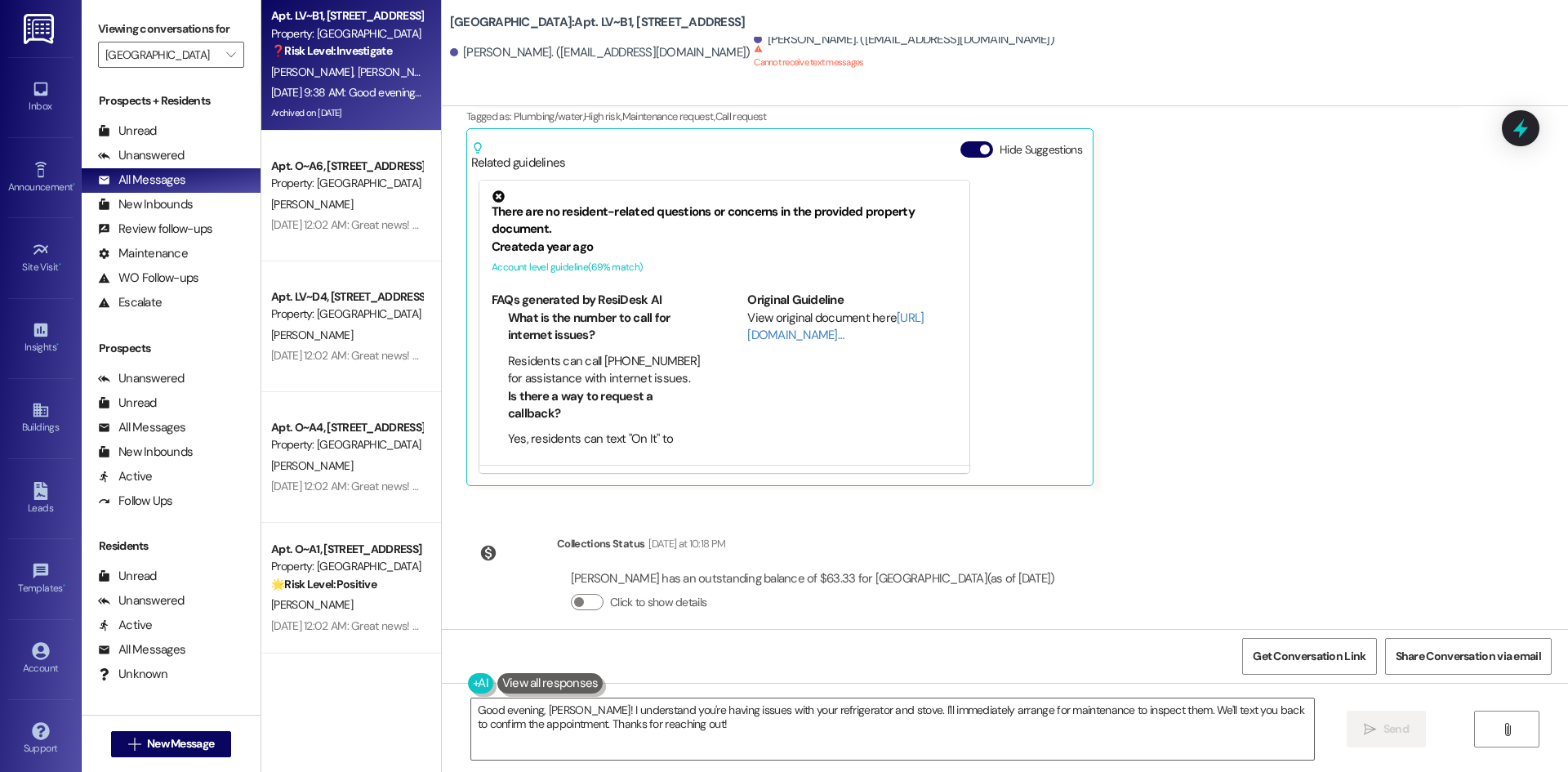 scroll, scrollTop: 1523, scrollLeft: 0, axis: vertical 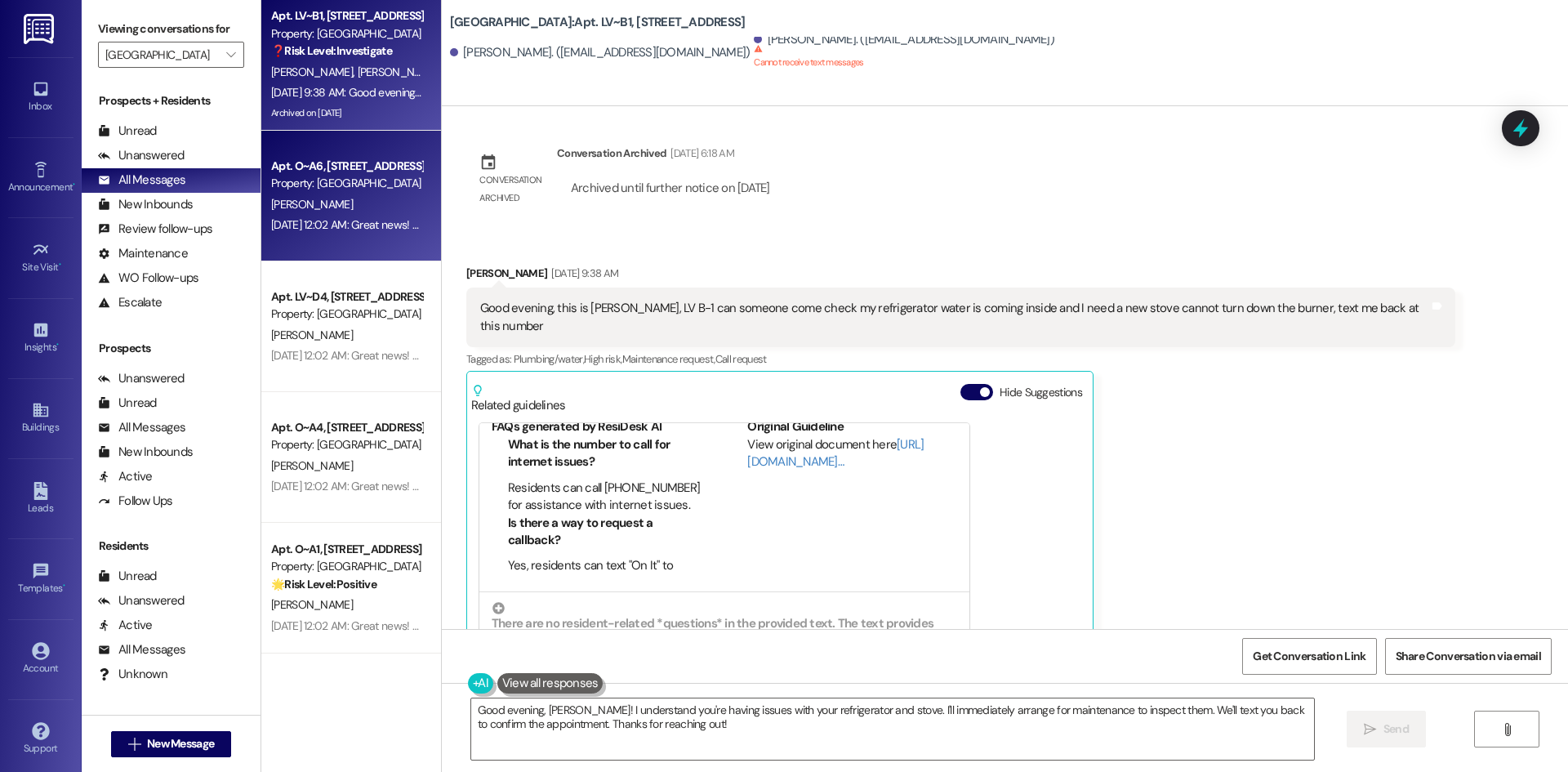 click on "[DATE] 12:02 AM: Great news! You can now text me for maintenance issues — no more messy apps or sign-ins. I'll file your tickets for you . You can still use the app if you prefer.  I'm here to make things easier for you, feel free to reach out anytime! [DATE] 12:02 AM: Great news! You can now text me for maintenance issues — no more messy apps or sign-ins. I'll file your tickets for you . You can still use the app if you prefer.  I'm here to make things easier for you, feel free to reach out anytime!" at bounding box center (346, 225) 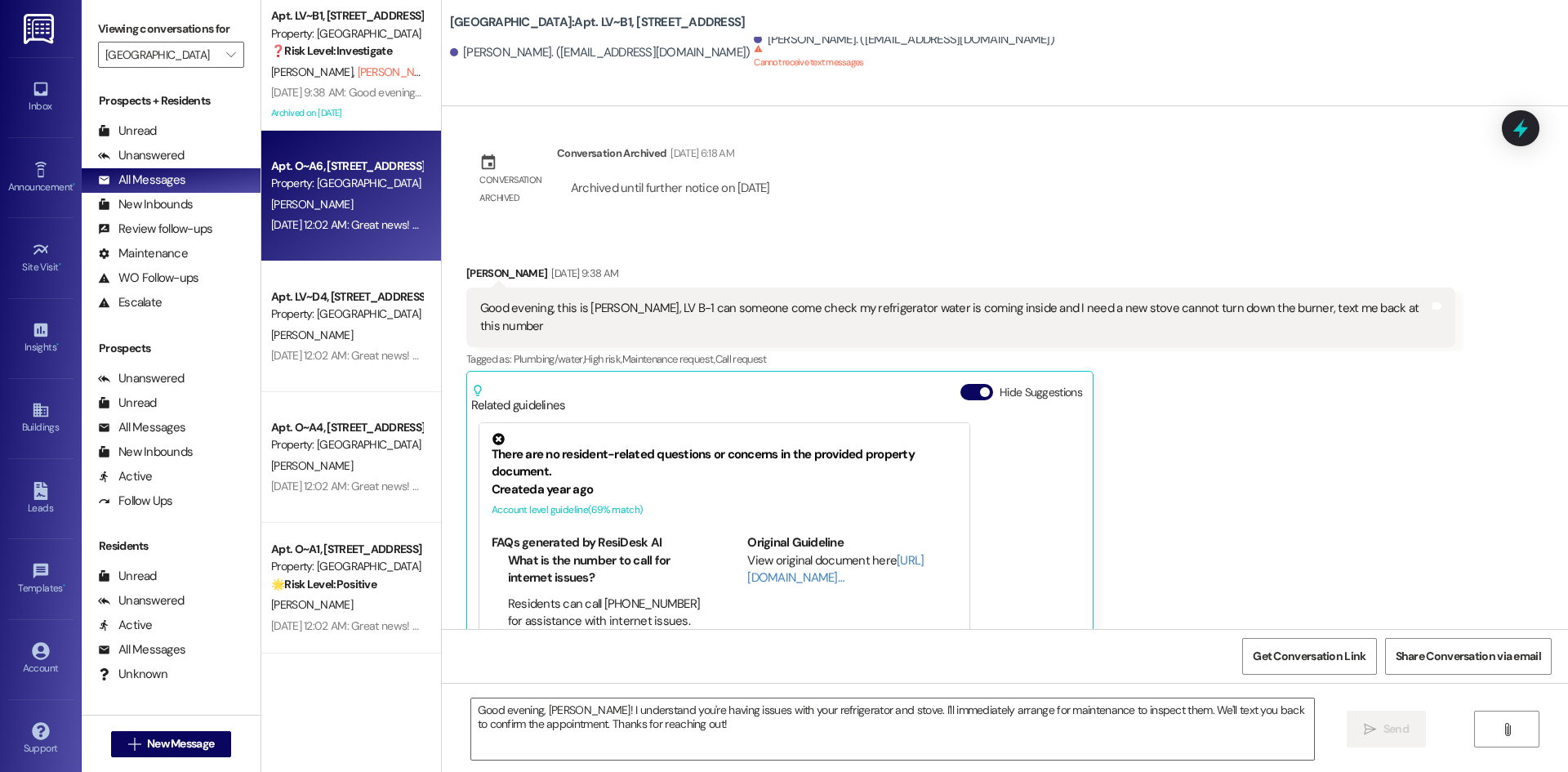 type on "Fetching suggested responses. Please feel free to read through the conversation in the meantime." 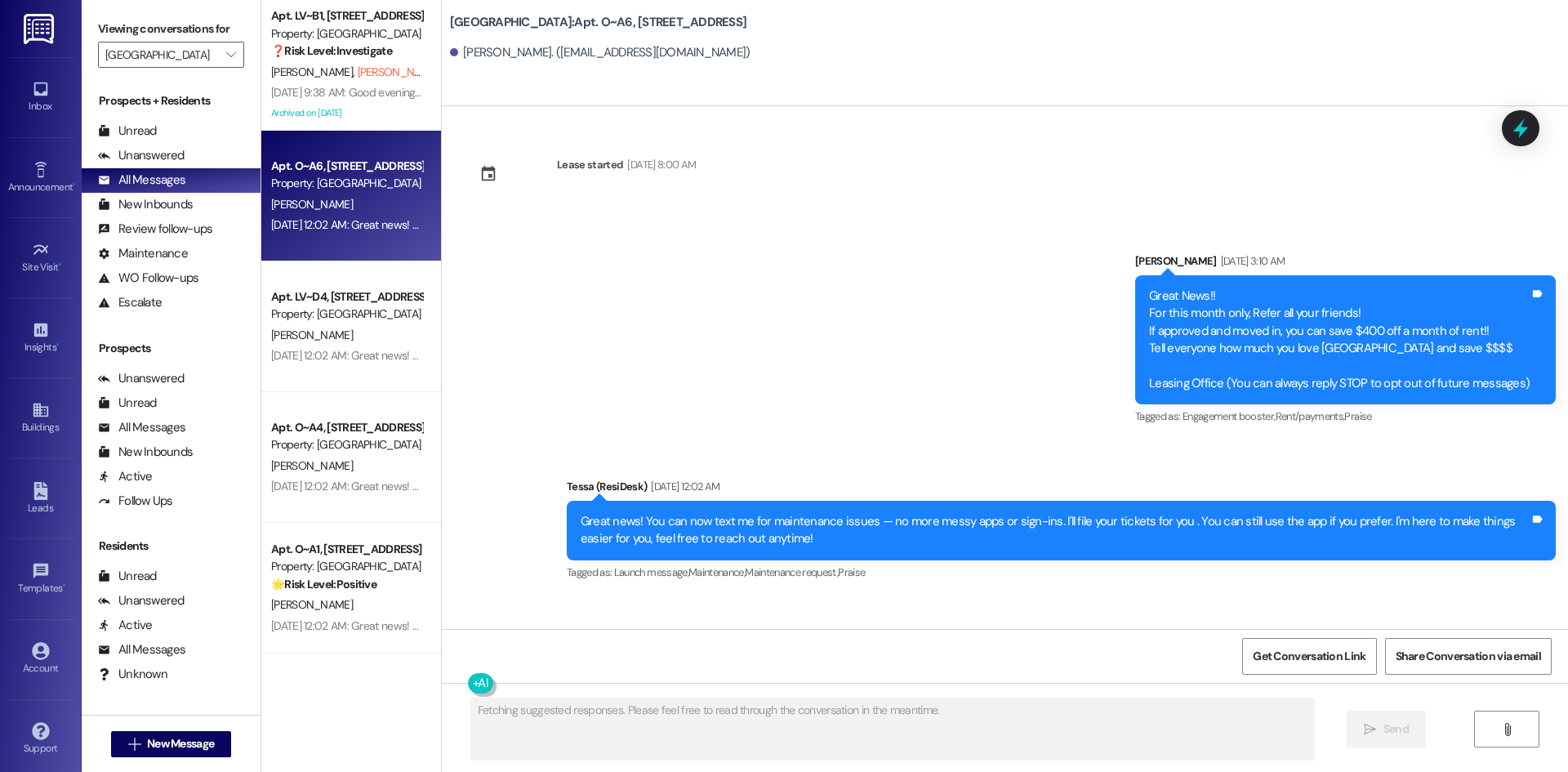 scroll, scrollTop: 0, scrollLeft: 0, axis: both 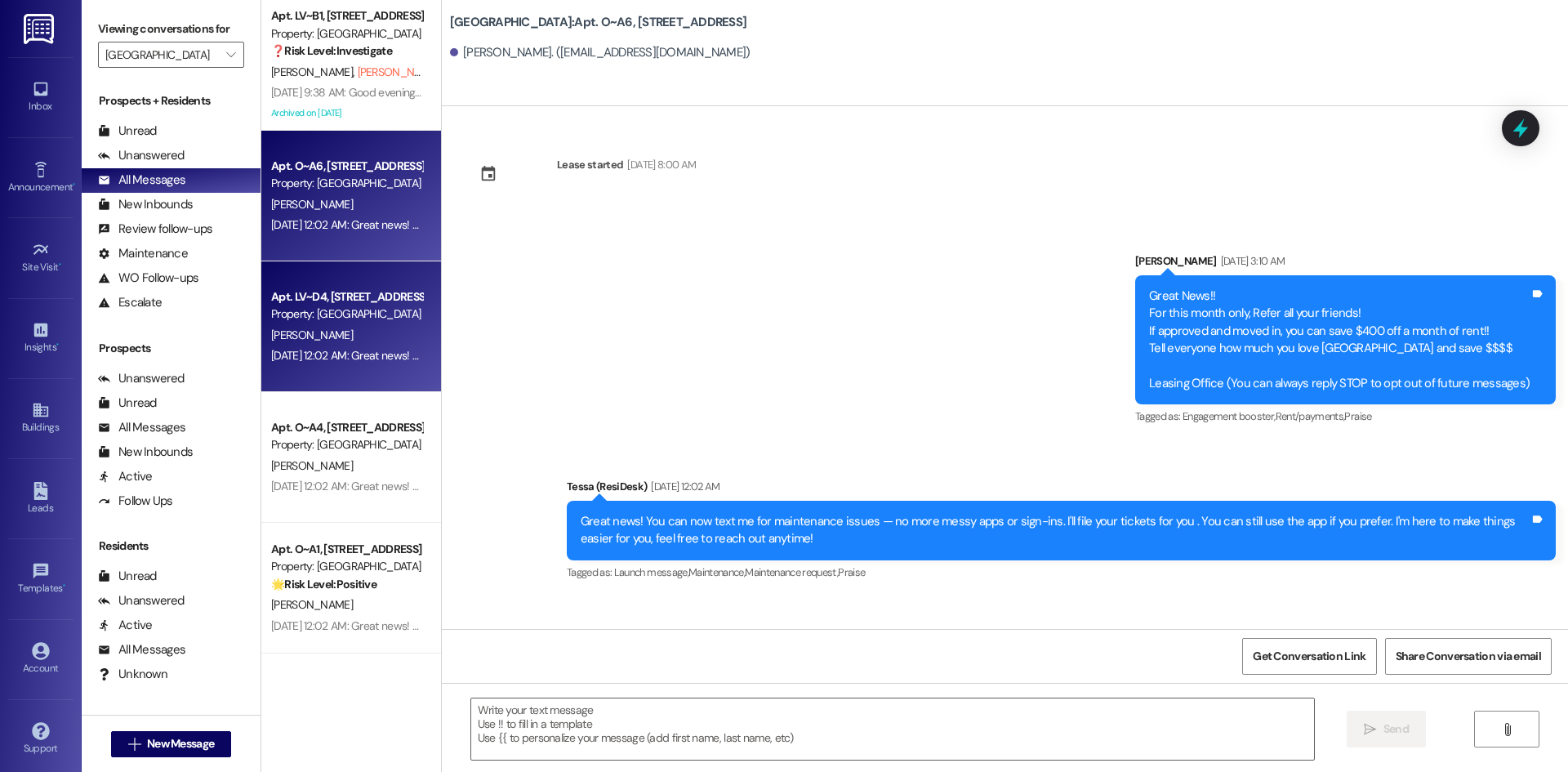 click on "Apt. LV~D4, [STREET_ADDRESS]" at bounding box center (346, 297) 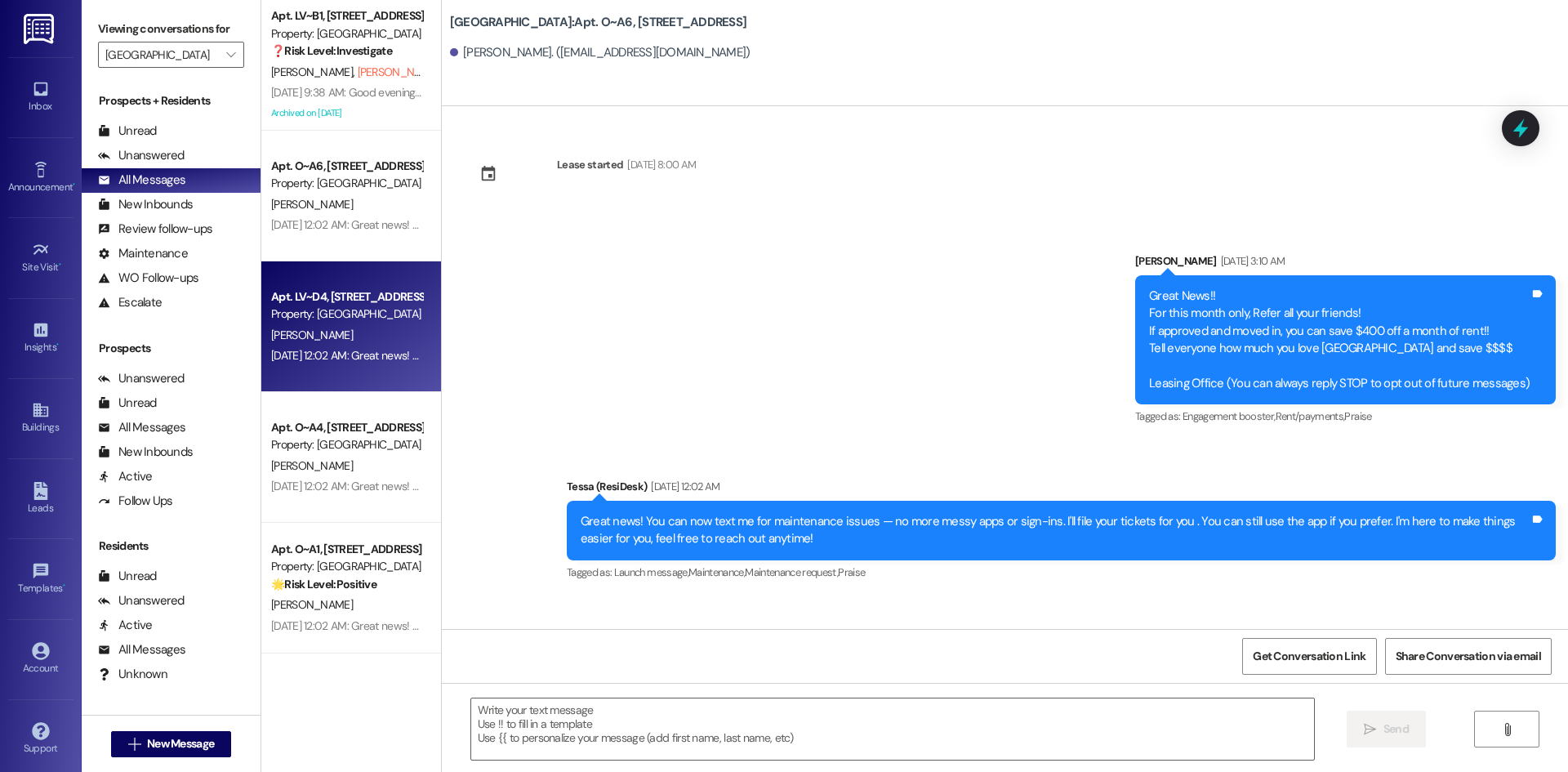 type on "Fetching suggested responses. Please feel free to read through the conversation in the meantime." 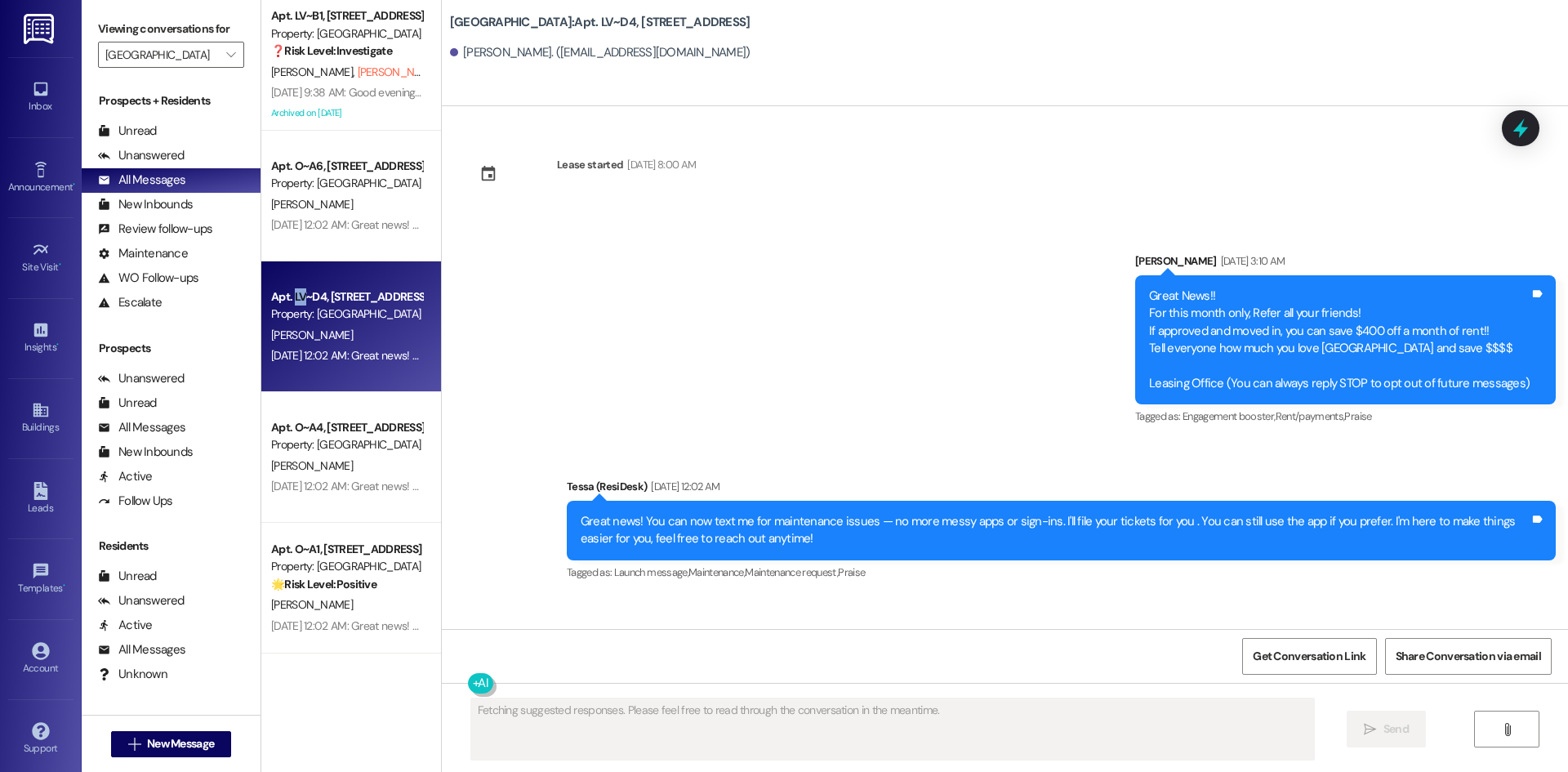 type 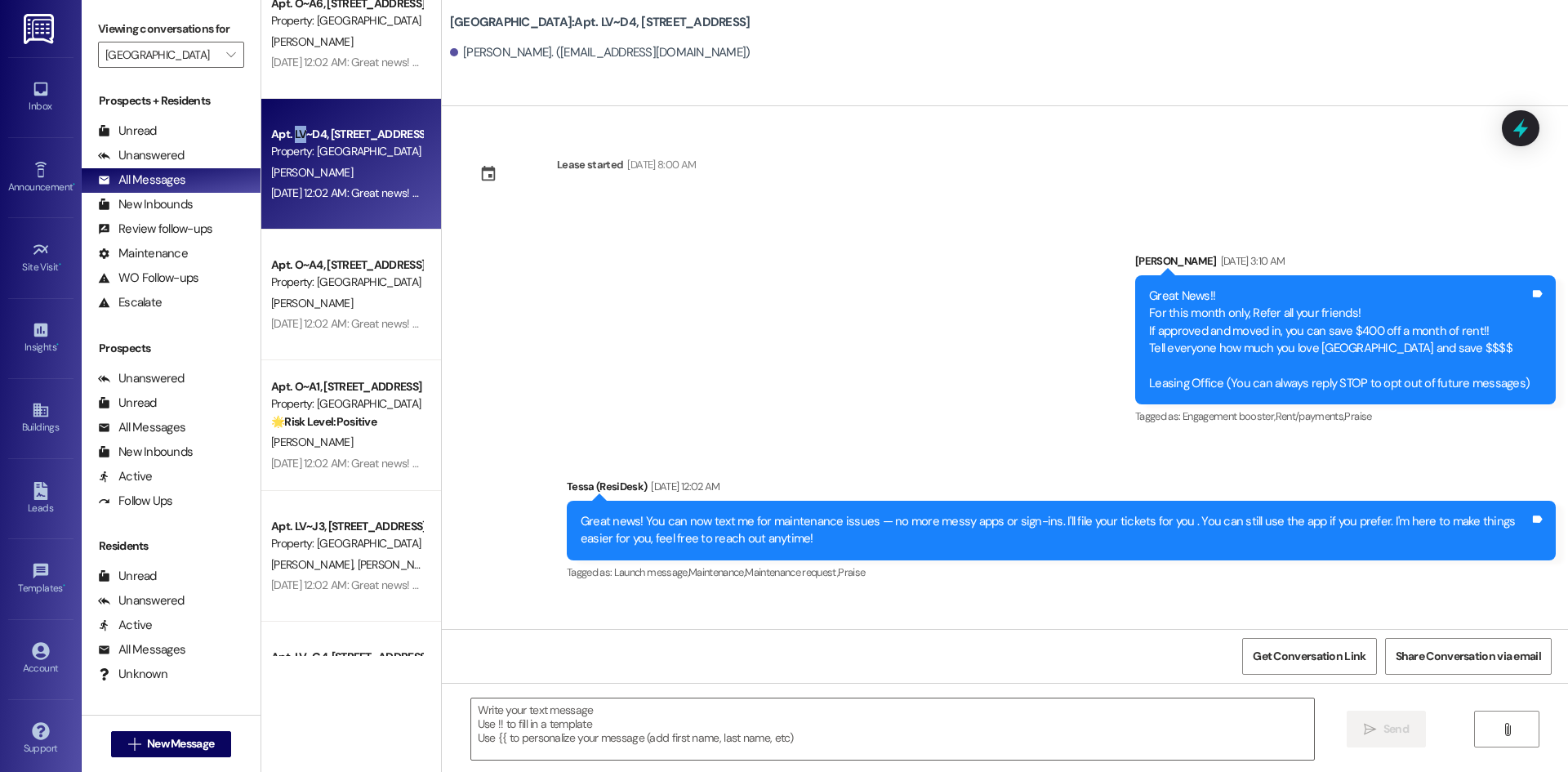 scroll, scrollTop: 245, scrollLeft: 0, axis: vertical 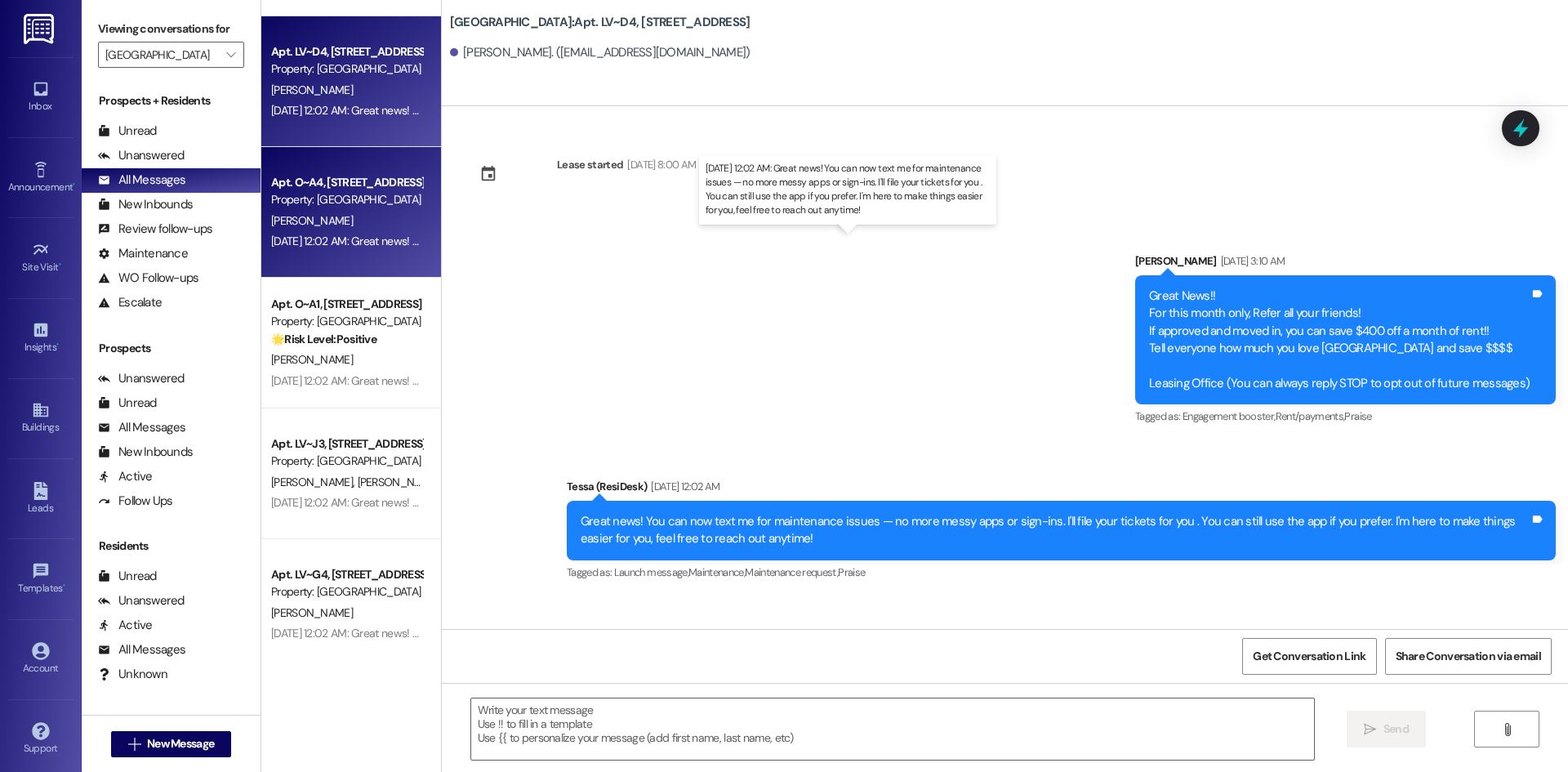 click on "[DATE] 12:02 AM: Great news! You can now text me for maintenance issues — no more messy apps or sign-ins. I'll file your tickets for you . You can still use the app if you prefer.  I'm here to make things easier for you, feel free to reach out anytime! [DATE] 12:02 AM: Great news! You can now text me for maintenance issues — no more messy apps or sign-ins. I'll file your tickets for you . You can still use the app if you prefer.  I'm here to make things easier for you, feel free to reach out anytime!" at bounding box center (844, 241) 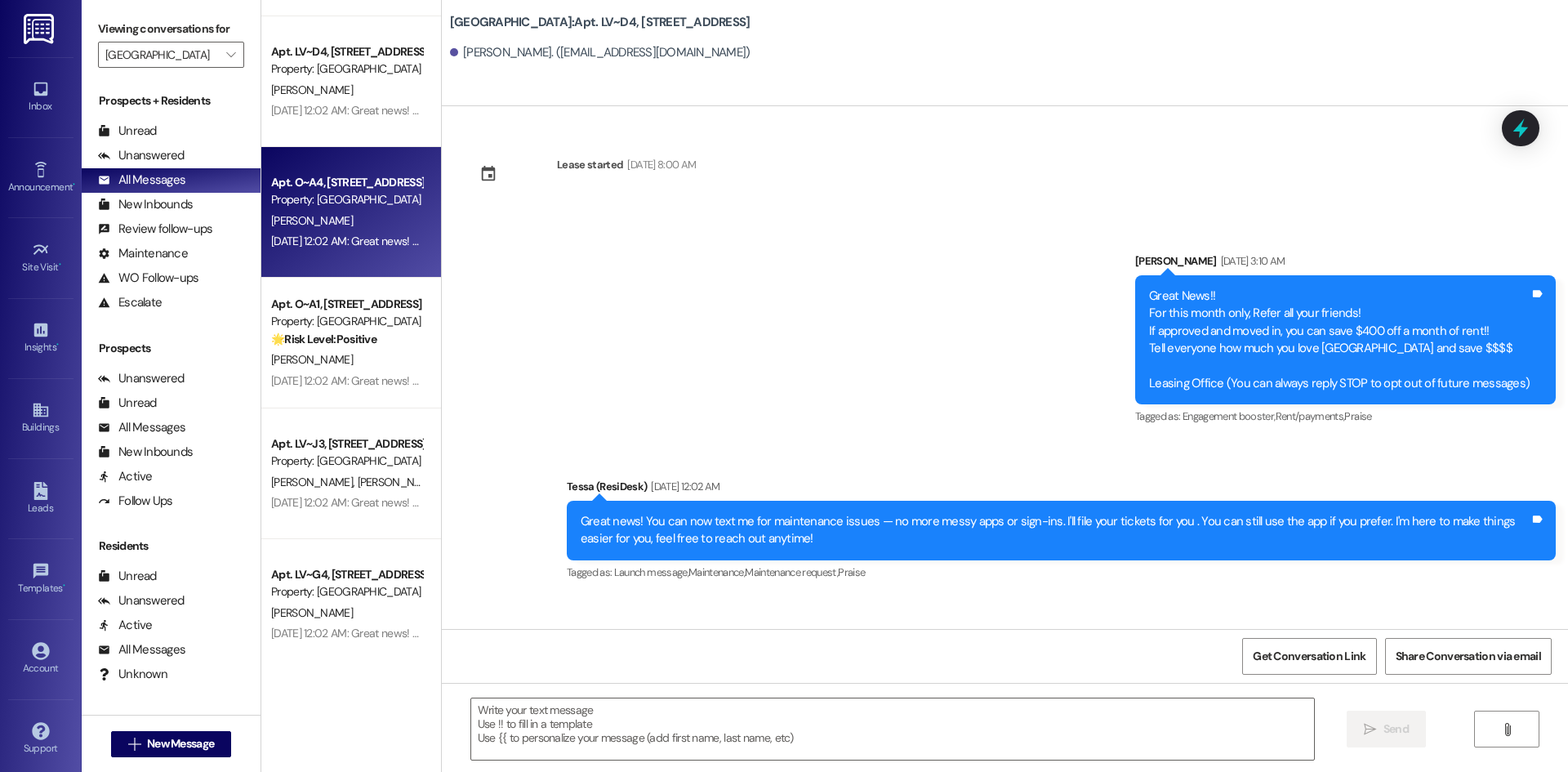 type on "Fetching suggested responses. Please feel free to read through the conversation in the meantime." 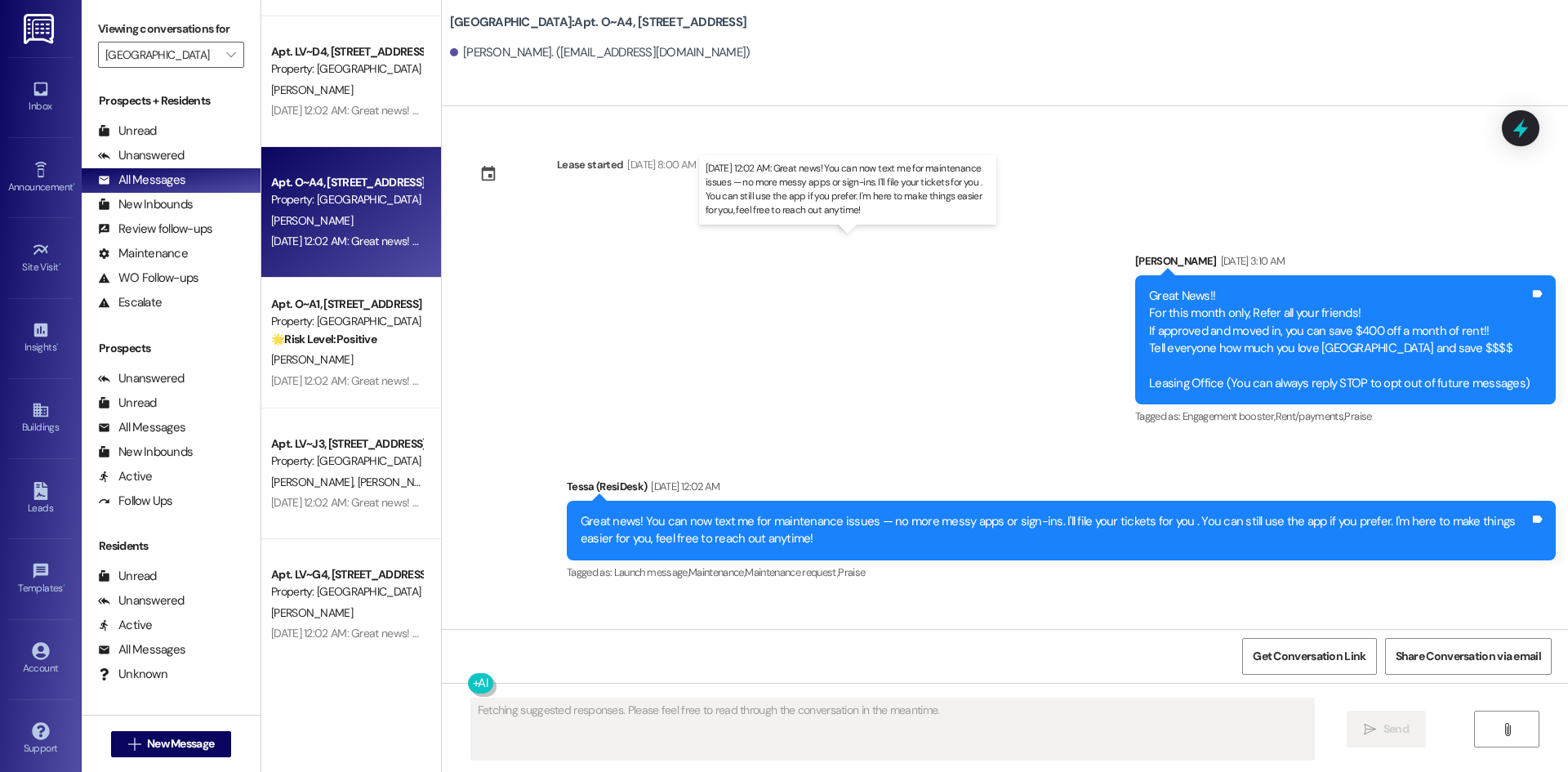 type 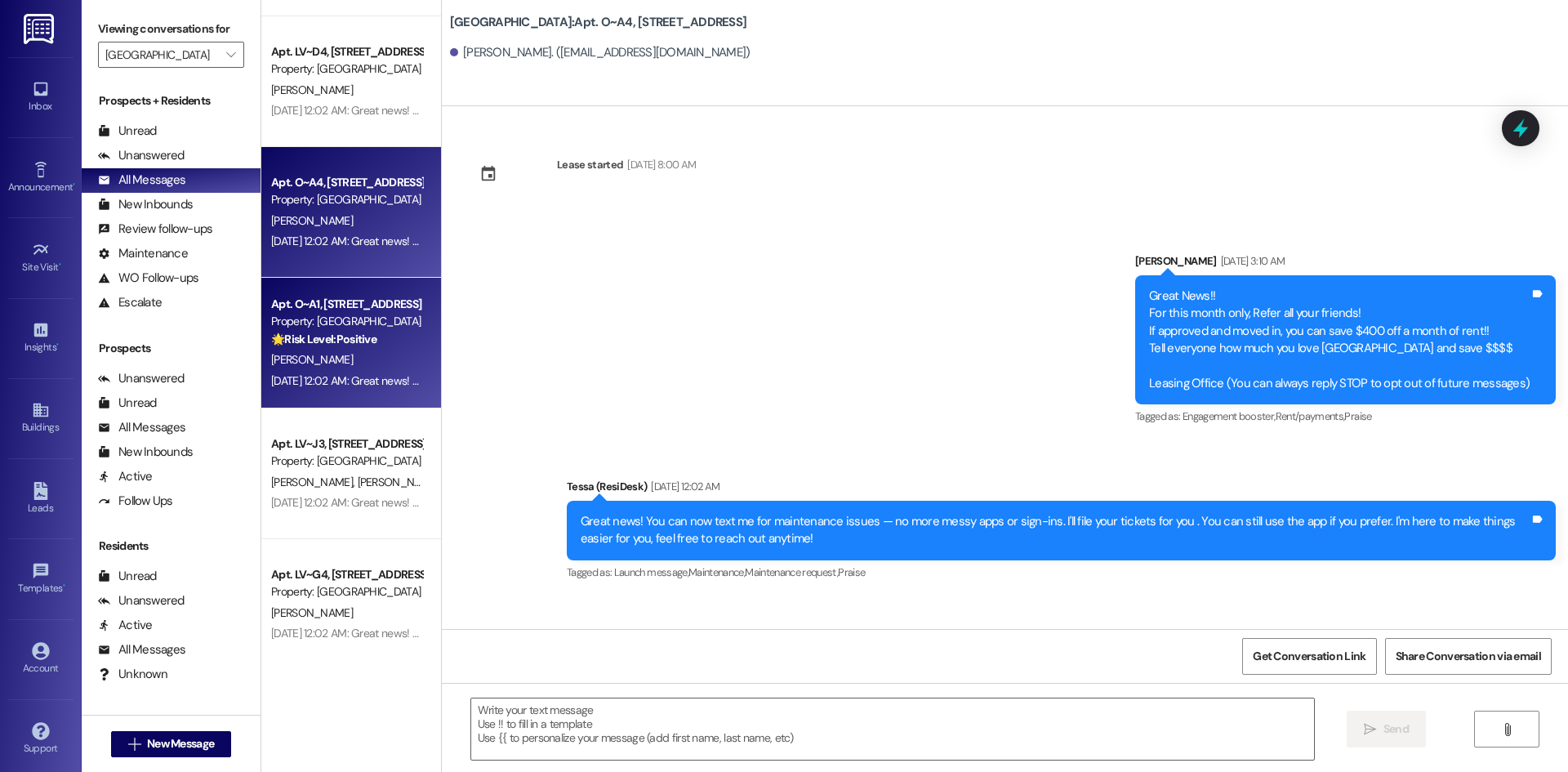 click on "[PERSON_NAME]" at bounding box center [312, 359] 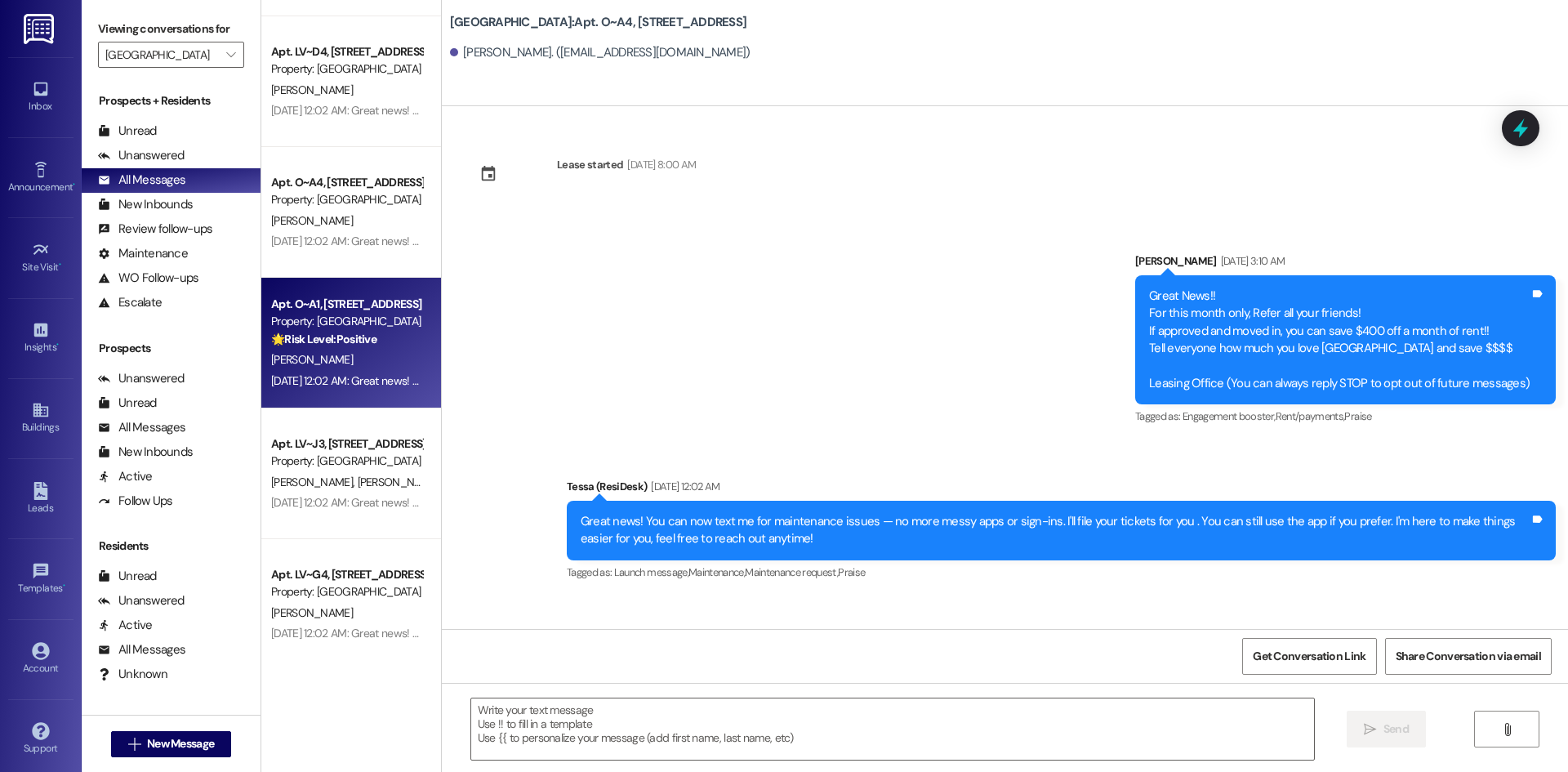 type on "Fetching suggested responses. Please feel free to read through the conversation in the meantime." 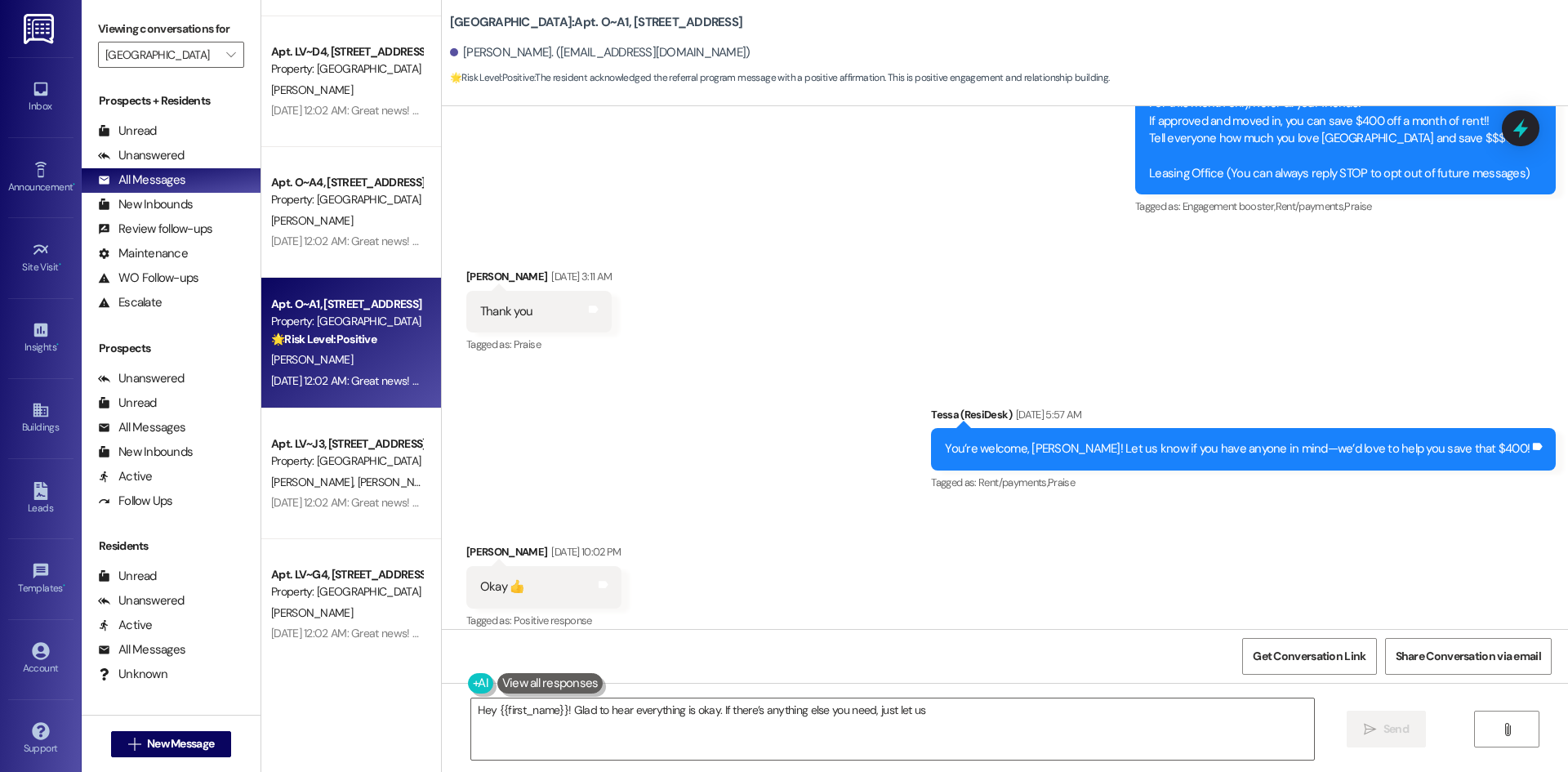 scroll, scrollTop: 193, scrollLeft: 0, axis: vertical 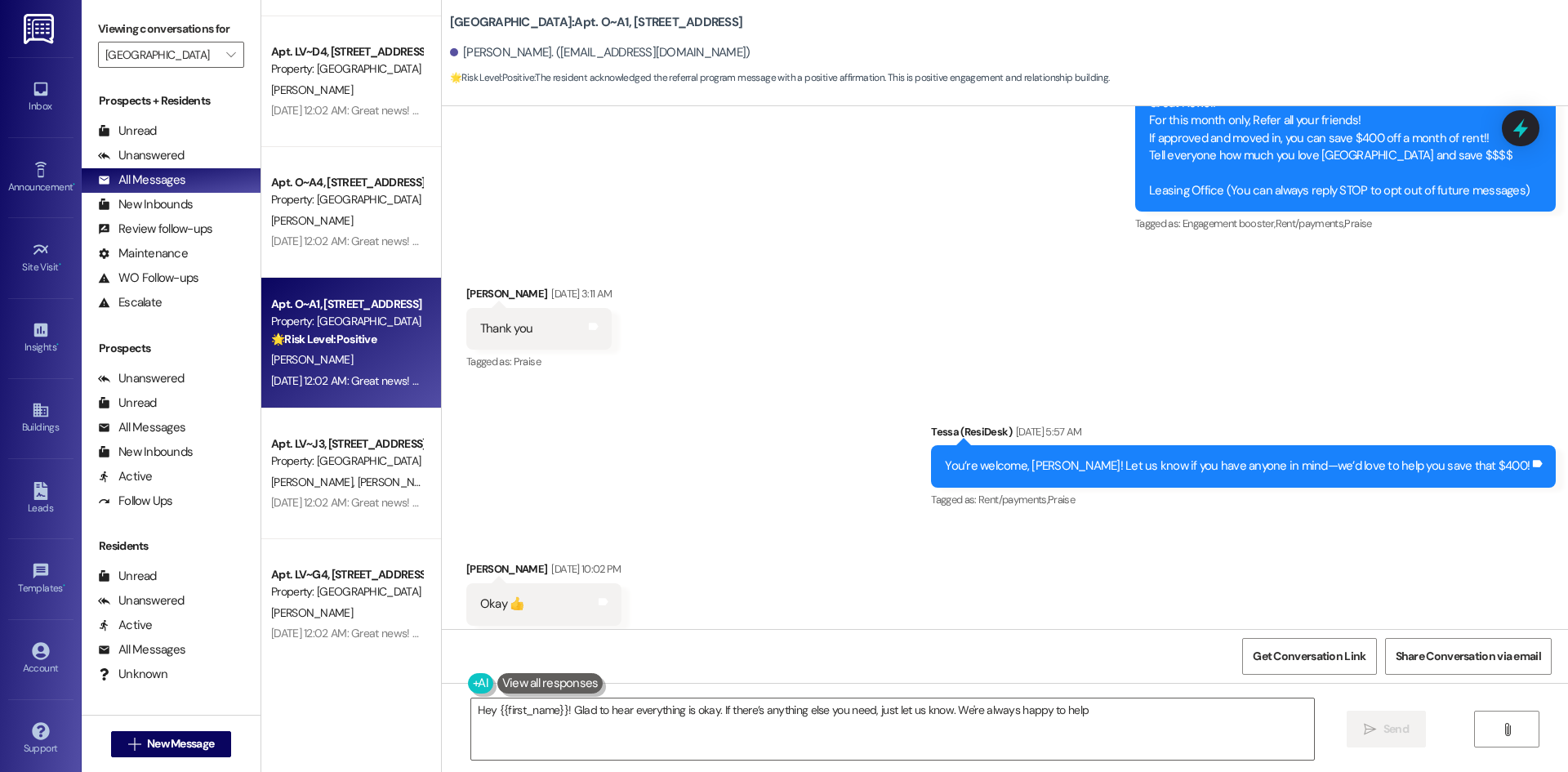 type on "Hey {{first_name}}! Glad to hear everything is okay. If there’s anything else you need, just let us know. We're always happy to help!" 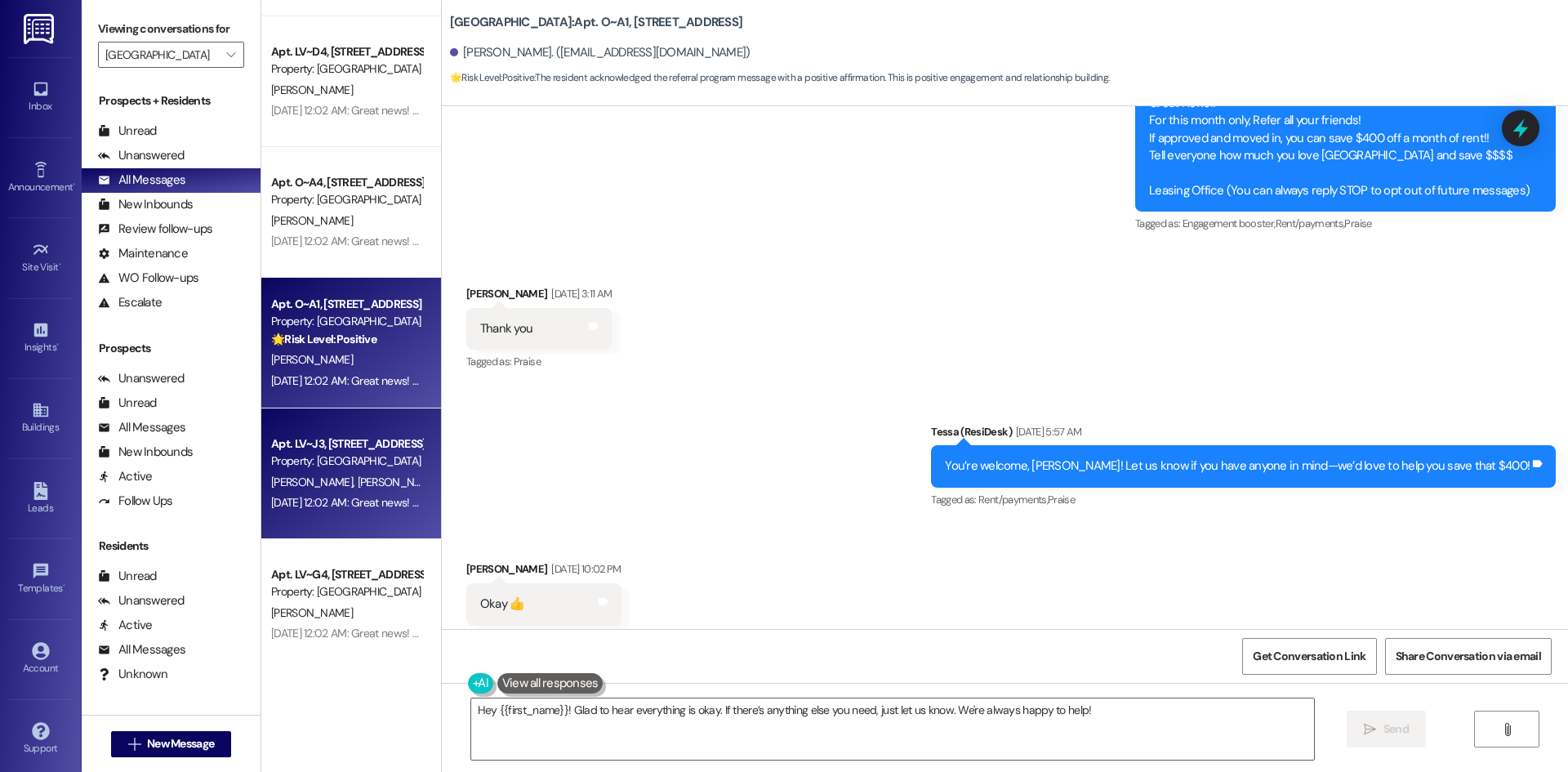 click on "[PERSON_NAME]" at bounding box center [398, 482] 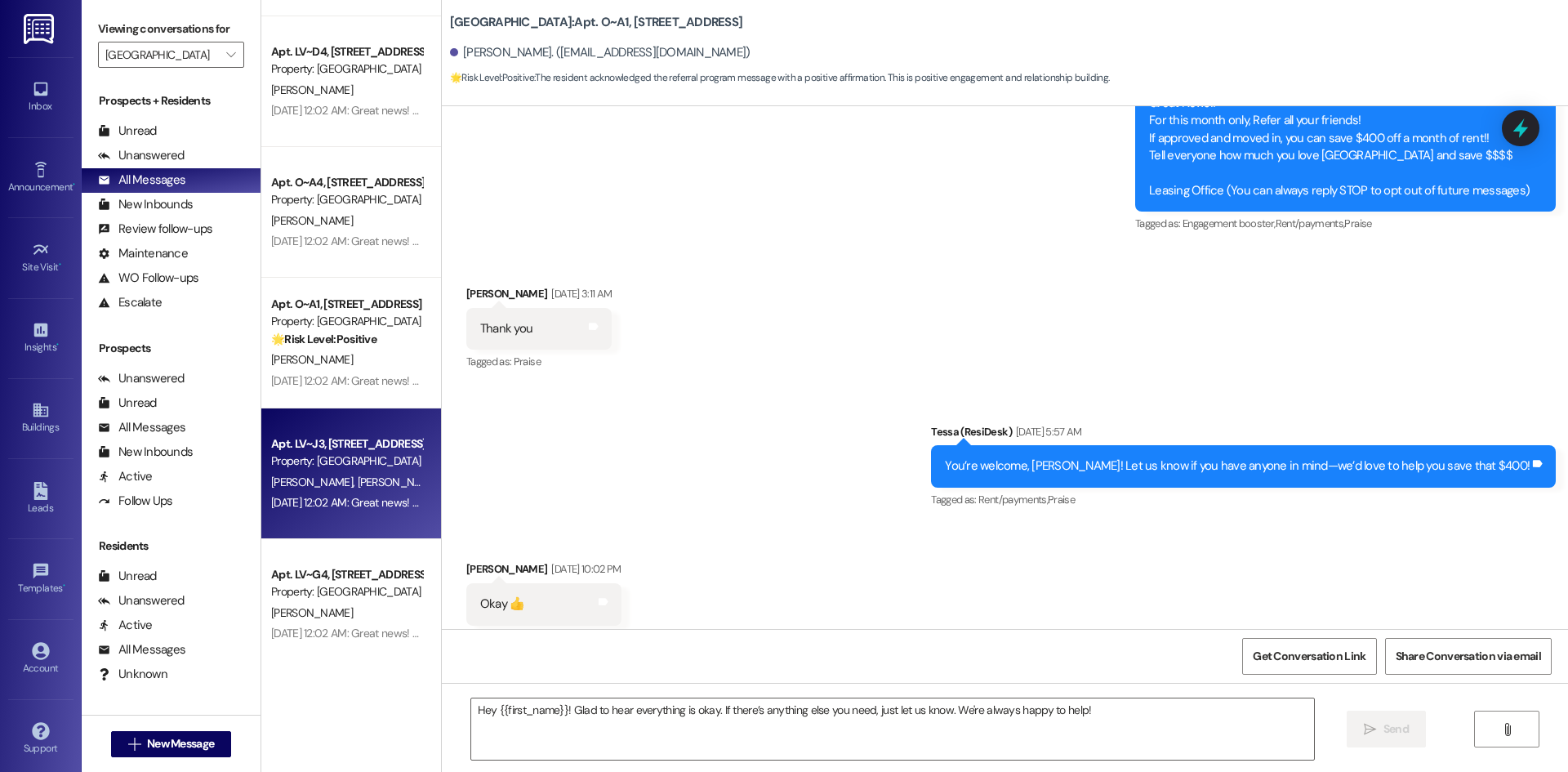 type on "Fetching suggested responses. Please feel free to read through the conversation in the meantime." 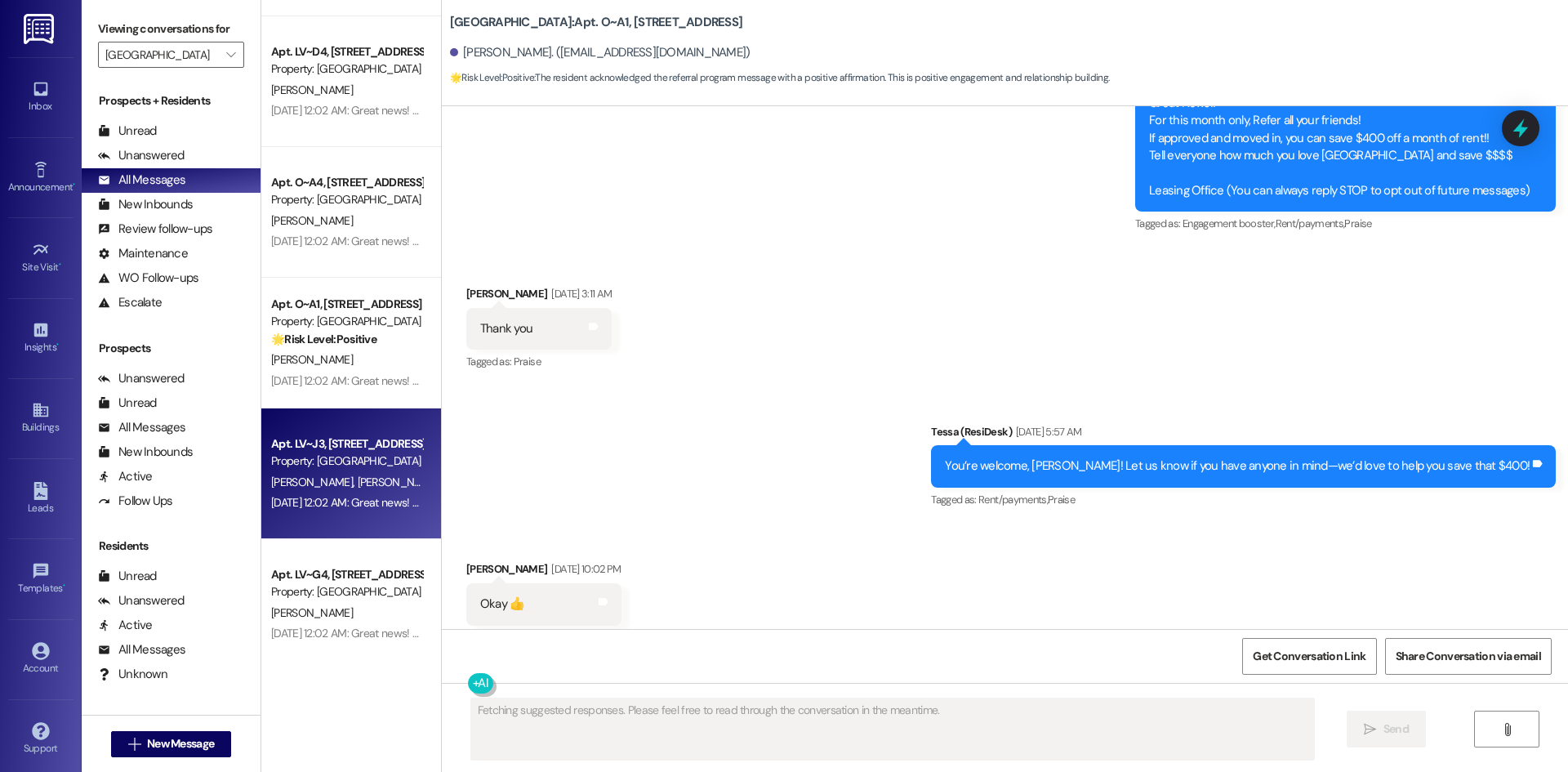 scroll, scrollTop: 0, scrollLeft: 0, axis: both 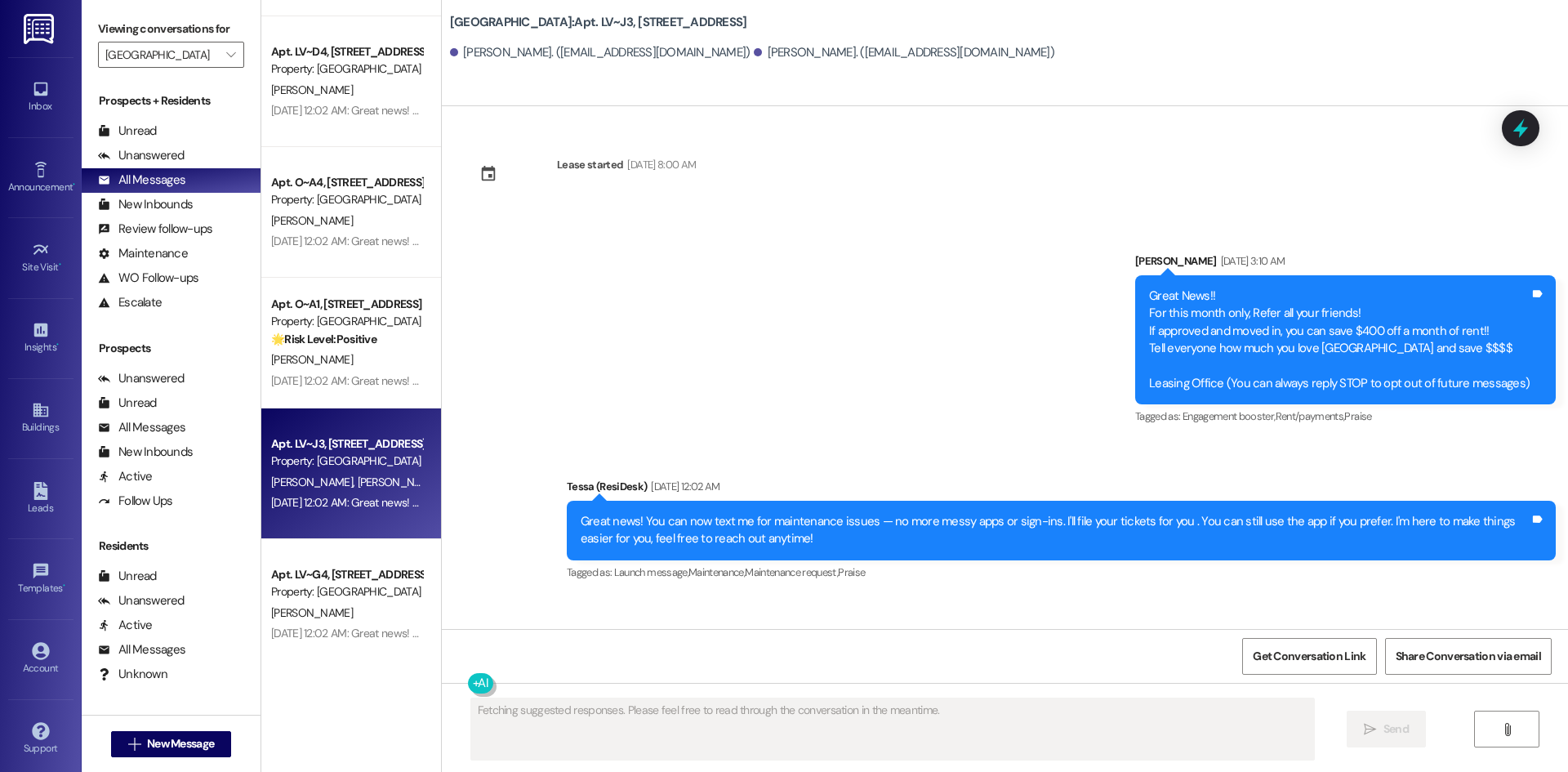 type 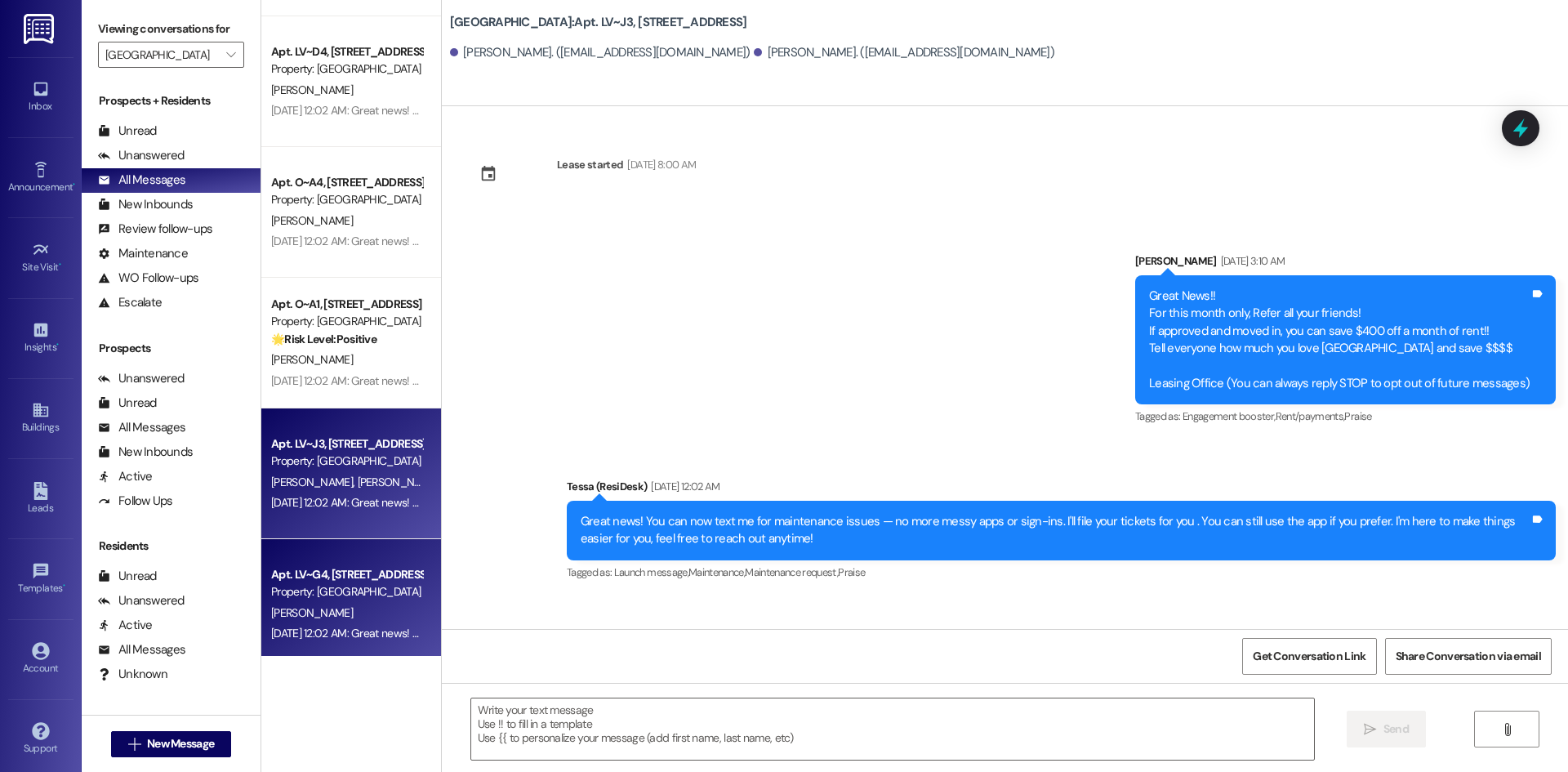 click on "Apt. LV~G4, [STREET_ADDRESS]" at bounding box center [346, 574] 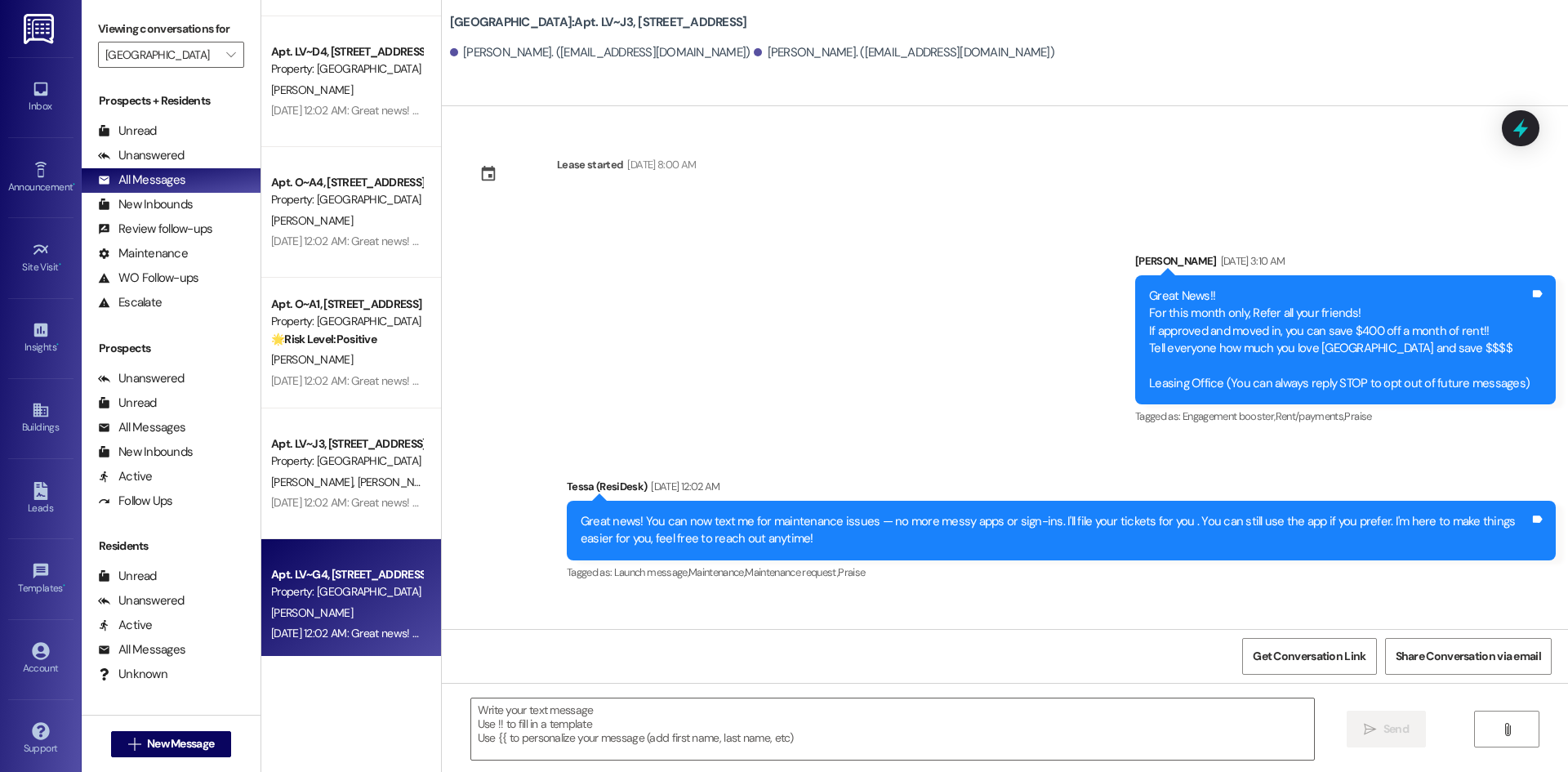 type on "Fetching suggested responses. Please feel free to read through the conversation in the meantime." 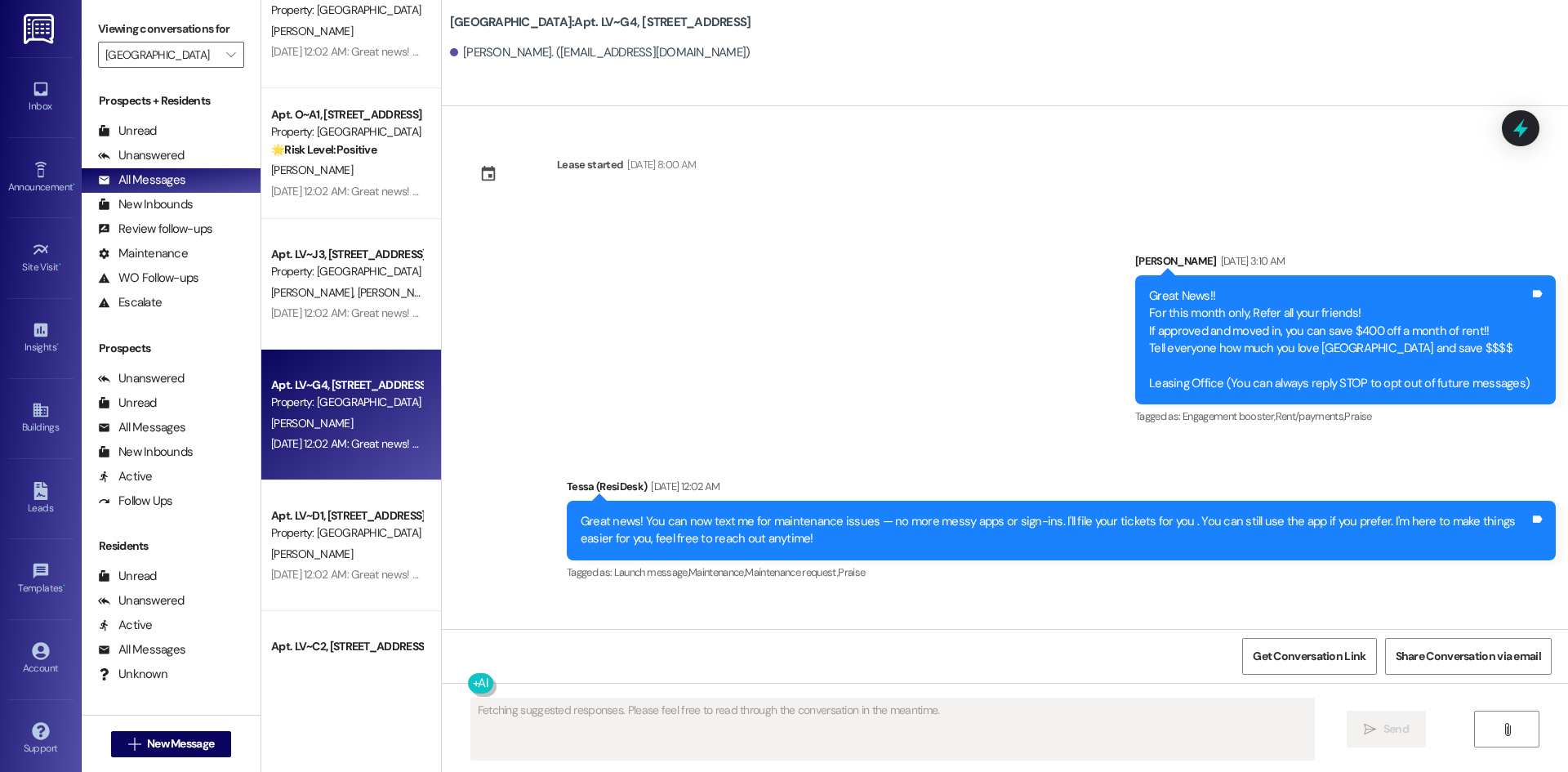 scroll, scrollTop: 490, scrollLeft: 0, axis: vertical 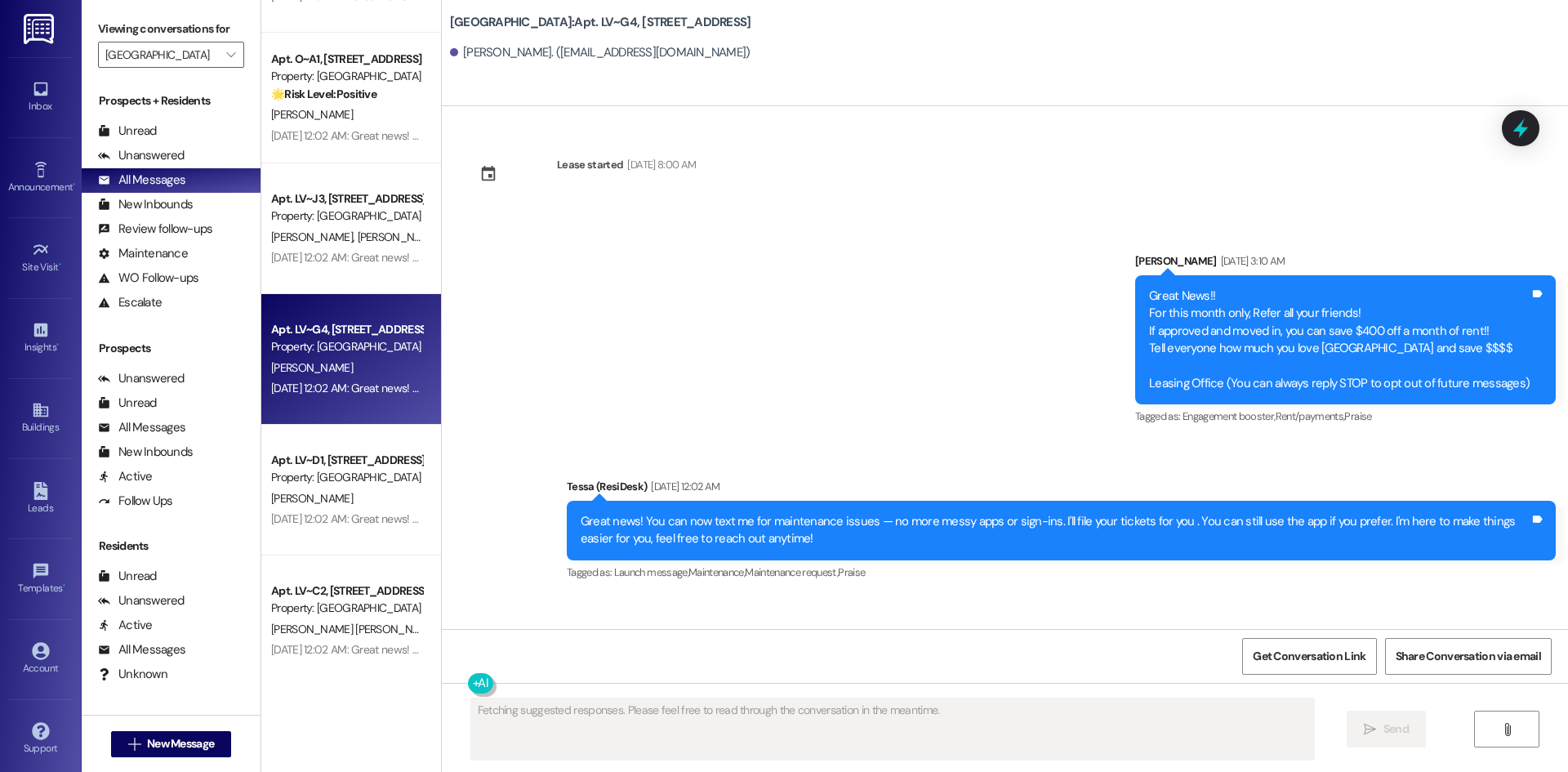 type 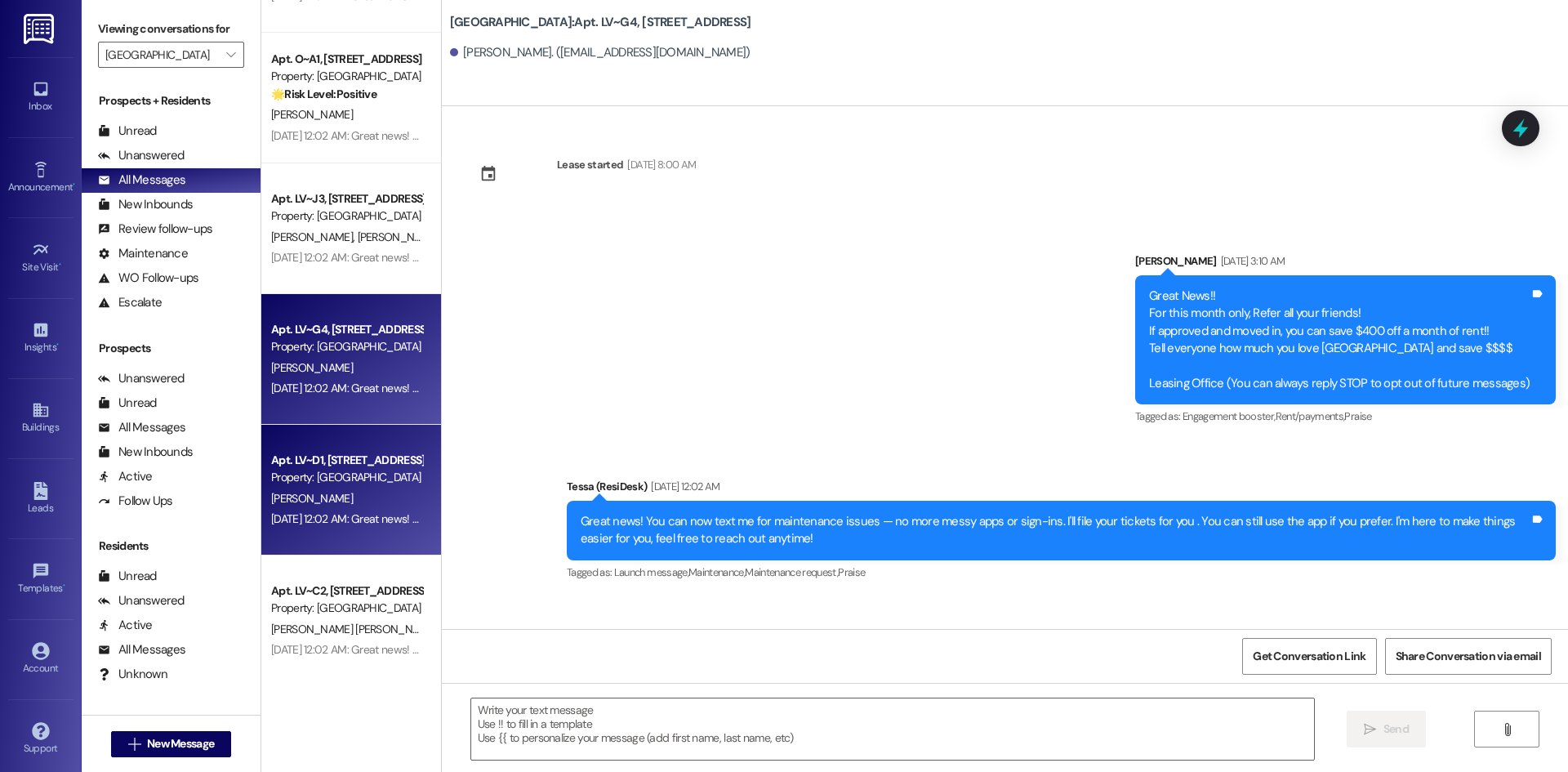click on "Apt. LV~D1, [STREET_ADDRESS] Property: [GEOGRAPHIC_DATA] [PERSON_NAME] [DATE] 12:02 AM: Great news! You can now text me for maintenance issues — no more messy apps or sign-ins. I'll file your tickets for you . You can still use the app if you prefer.  I'm here to make things easier for you, feel free to reach out anytime! [DATE] 12:02 AM: Great news! You can now text me for maintenance issues — no more messy apps or sign-ins. I'll file your tickets for you . You can still use the app if you prefer.  I'm here to make things easier for you, feel free to reach out anytime!" at bounding box center [351, 490] 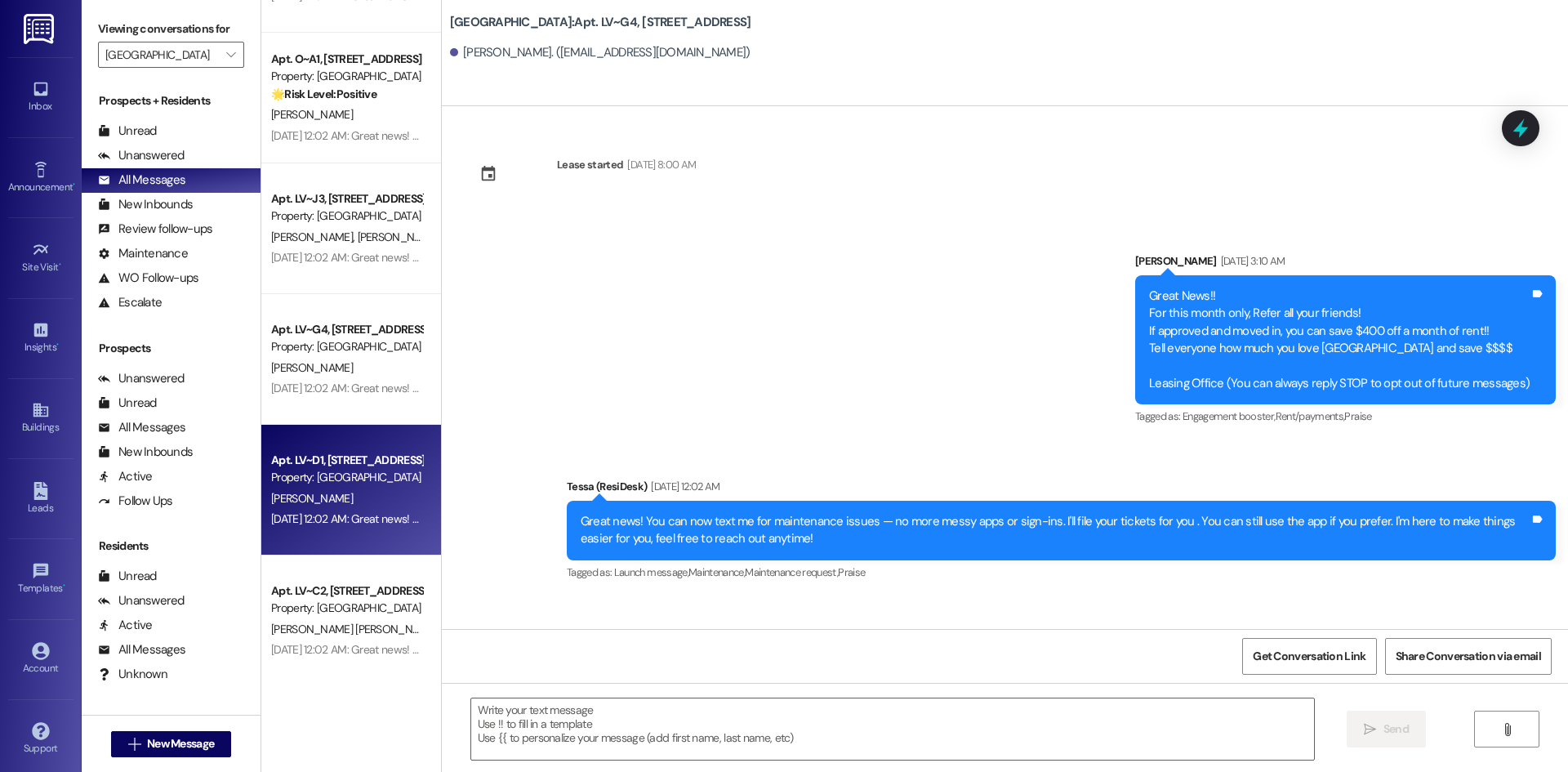 type on "Fetching suggested responses. Please feel free to read through the conversation in the meantime." 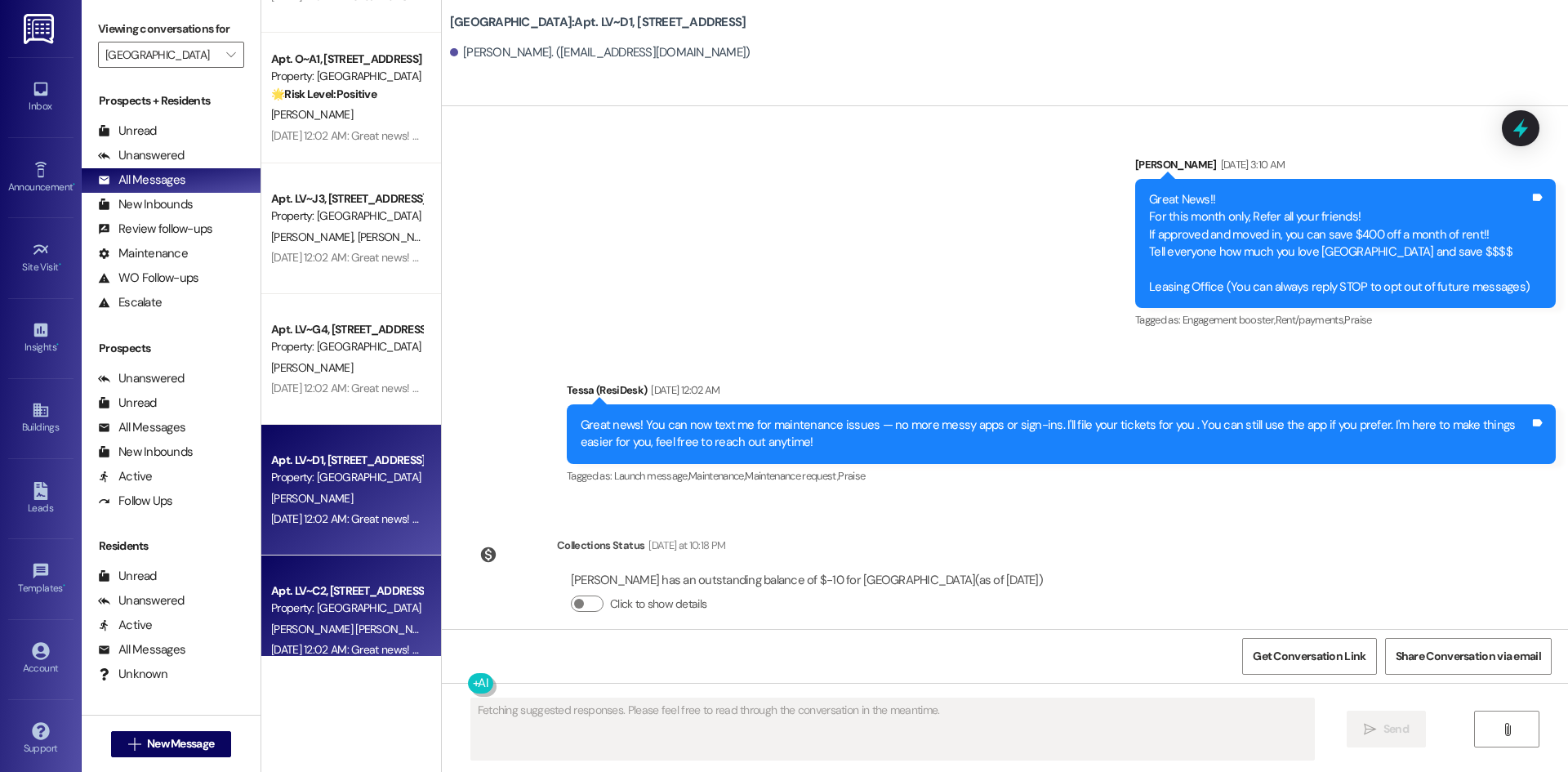 type 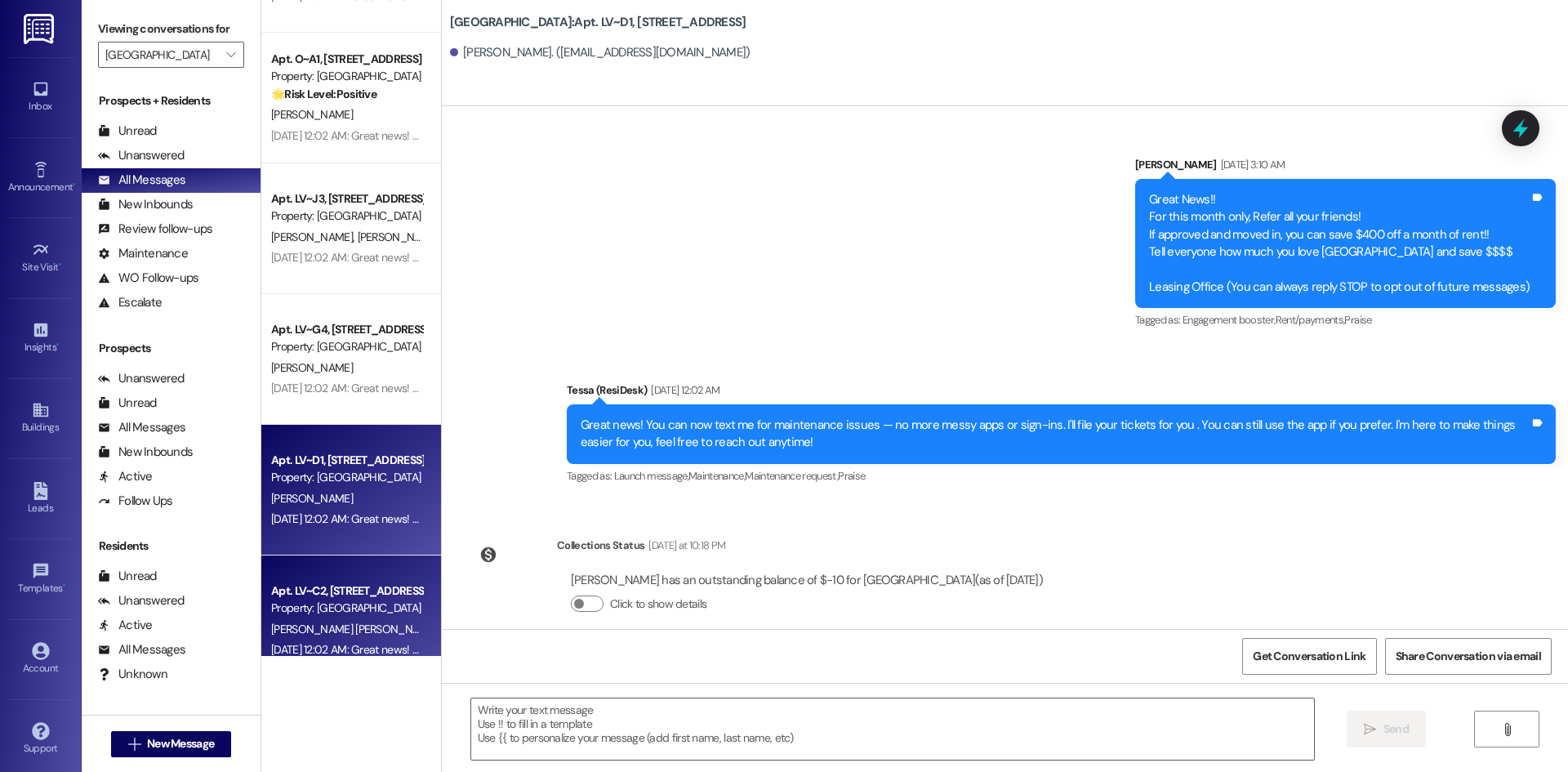 click on "Apt. LV~C2, [STREET_ADDRESS] Property: [GEOGRAPHIC_DATA] [PERSON_NAME] [PERSON_NAME] E. [PERSON_NAME] [DATE] 12:02 AM: Great news! You can now text me for maintenance issues — no more messy apps or sign-ins. I'll file your tickets for you . You can still use the app if you prefer.  I'm here to make things easier for you, feel free to reach out anytime! [DATE] 12:02 AM: Great news! You can now text me for maintenance issues — no more messy apps or sign-ins. I'll file your tickets for you . You can still use the app if you prefer.  I'm here to make things easier for you, feel free to reach out anytime!" at bounding box center [351, 621] 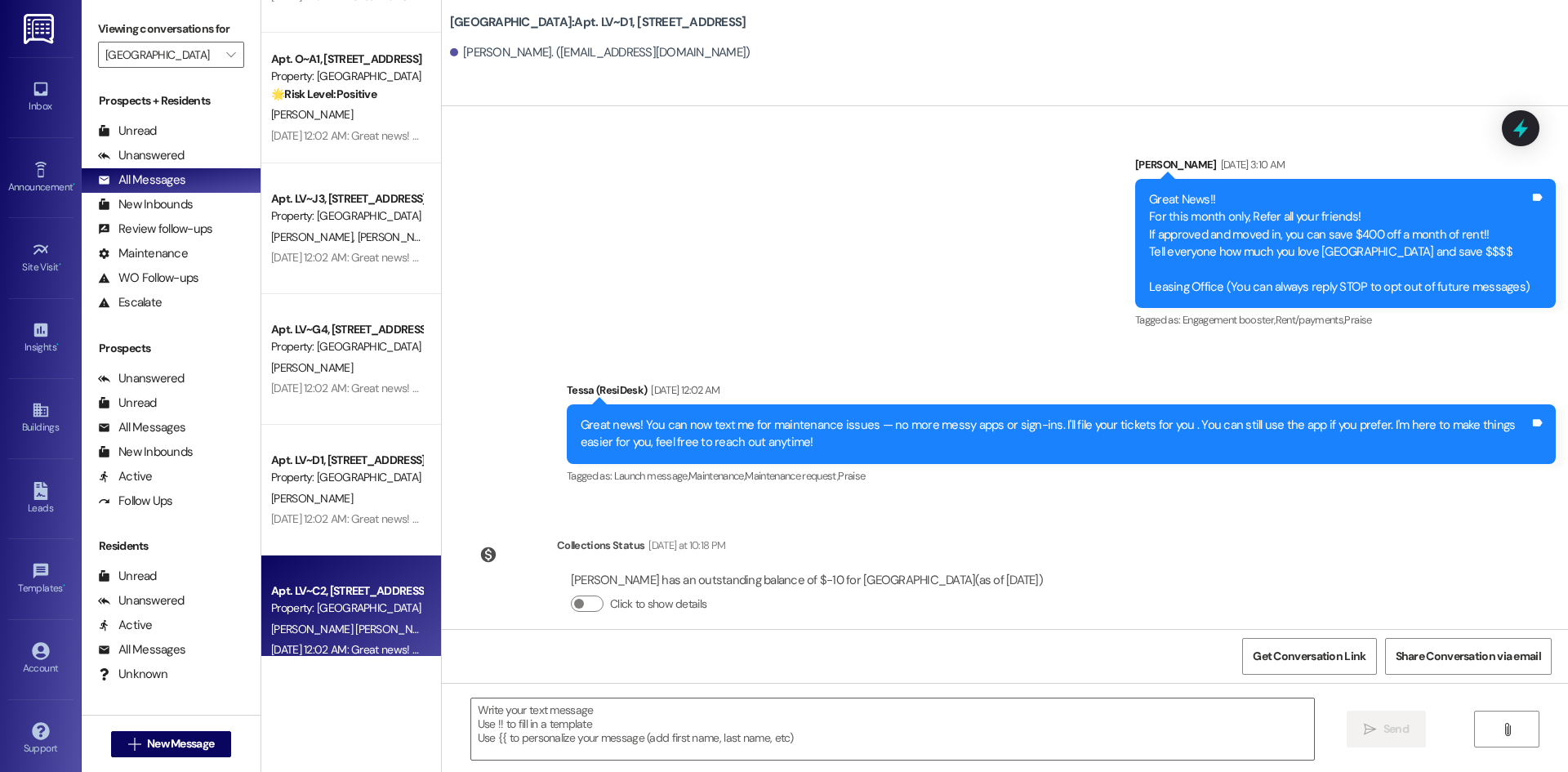 type on "Fetching suggested responses. Please feel free to read through the conversation in the meantime." 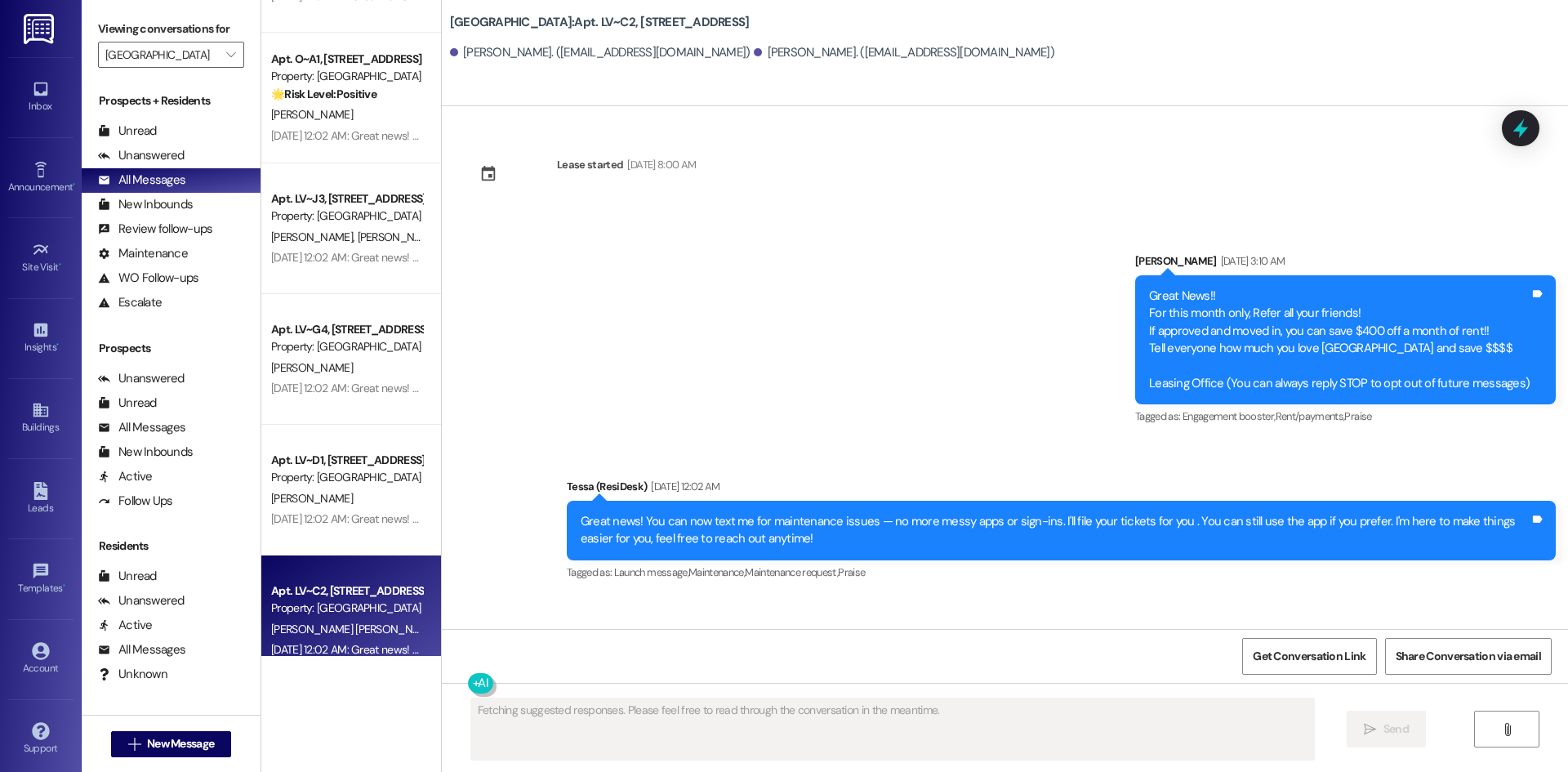 type 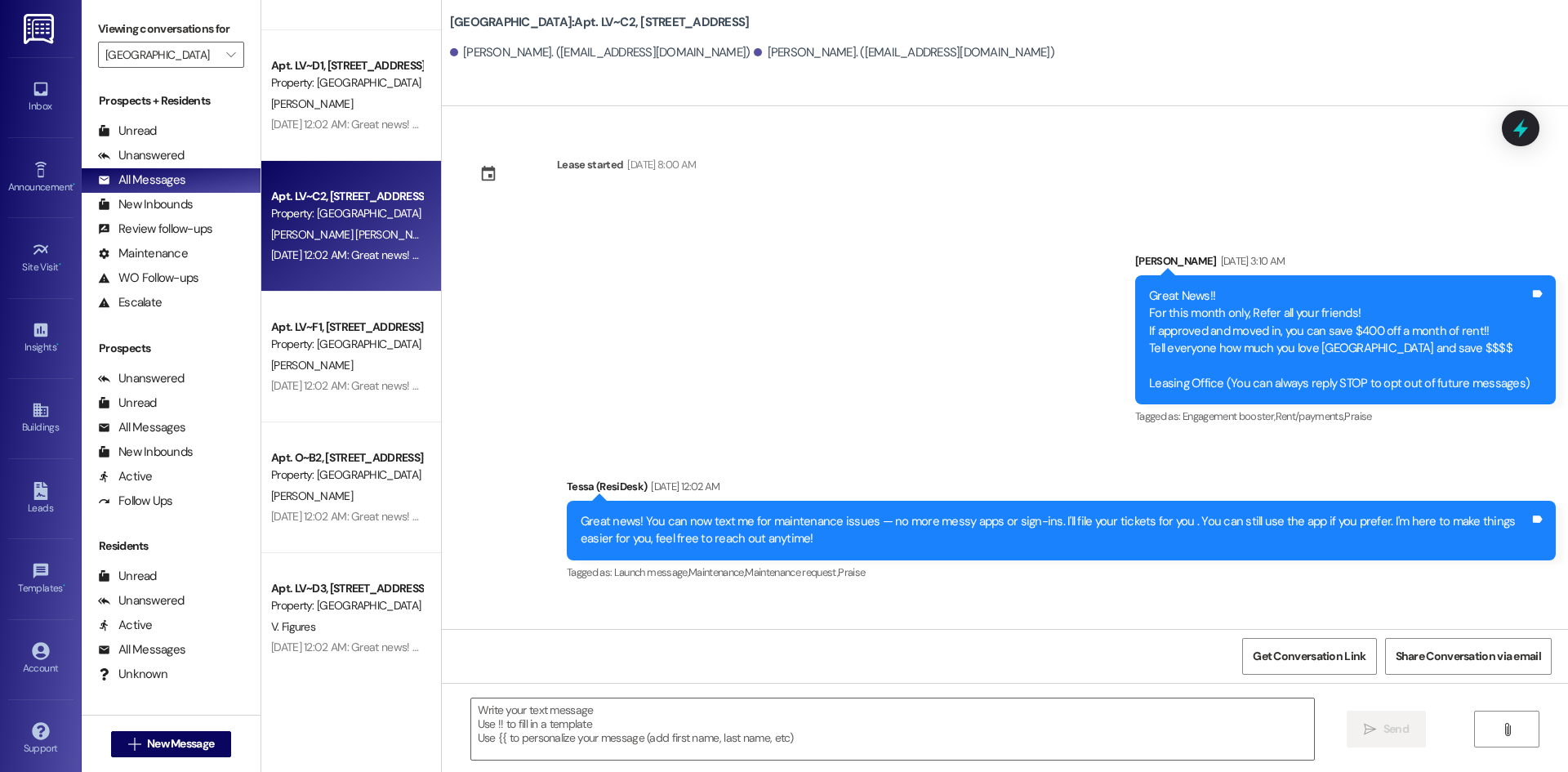 scroll, scrollTop: 899, scrollLeft: 0, axis: vertical 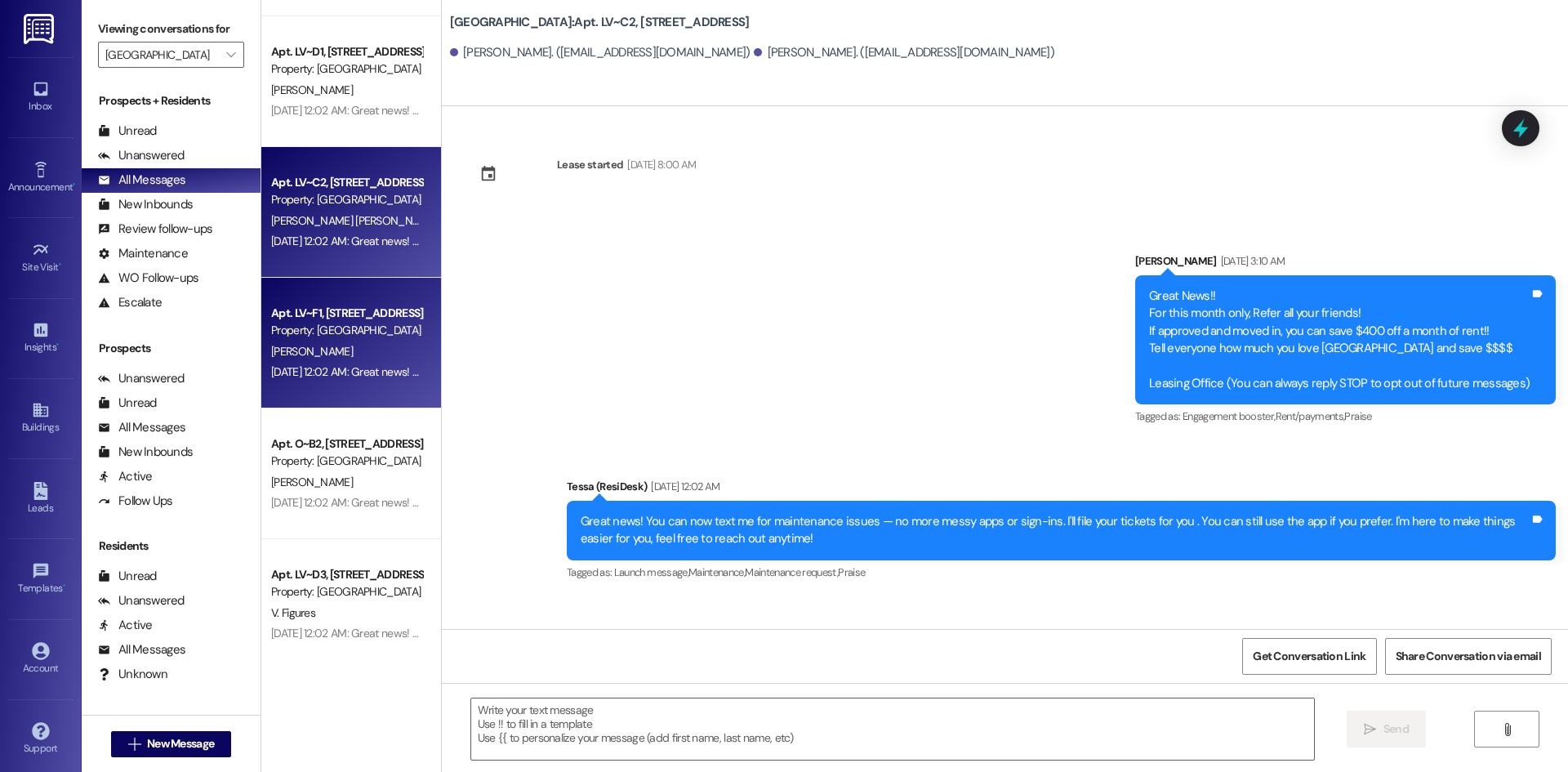 click on "[DATE] 12:02 AM: Great news! You can now text me for maintenance issues — no more messy apps or sign-ins. I'll file your tickets for you . You can still use the app if you prefer.  I'm here to make things easier for you, feel free to reach out anytime! [DATE] 12:02 AM: Great news! You can now text me for maintenance issues — no more messy apps or sign-ins. I'll file your tickets for you . You can still use the app if you prefer.  I'm here to make things easier for you, feel free to reach out anytime!" at bounding box center [346, 372] 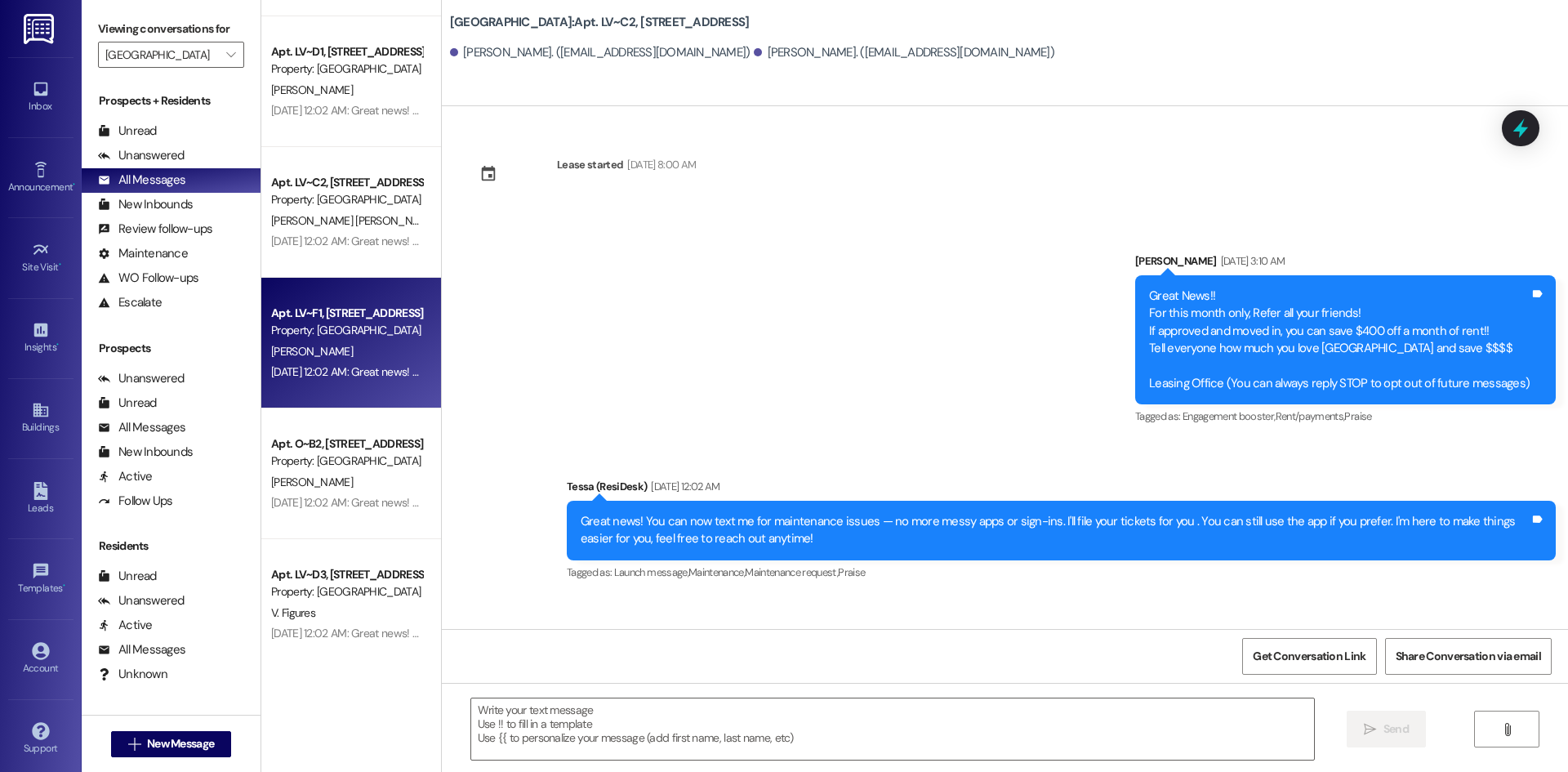 type on "Fetching suggested responses. Please feel free to read through the conversation in the meantime." 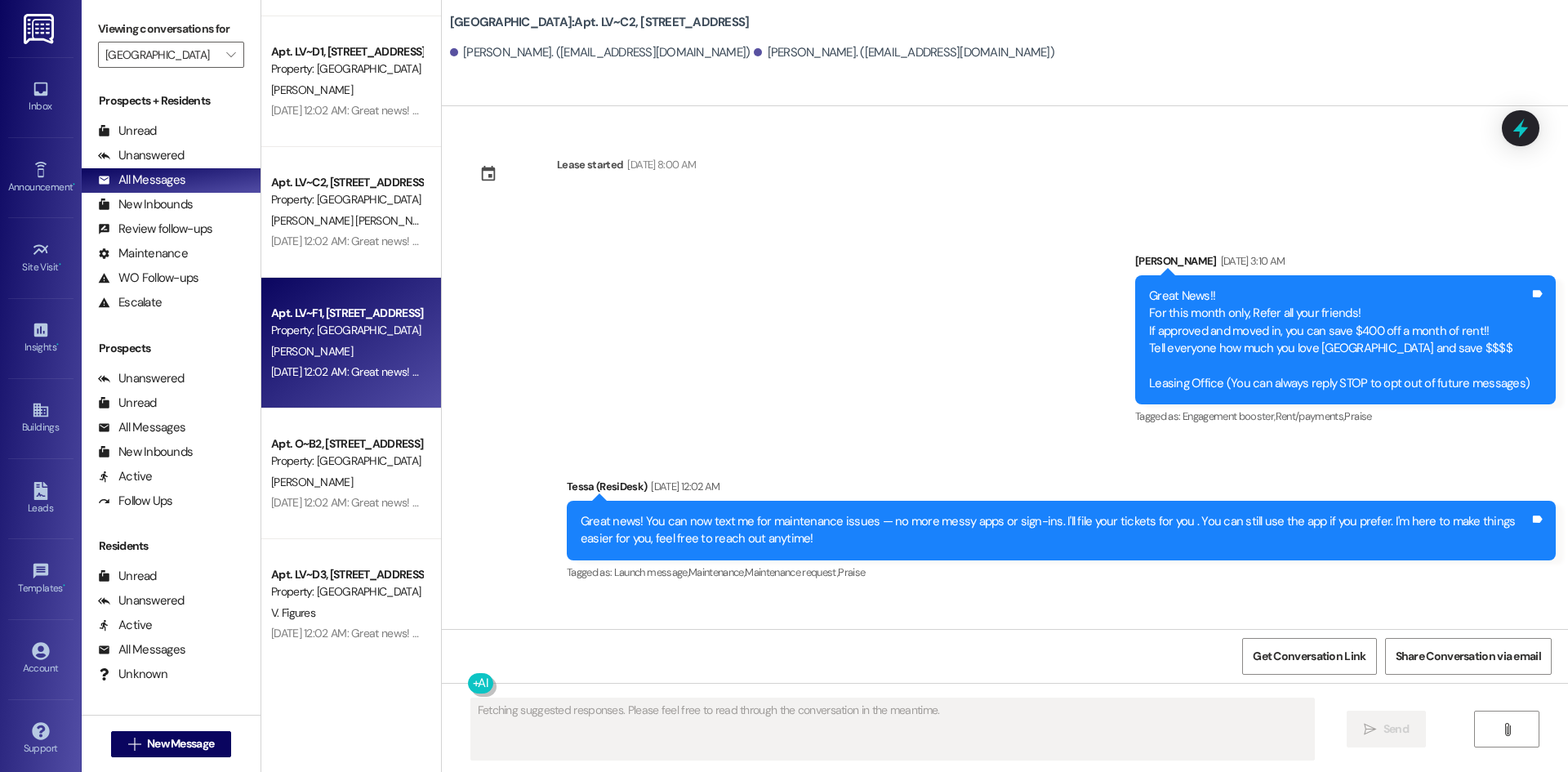 type 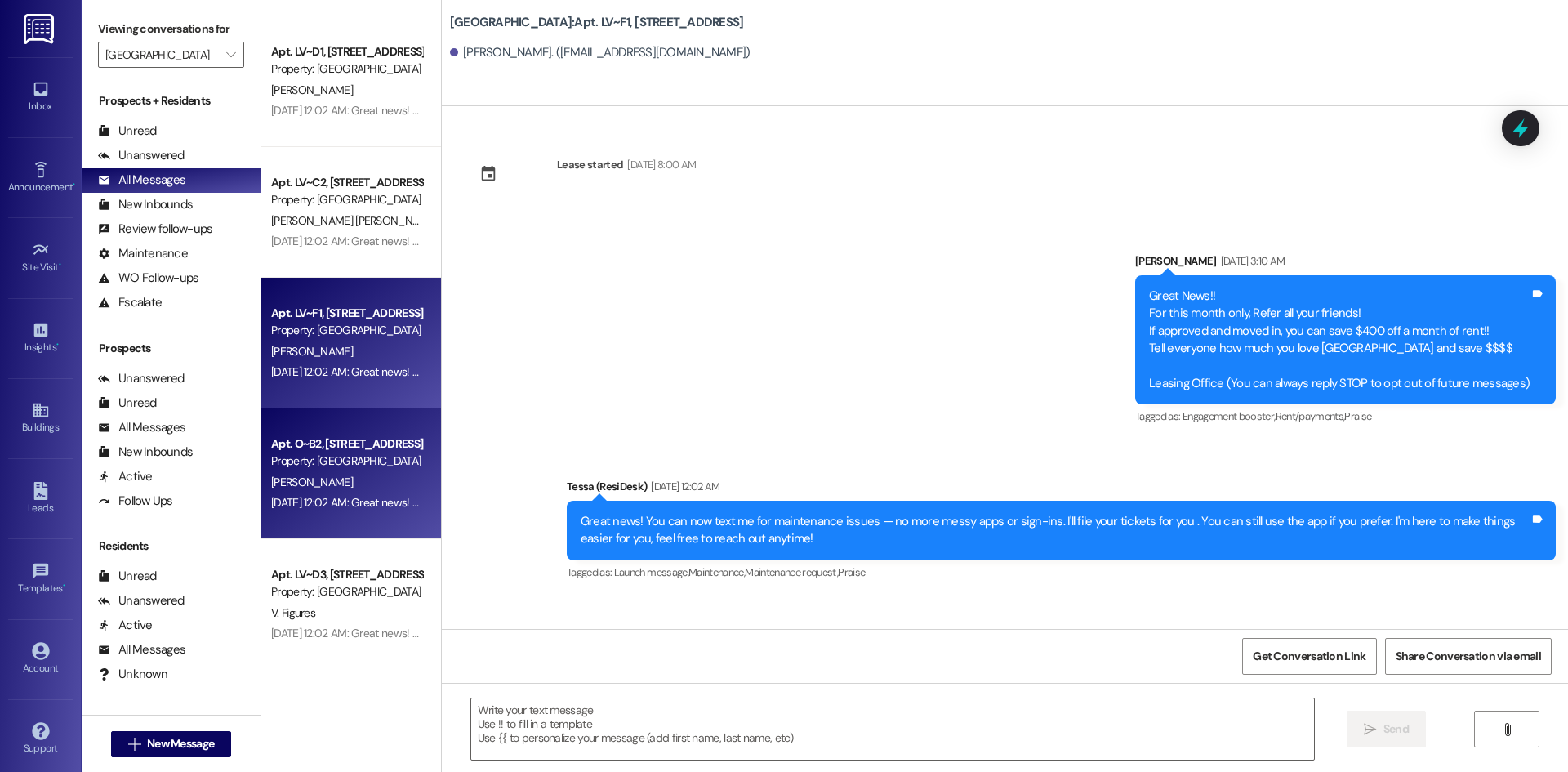 click on "[PERSON_NAME]" at bounding box center [346, 482] 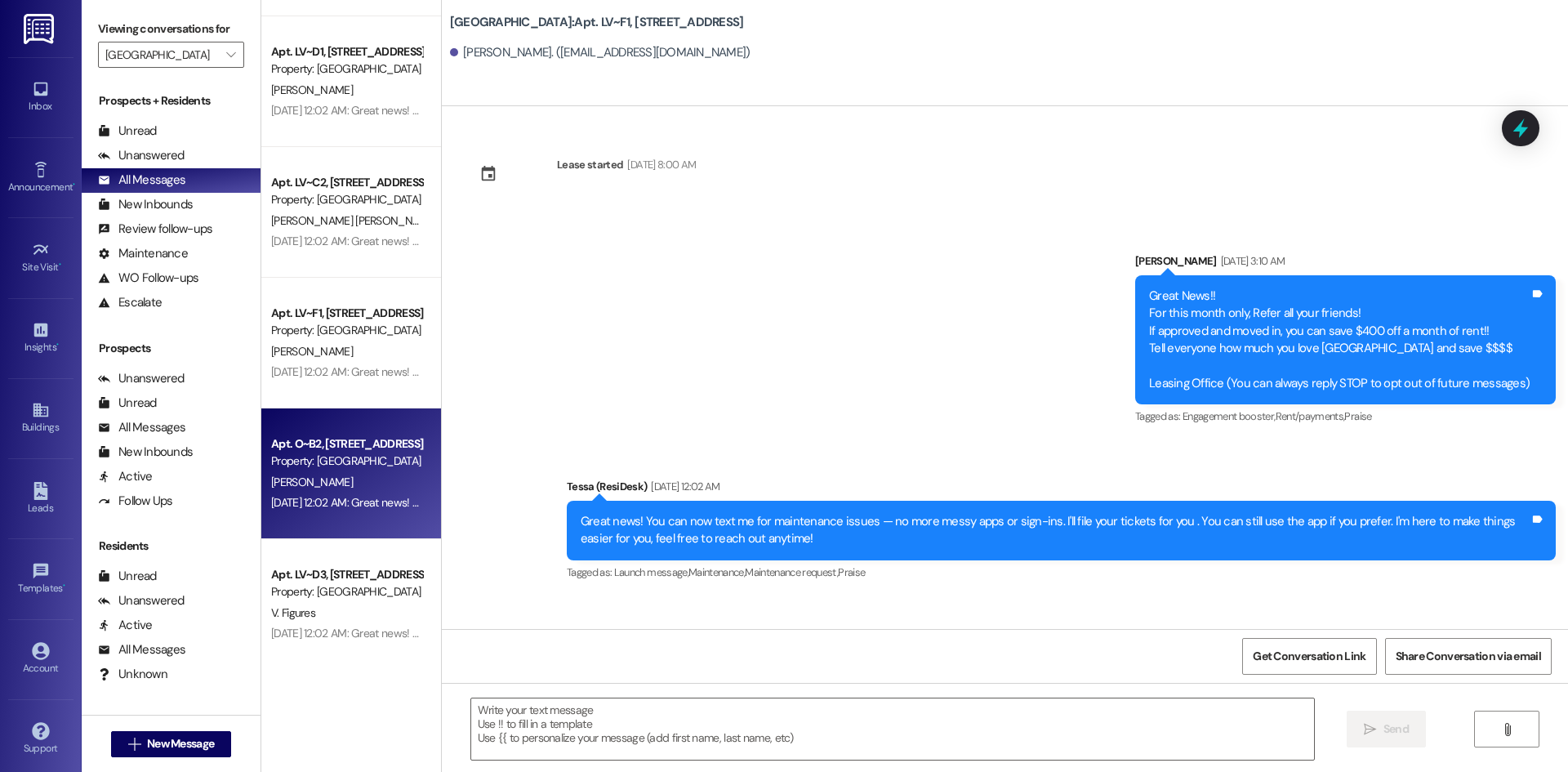 type on "Fetching suggested responses. Please feel free to read through the conversation in the meantime." 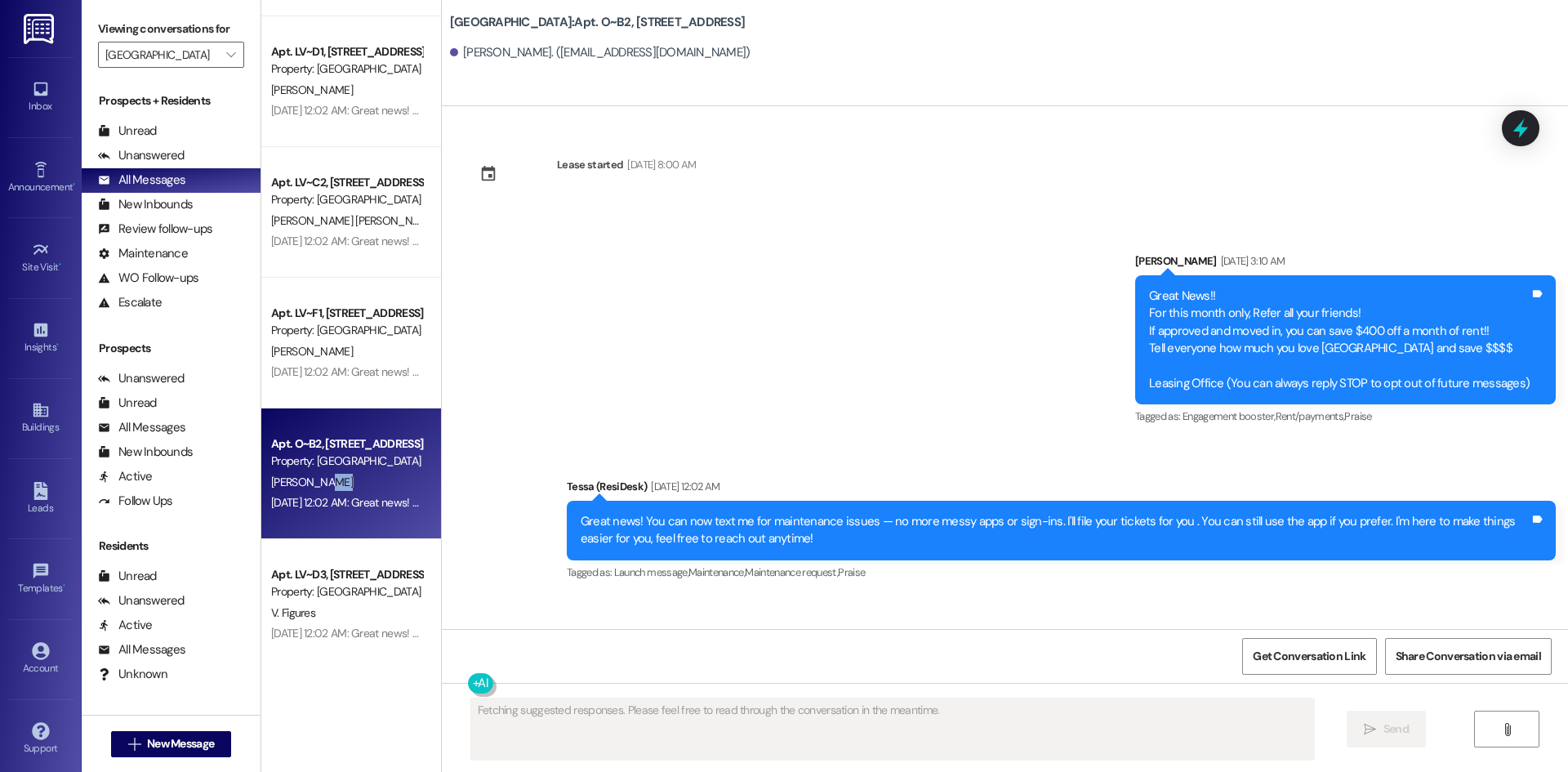 type 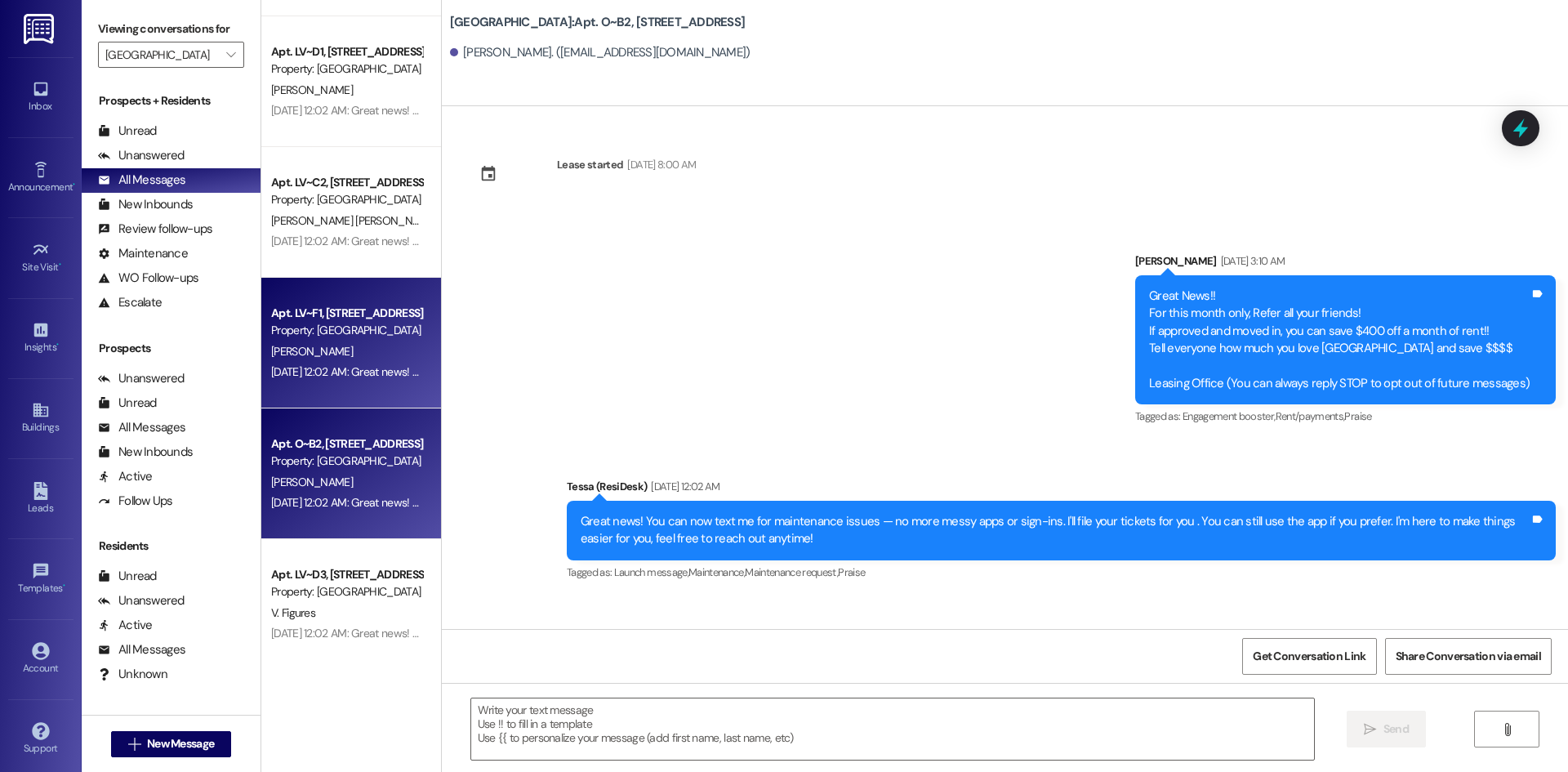 click on "[DATE] 12:02 AM: Great news! You can now text me for maintenance issues — no more messy apps or sign-ins. I'll file your tickets for you . You can still use the app if you prefer.  I'm here to make things easier for you, feel free to reach out anytime! [DATE] 12:02 AM: Great news! You can now text me for maintenance issues — no more messy apps or sign-ins. I'll file your tickets for you . You can still use the app if you prefer.  I'm here to make things easier for you, feel free to reach out anytime!" at bounding box center (844, 372) 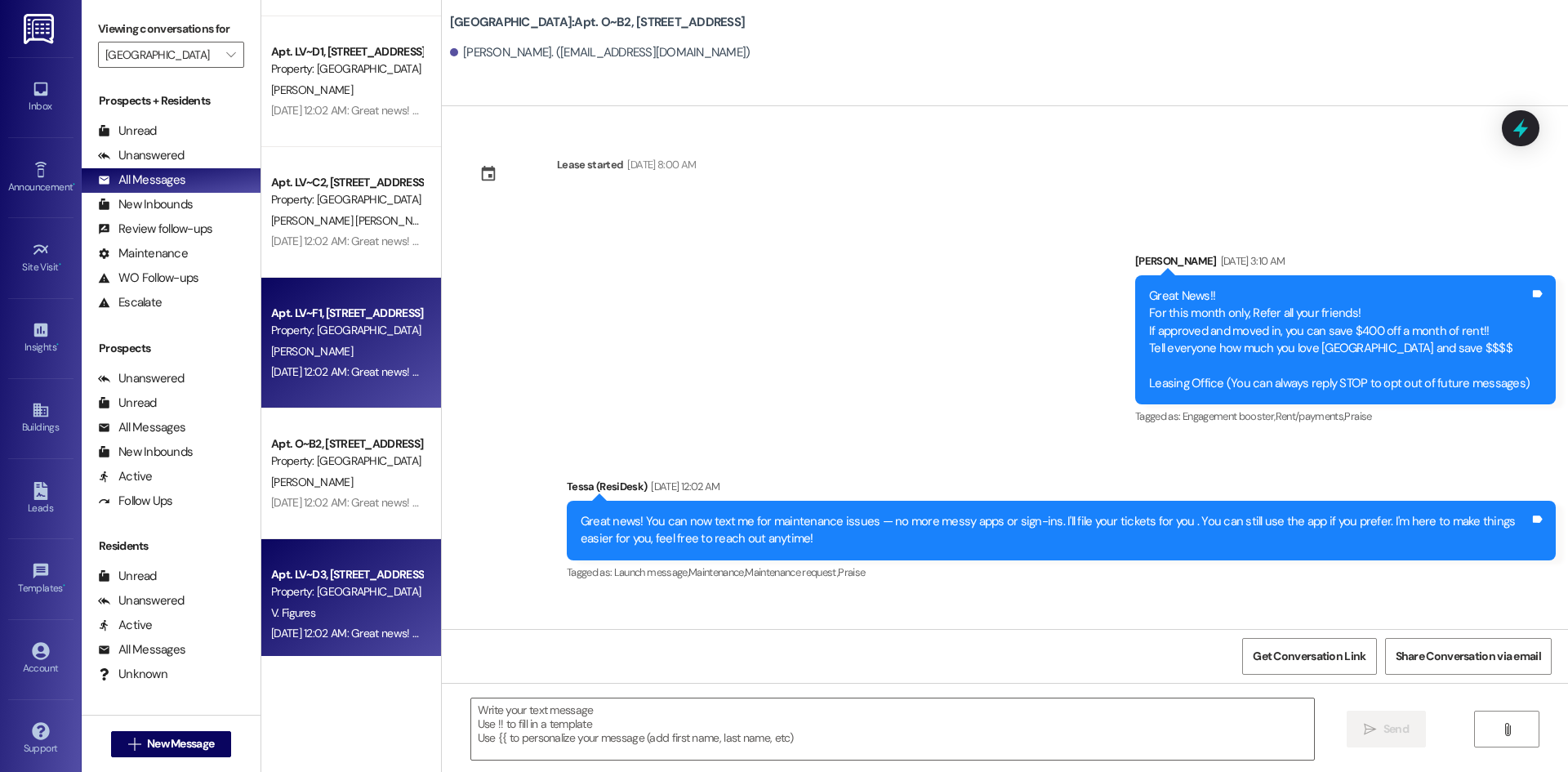 type on "Fetching suggested responses. Please feel free to read through the conversation in the meantime." 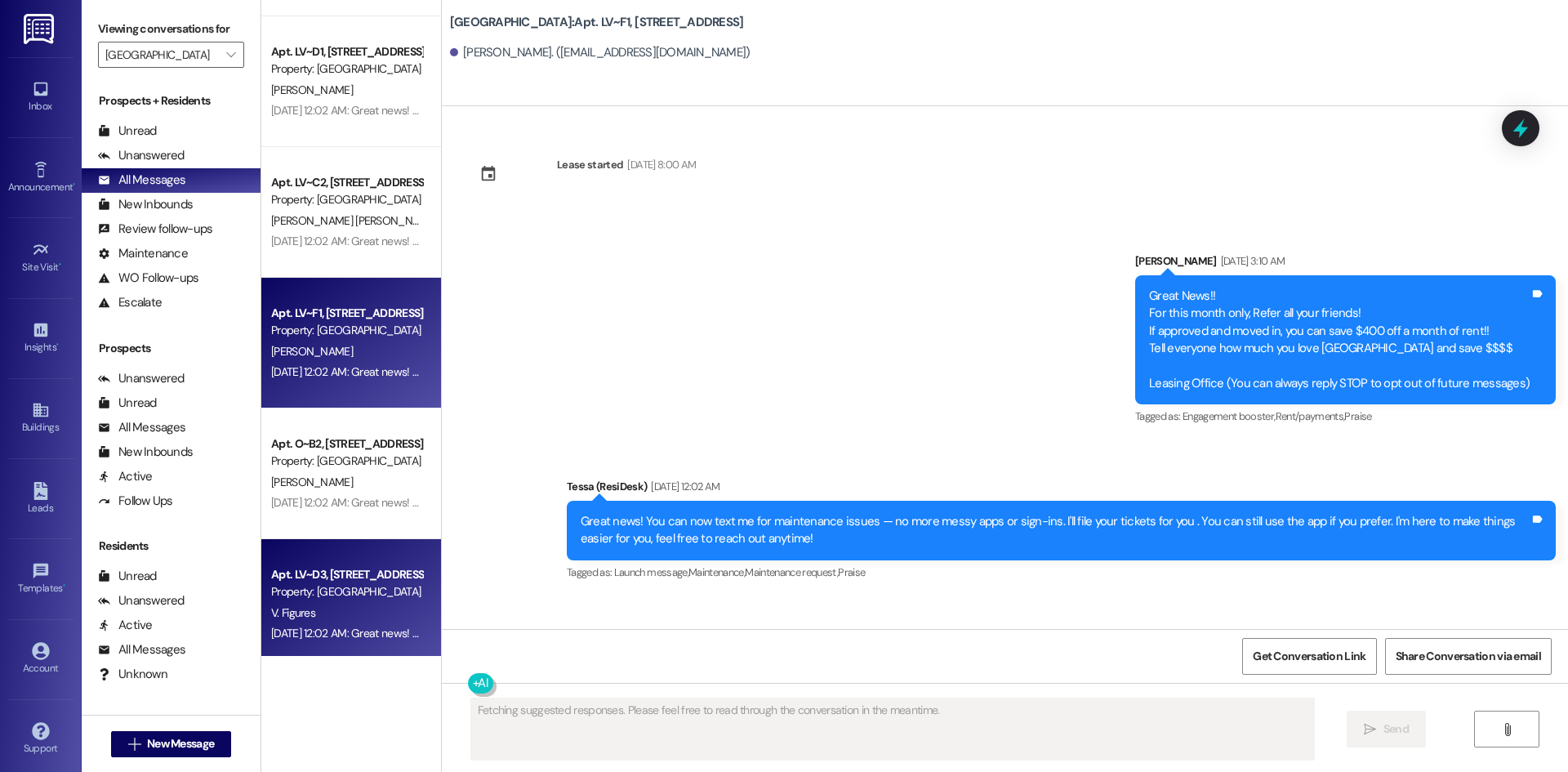 click on "Property: [GEOGRAPHIC_DATA]" at bounding box center [346, 591] 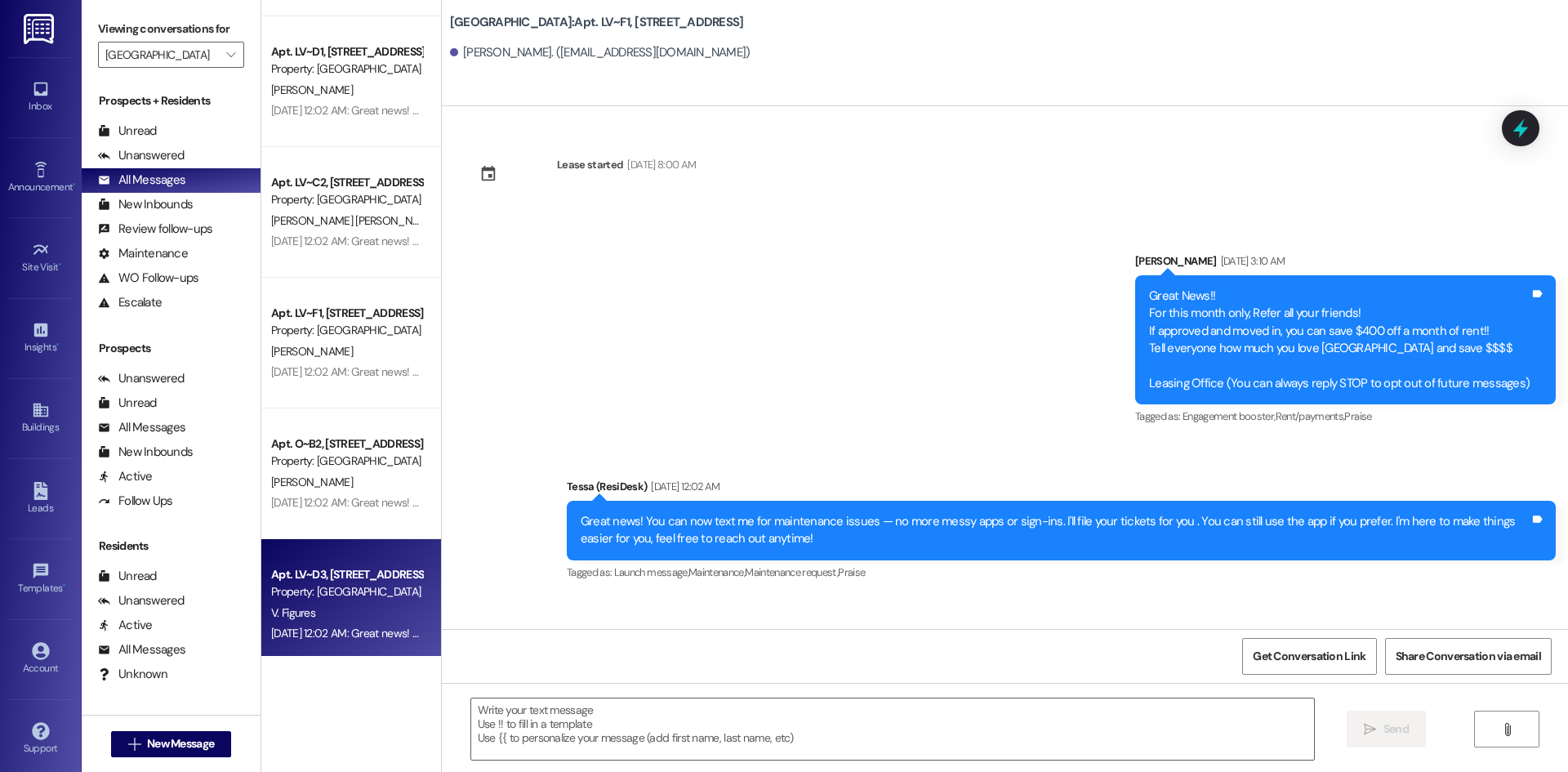 type on "Fetching suggested responses. Please feel free to read through the conversation in the meantime." 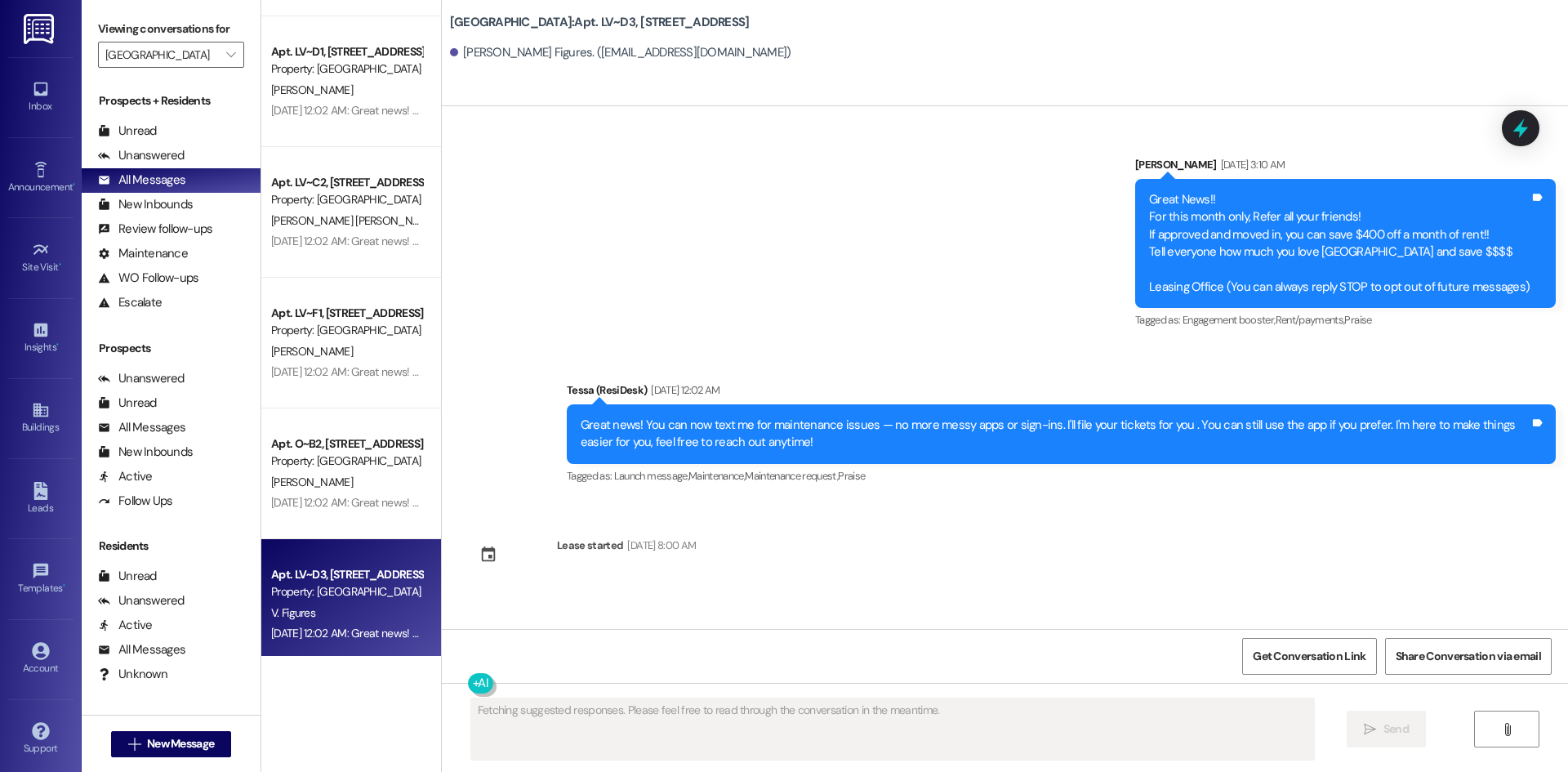 type 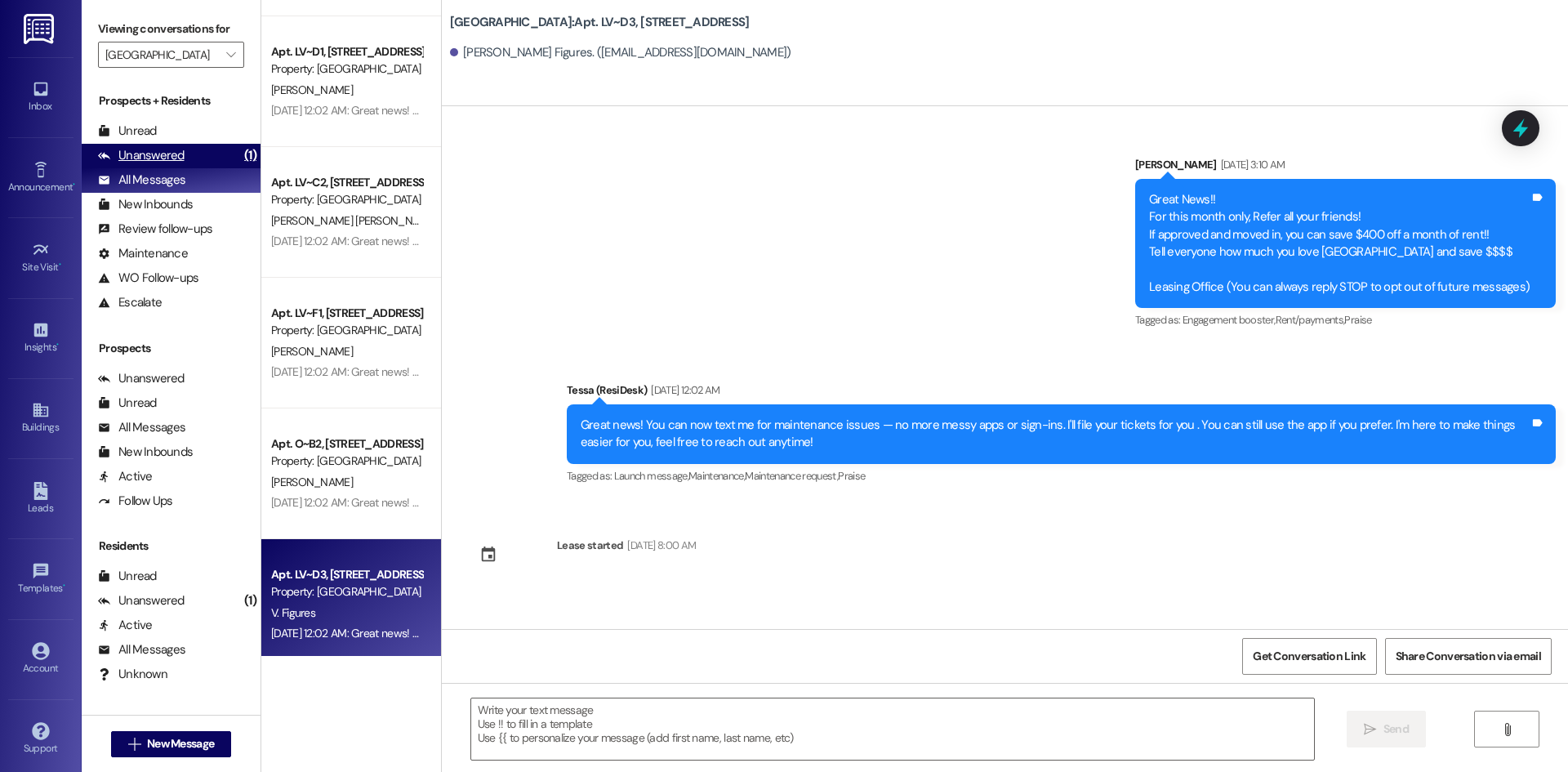 click on "Unanswered" at bounding box center (141, 155) 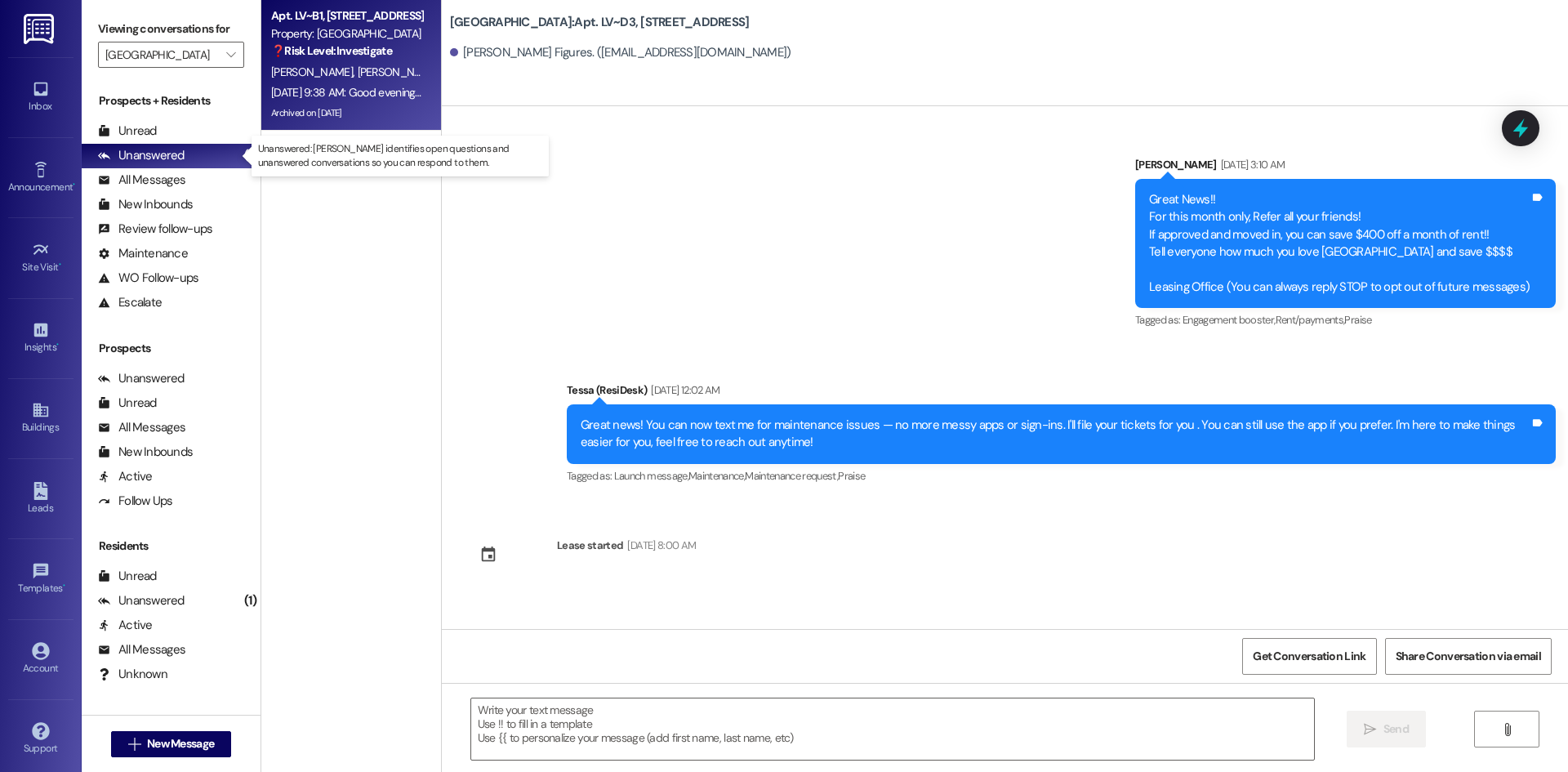 type on "Fetching suggested responses. Please feel free to read through the conversation in the meantime." 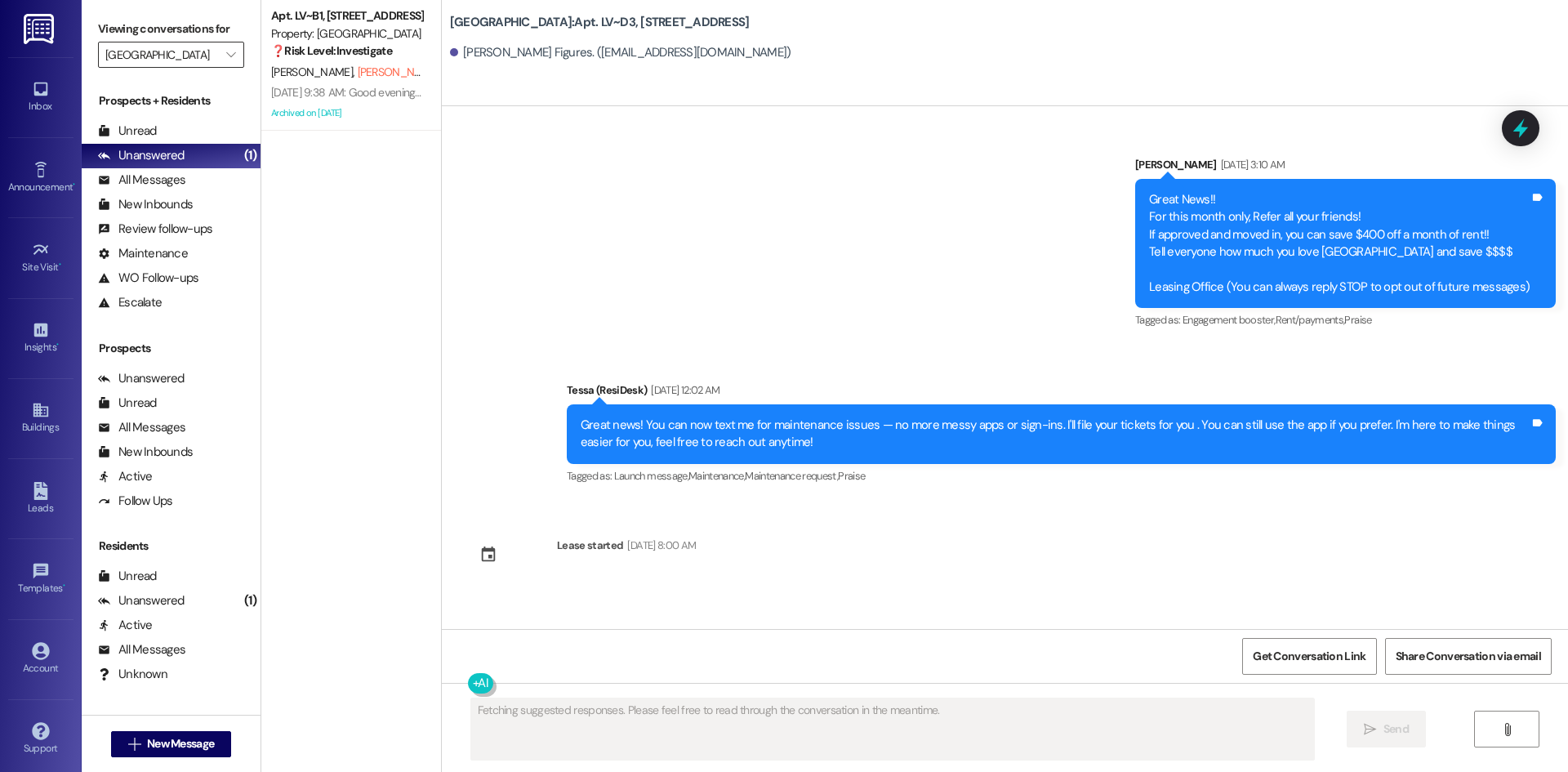 type 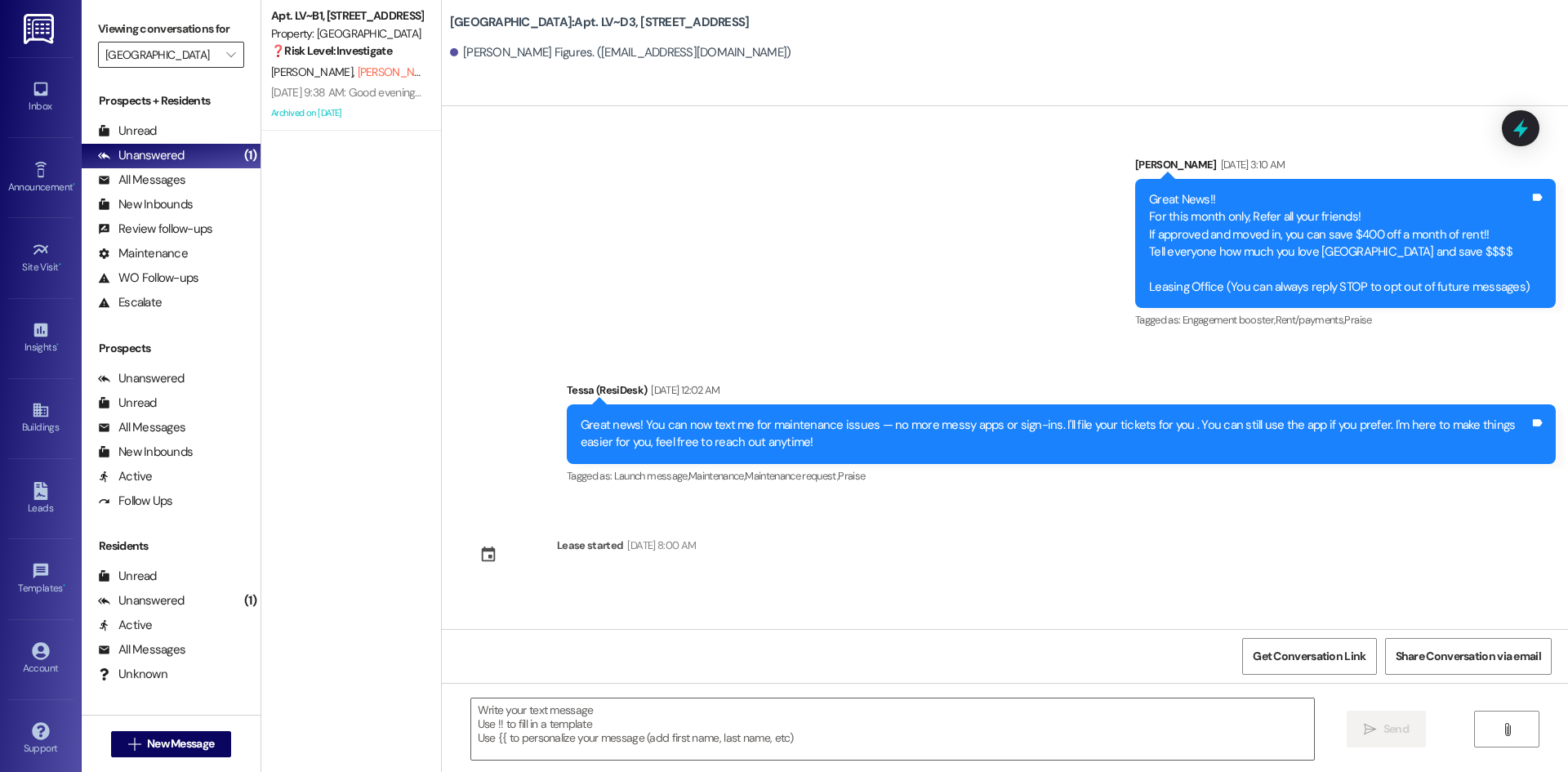 click on "[GEOGRAPHIC_DATA]" at bounding box center (162, 55) 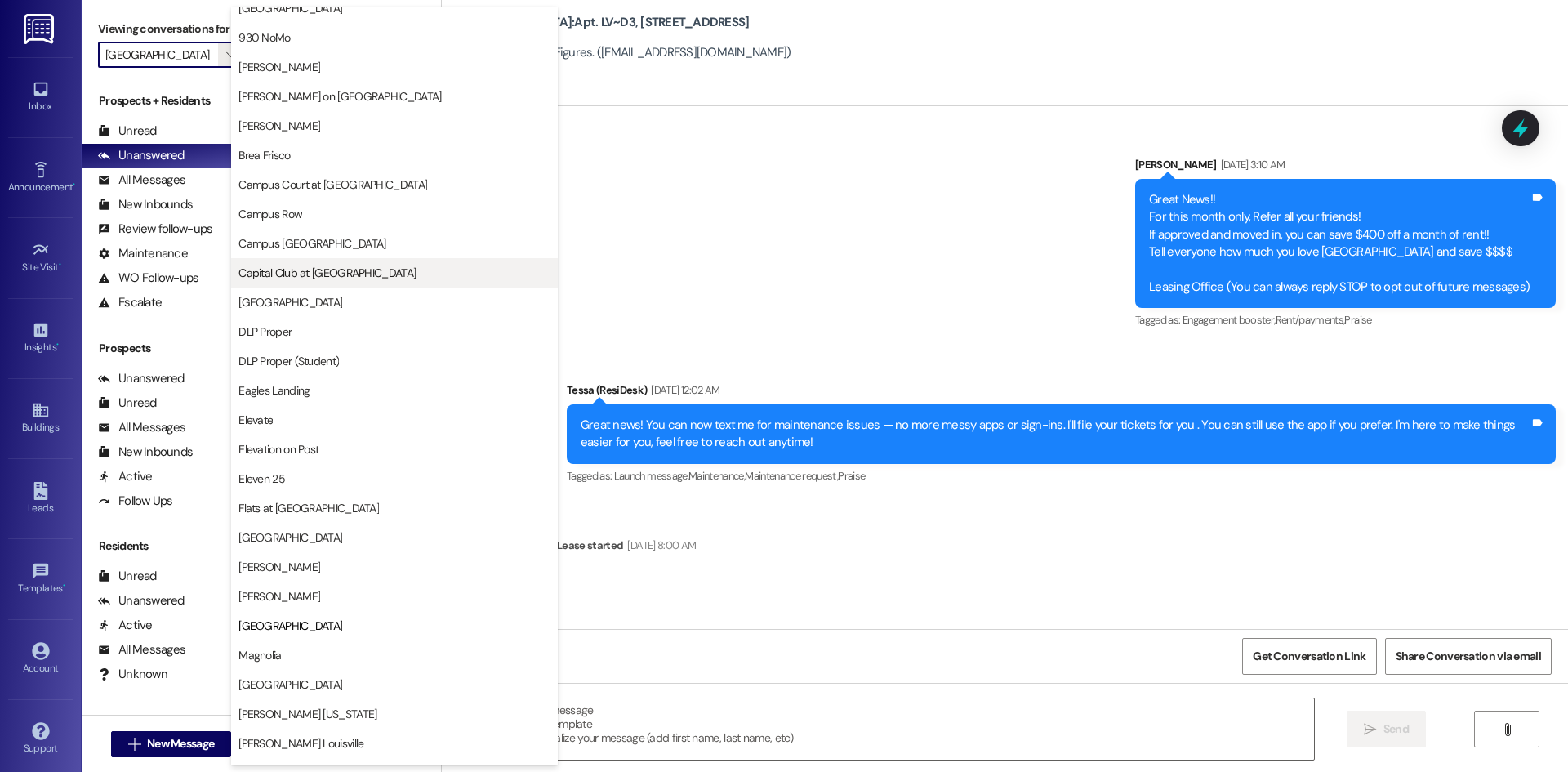 scroll, scrollTop: 0, scrollLeft: 0, axis: both 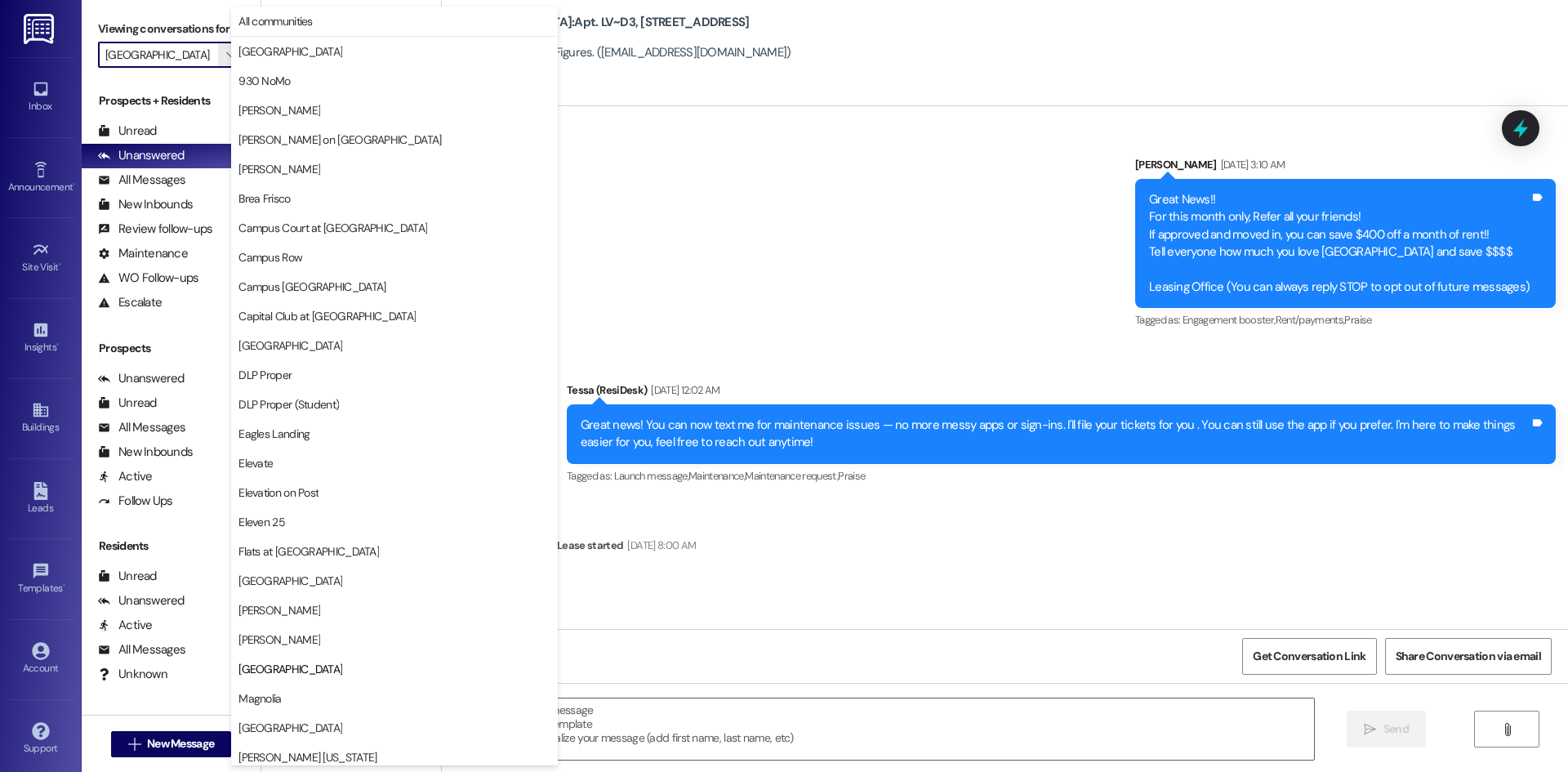 click on "Announcement, sent via SMS [PERSON_NAME] [DATE] 3:10 AM Great News!!
For this month only, Refer all your friends!
If approved and moved in, you can save $400 off a month of rent!!
Tell everyone how much you love [GEOGRAPHIC_DATA] and save $$$$
Leasing Office (You can always reply STOP to opt out of future messages) Tags and notes Tagged as:   Engagement booster ,  Click to highlight conversations about Engagement booster Rent/payments ,  Click to highlight conversations about Rent/payments Praise Click to highlight conversations about Praise Announcement, sent via SMS Tessa  (ResiDesk) [DATE] 12:02 AM Great news! You can now text me for maintenance issues — no more messy apps or sign-ins. I'll file your tickets for you . You can still use the app if you prefer.  I'm here to make things easier for you, feel free to reach out anytime! Tags and notes Tagged as:   Launch message ,  Click to highlight conversations about Launch message Maintenance ,  Maintenance request ,  Praise" at bounding box center (1004, 310) 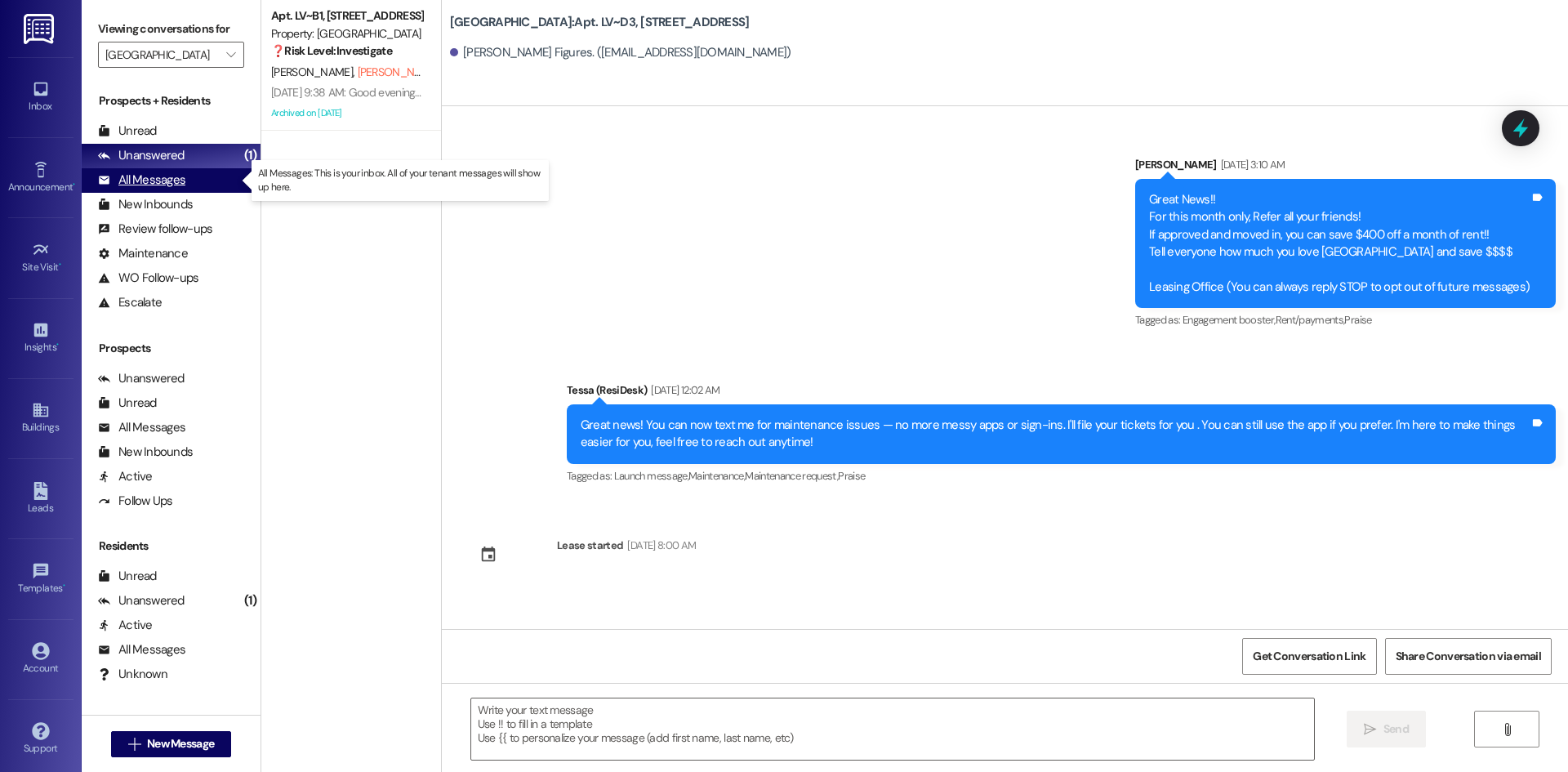 click on "All Messages (undefined)" at bounding box center [171, 181] 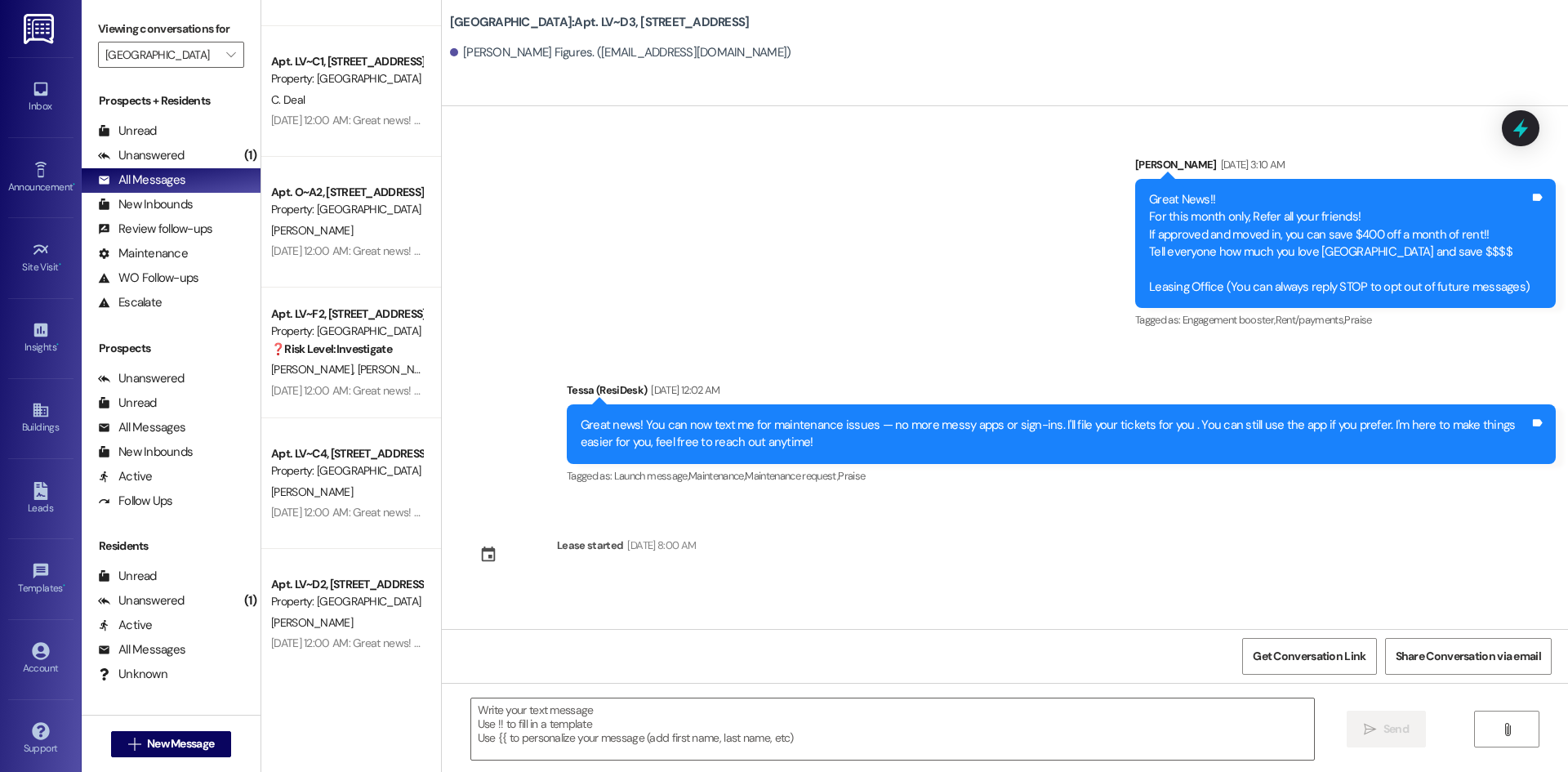 scroll, scrollTop: 5422, scrollLeft: 0, axis: vertical 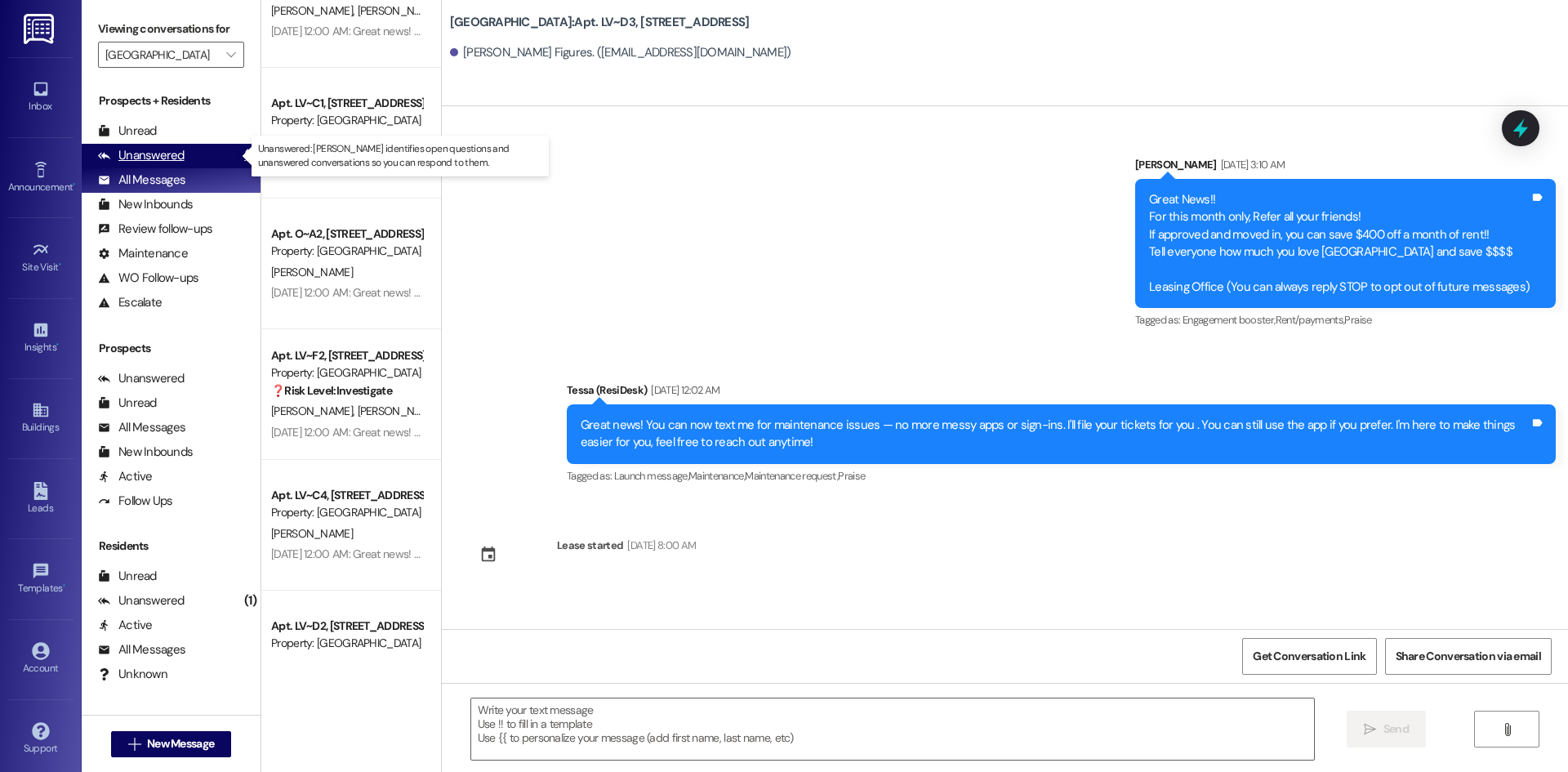 click on "Unanswered (1)" at bounding box center [171, 156] 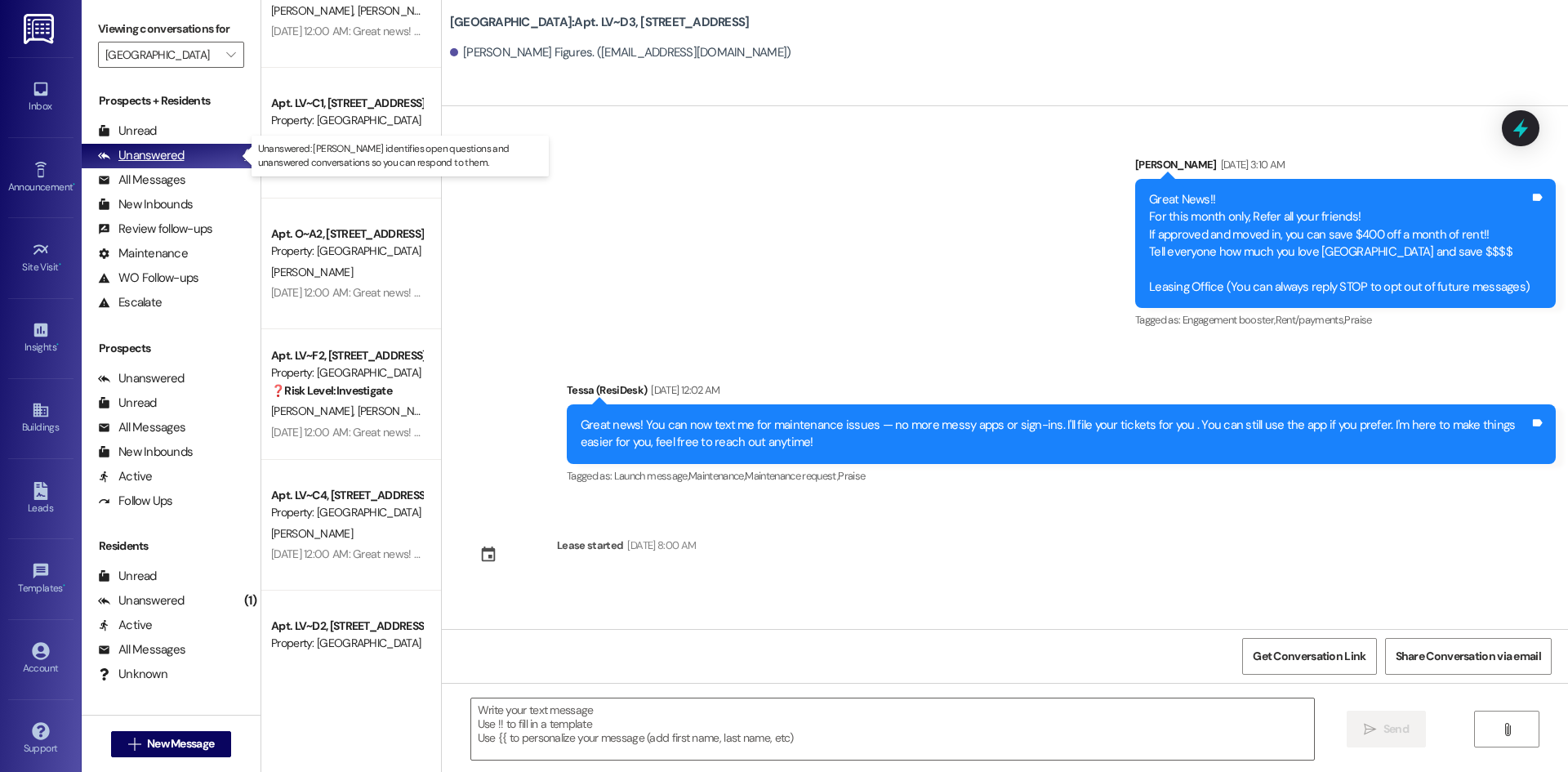 scroll, scrollTop: 0, scrollLeft: 0, axis: both 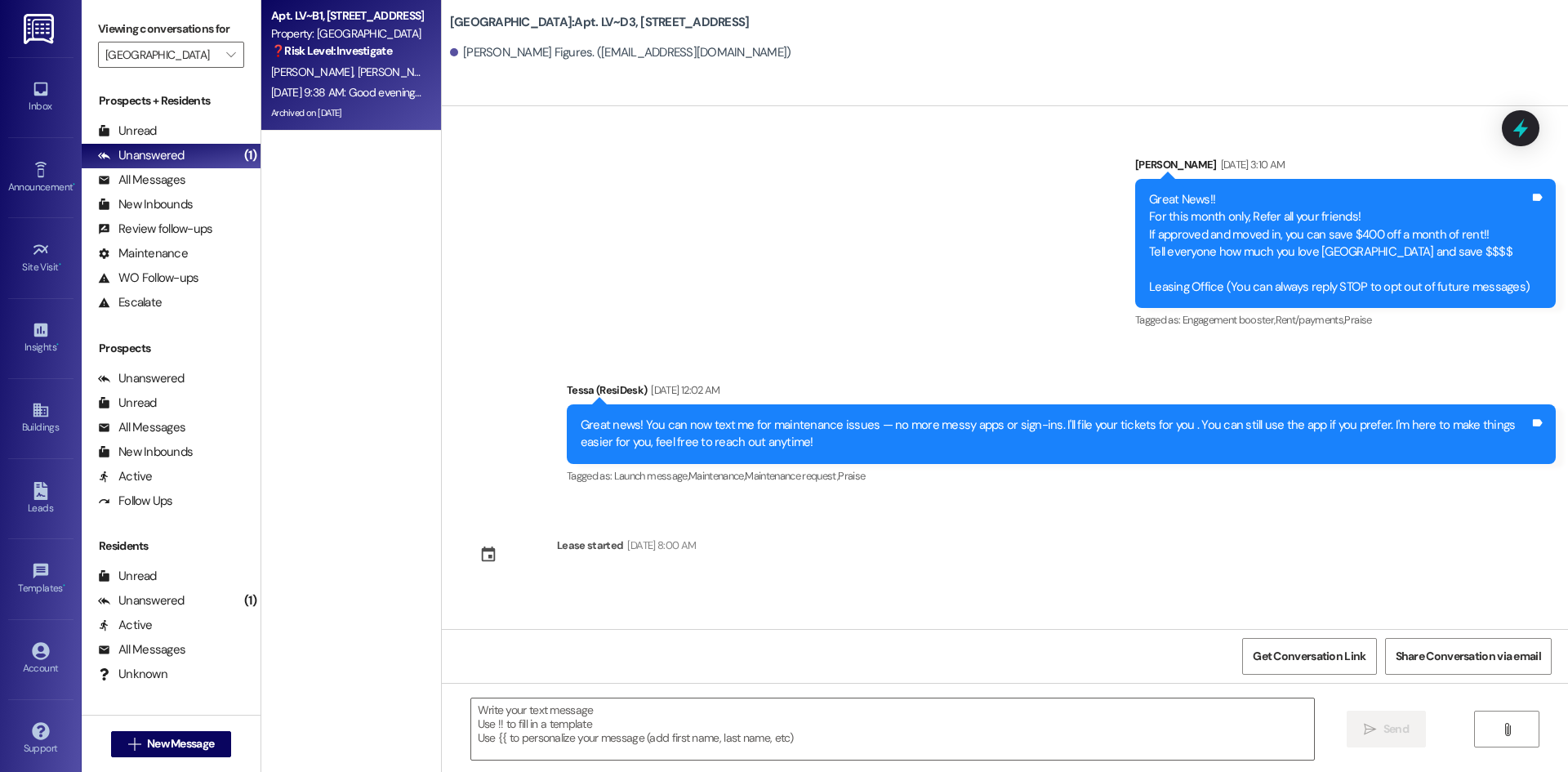 click on "[DATE] 9:38 AM: Good evening, this is [PERSON_NAME], LV B-1 can someone come check my refrigerator water is coming inside and I need a new stove cannot turn down the burner, text me back at this number  [DATE] 9:38 AM: Good evening, this is [PERSON_NAME], LV B-1 can someone come check my refrigerator water is coming inside and I need a new stove cannot turn down the burner, text me back at this number" at bounding box center (768, 92) 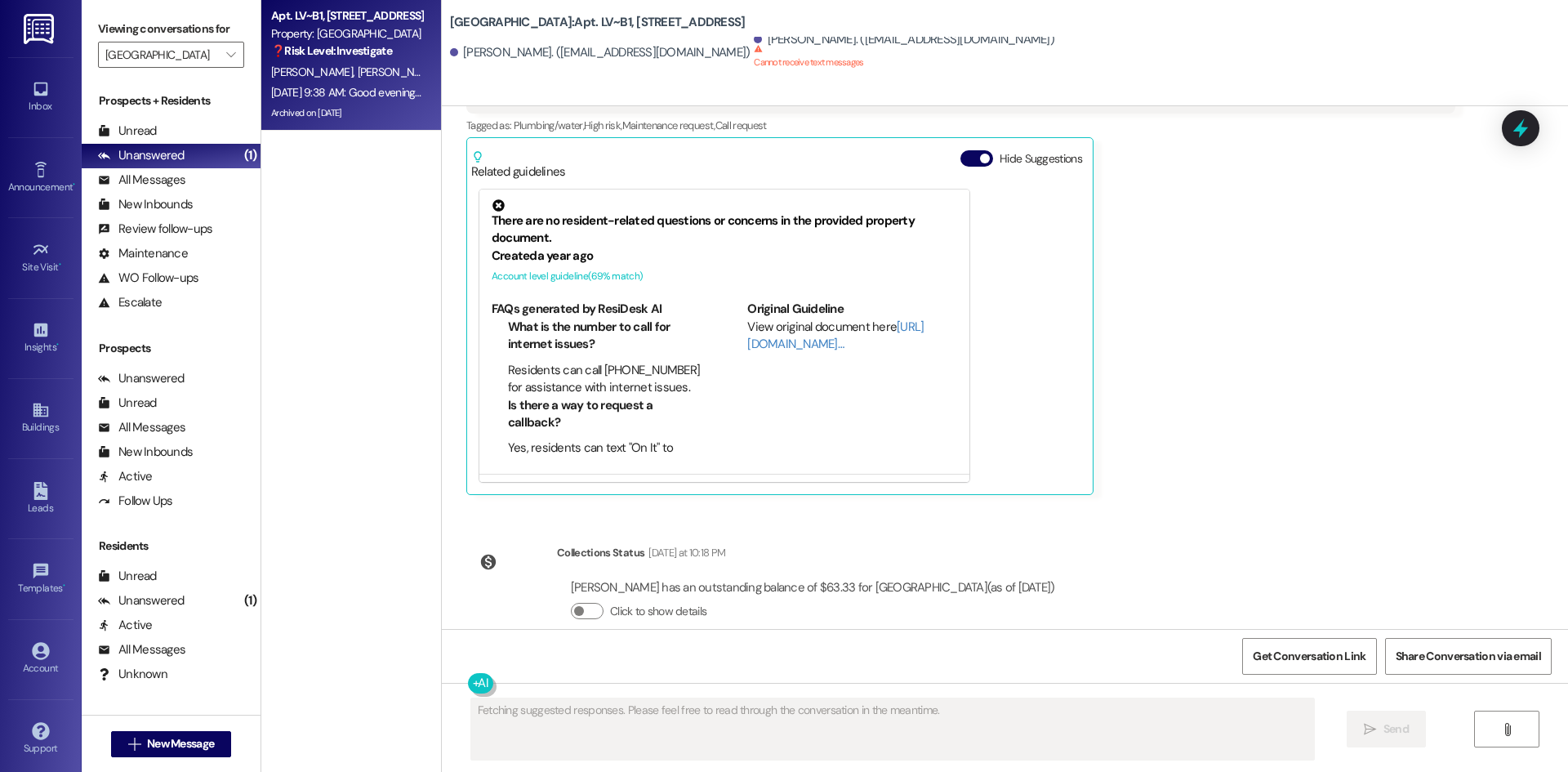 scroll, scrollTop: 1523, scrollLeft: 0, axis: vertical 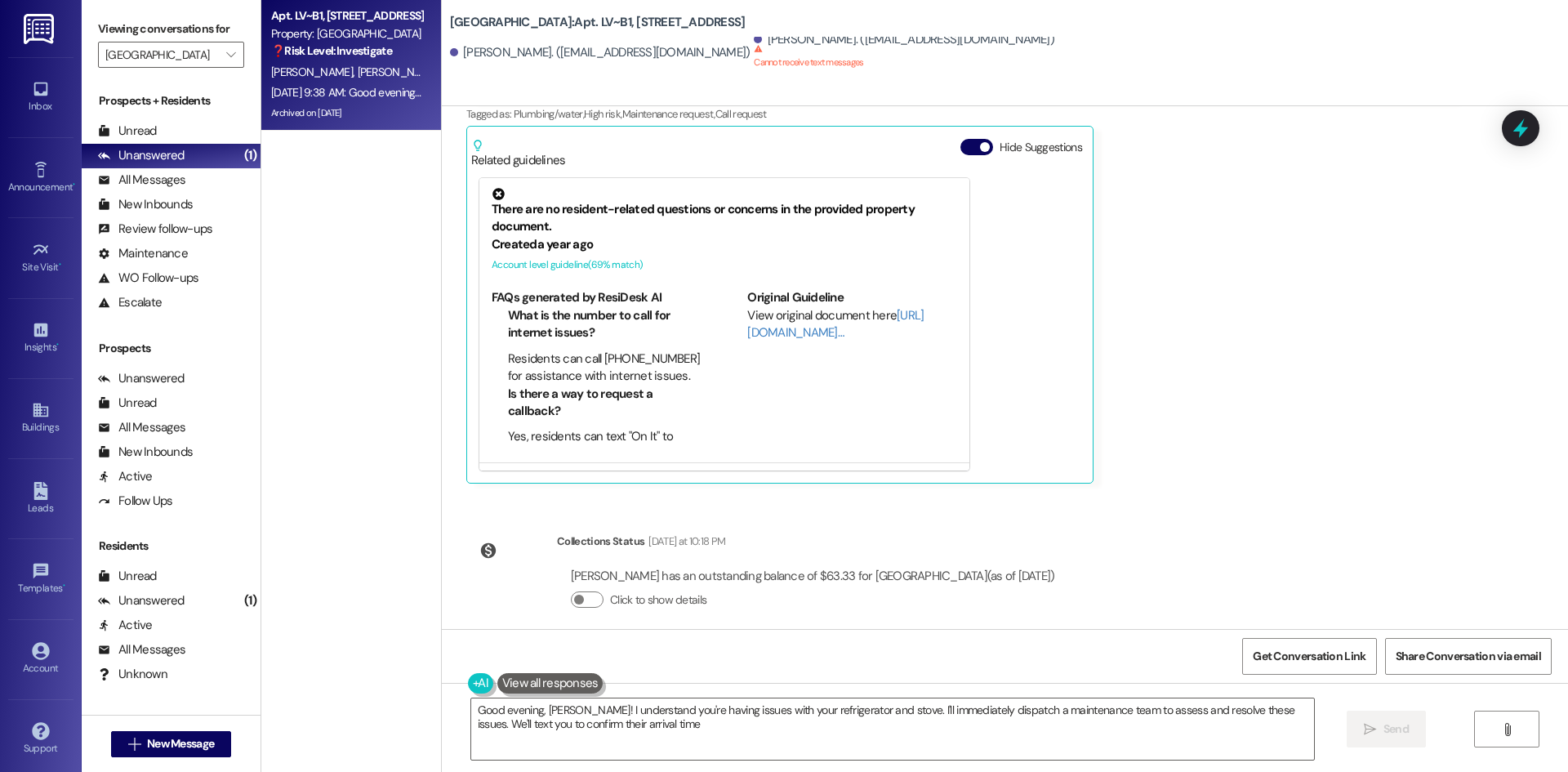 type on "Good evening, [PERSON_NAME]! I understand you're having issues with your refrigerator and stove. I'll immediately dispatch a maintenance team to assess and resolve these issues. We'll text you to confirm their arrival time." 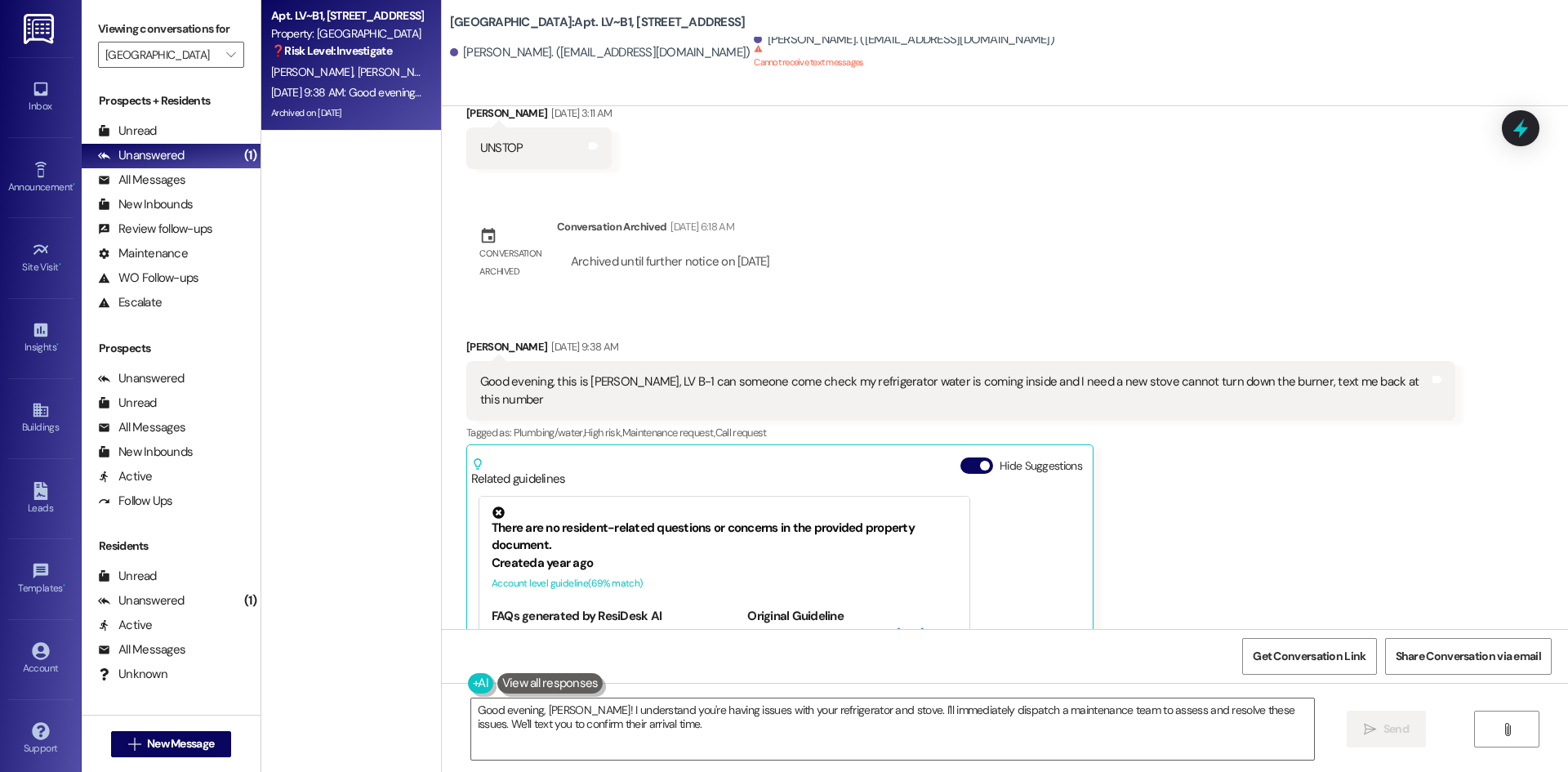 scroll, scrollTop: 1196, scrollLeft: 0, axis: vertical 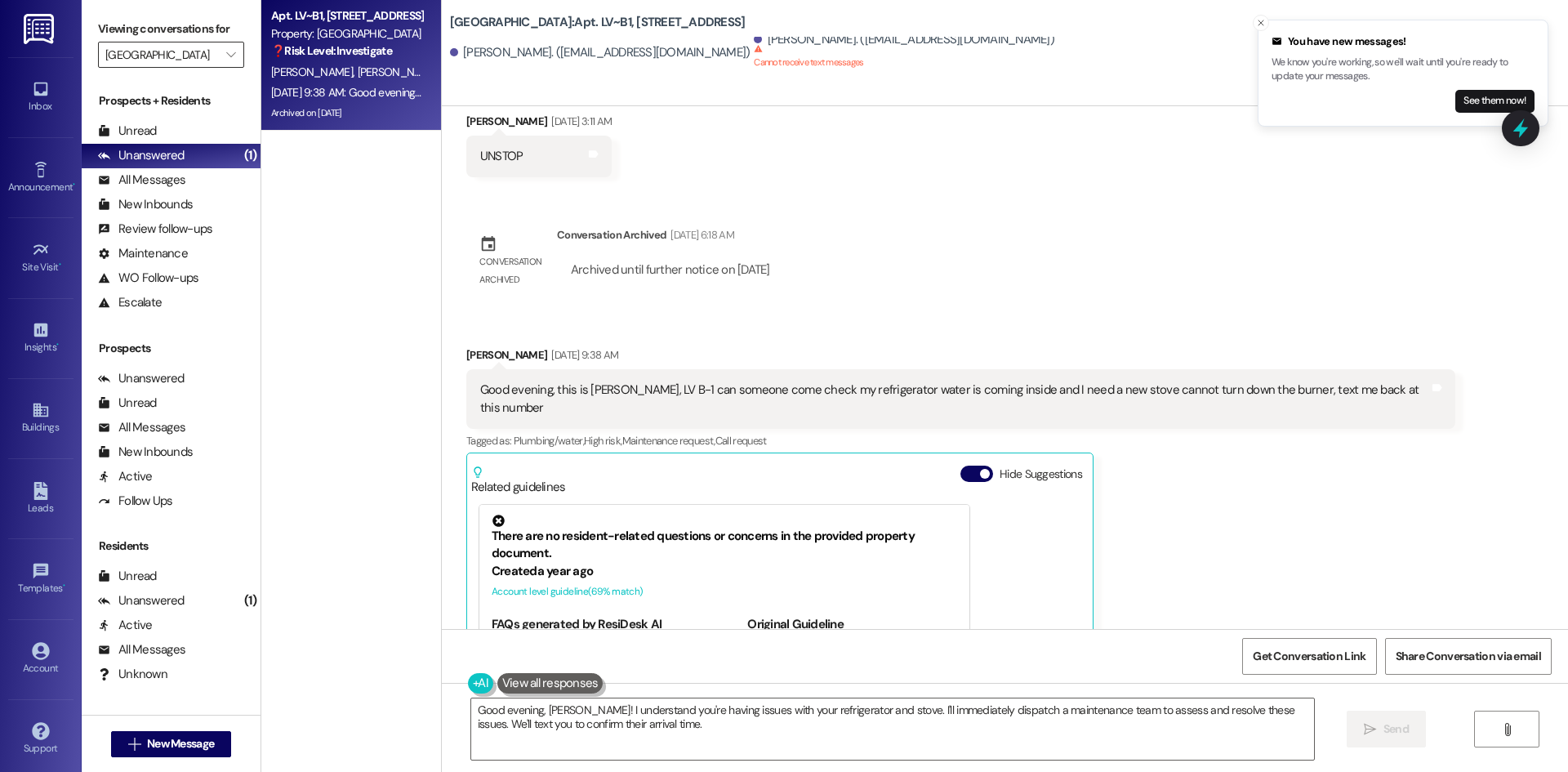 click on "[GEOGRAPHIC_DATA]" at bounding box center [162, 55] 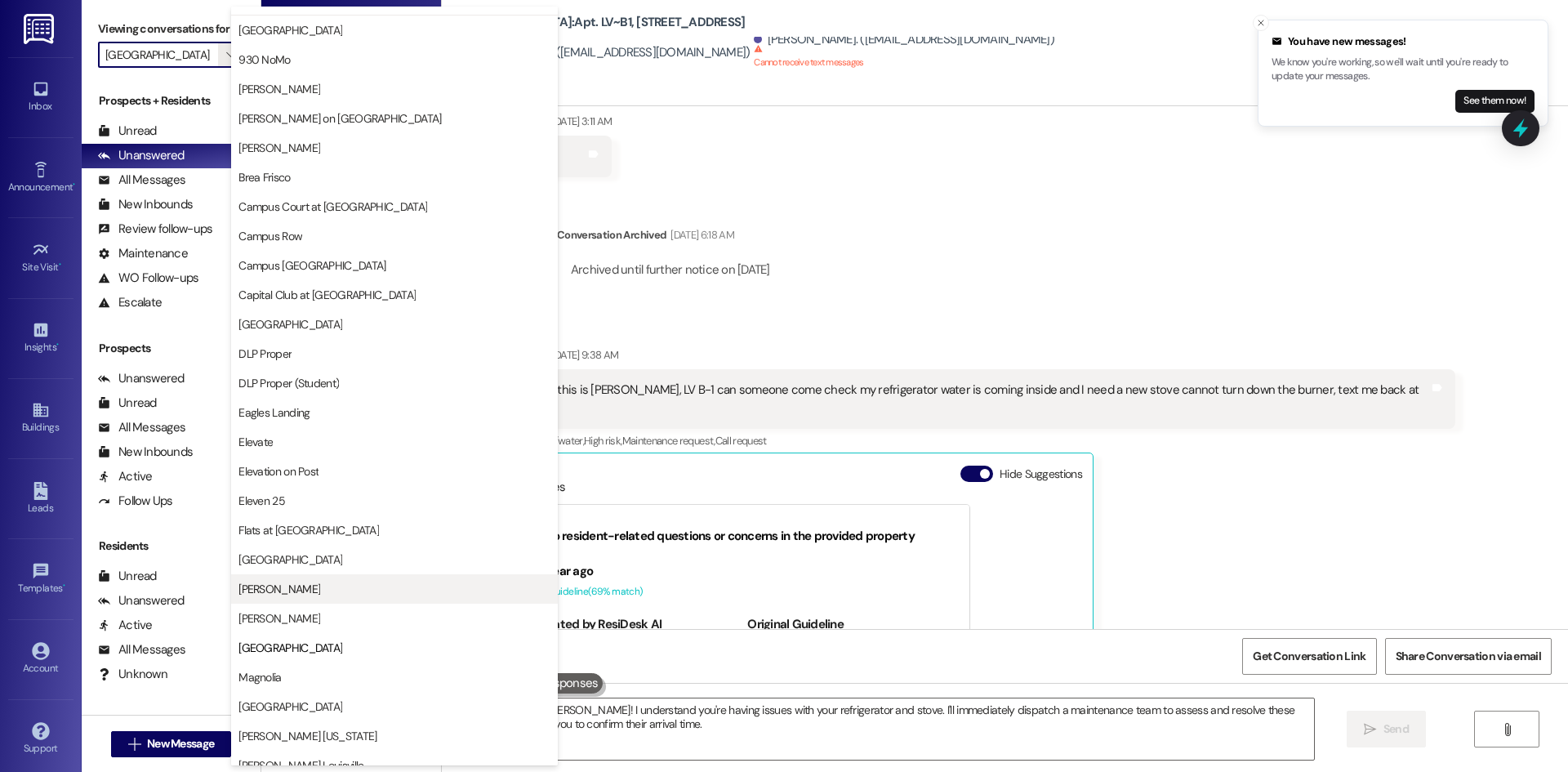 scroll, scrollTop: 0, scrollLeft: 0, axis: both 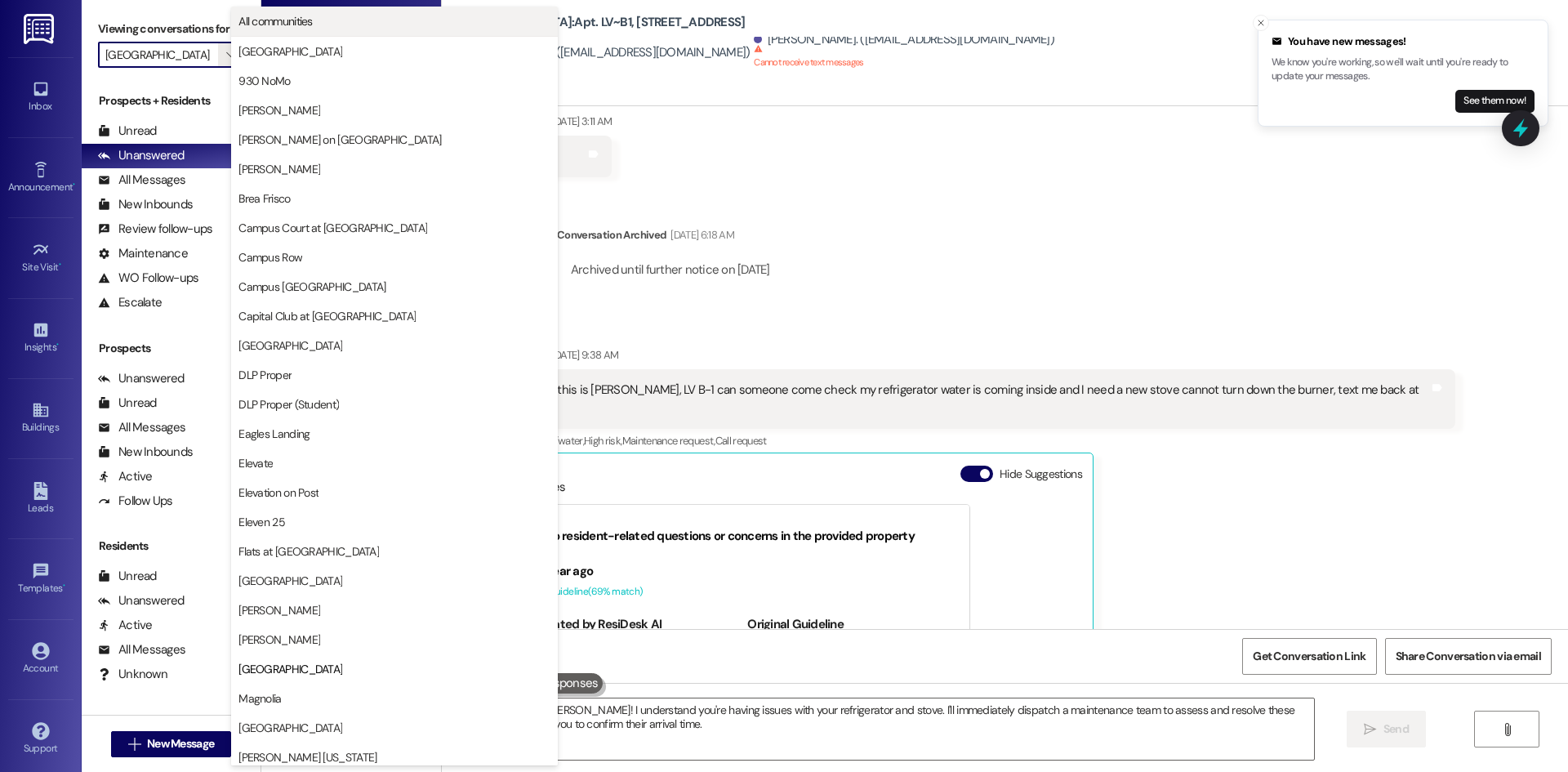click on "All communities" at bounding box center (275, 21) 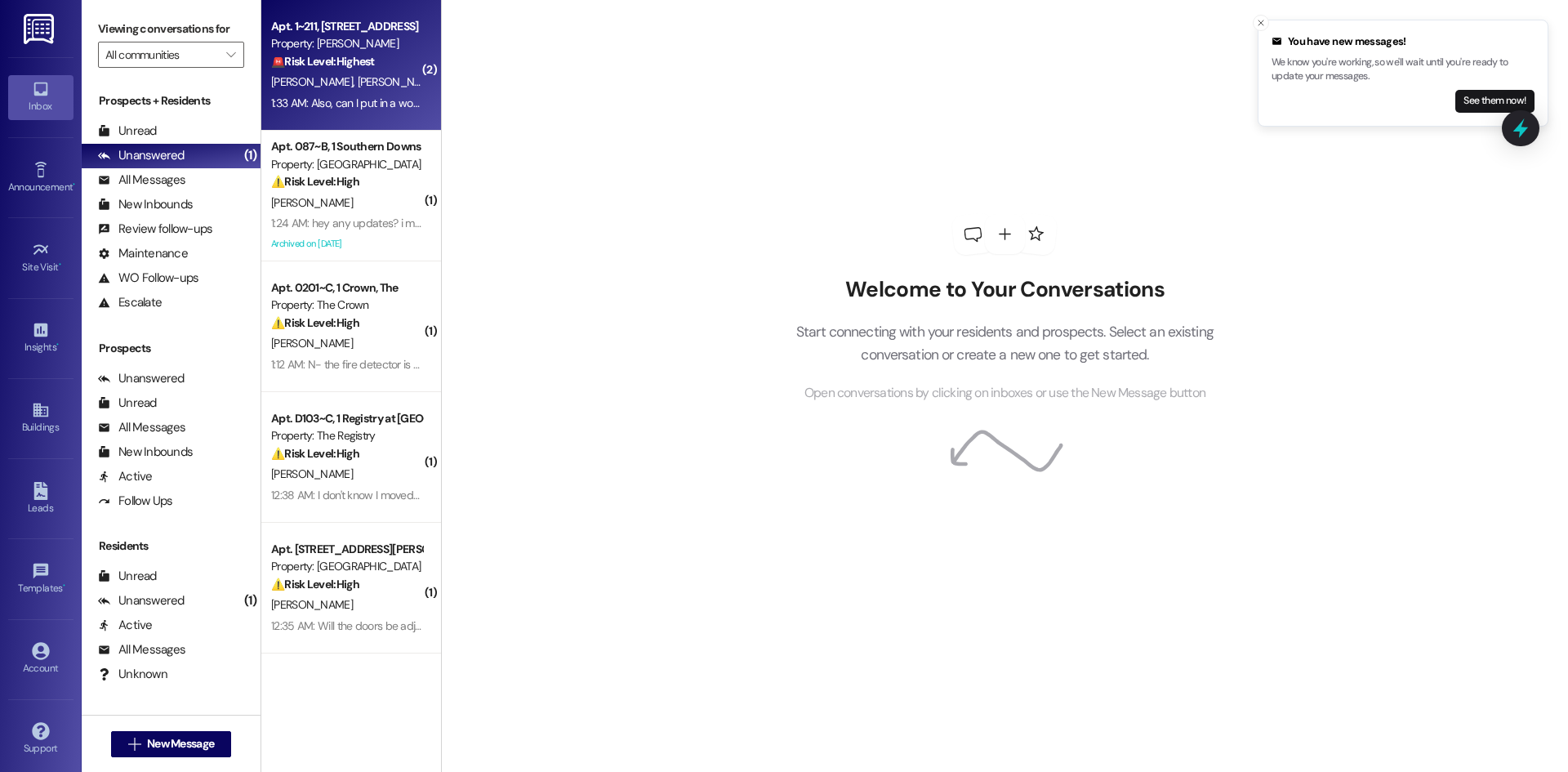 click on "[PERSON_NAME]" at bounding box center [398, 82] 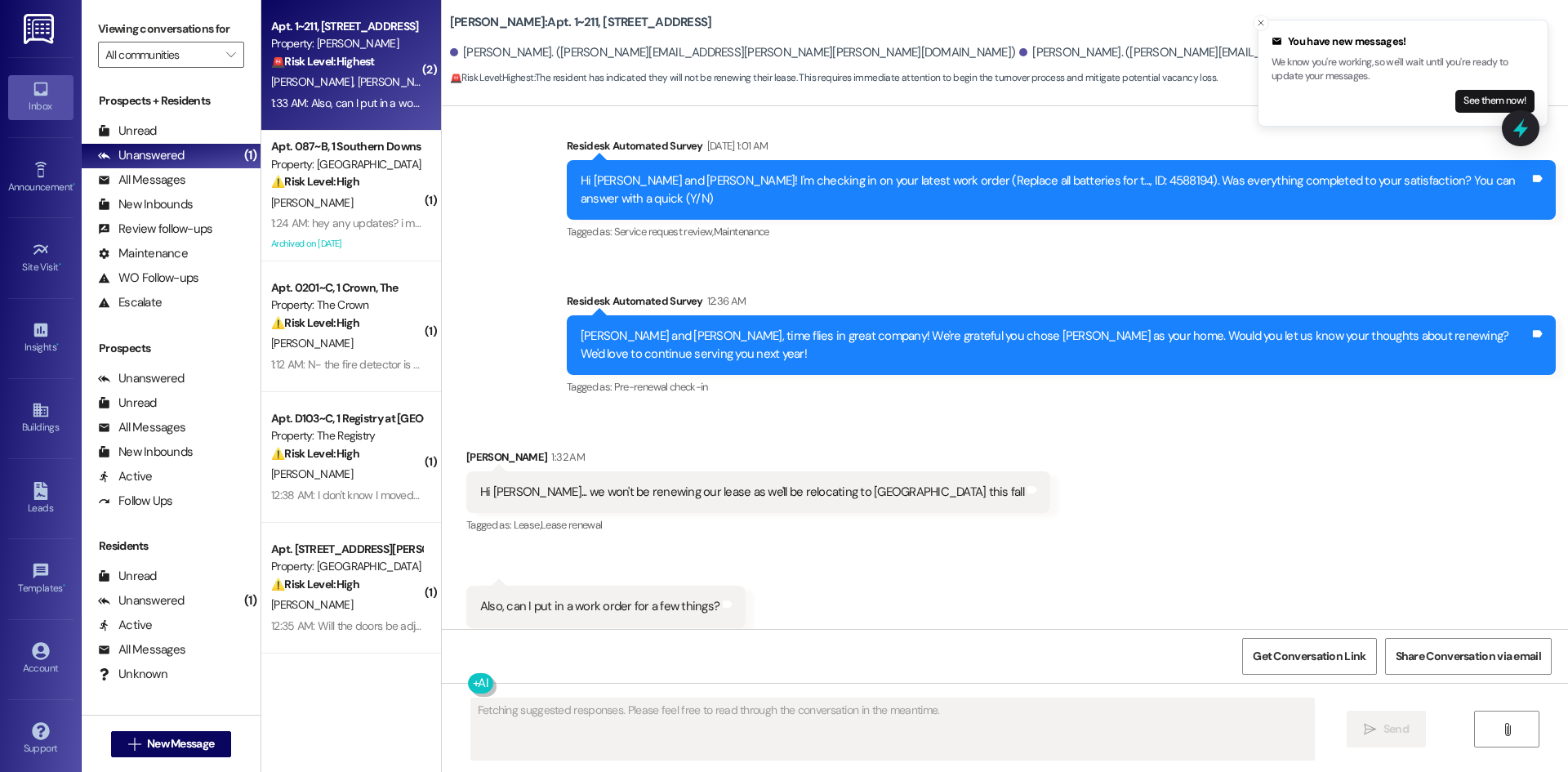 scroll, scrollTop: 2060, scrollLeft: 0, axis: vertical 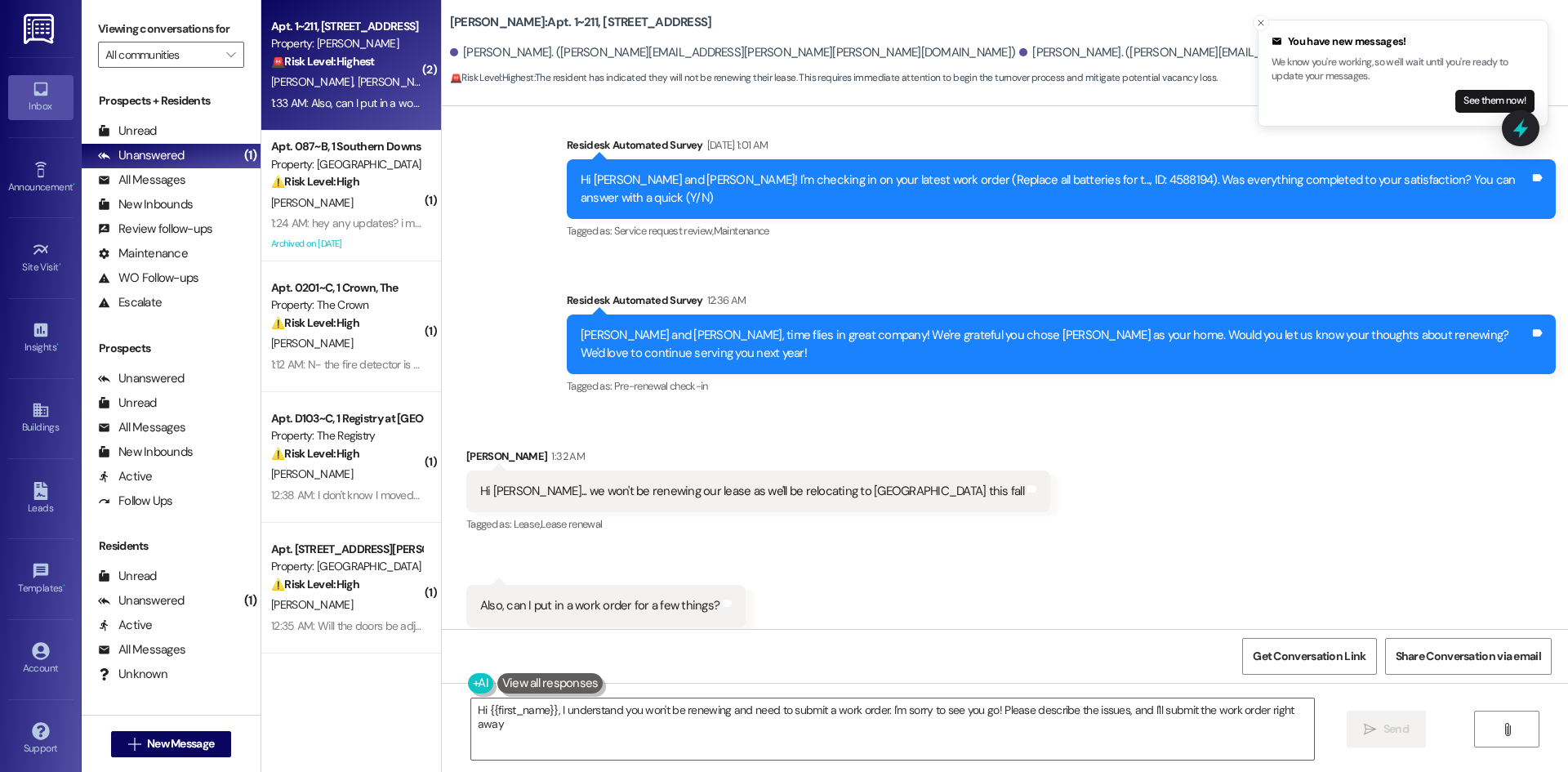 type on "Hi {{first_name}}, I understand you won't be renewing and need to submit a work order. I'm sorry to see you go! Please describe the issues, and I'll submit the work order right away." 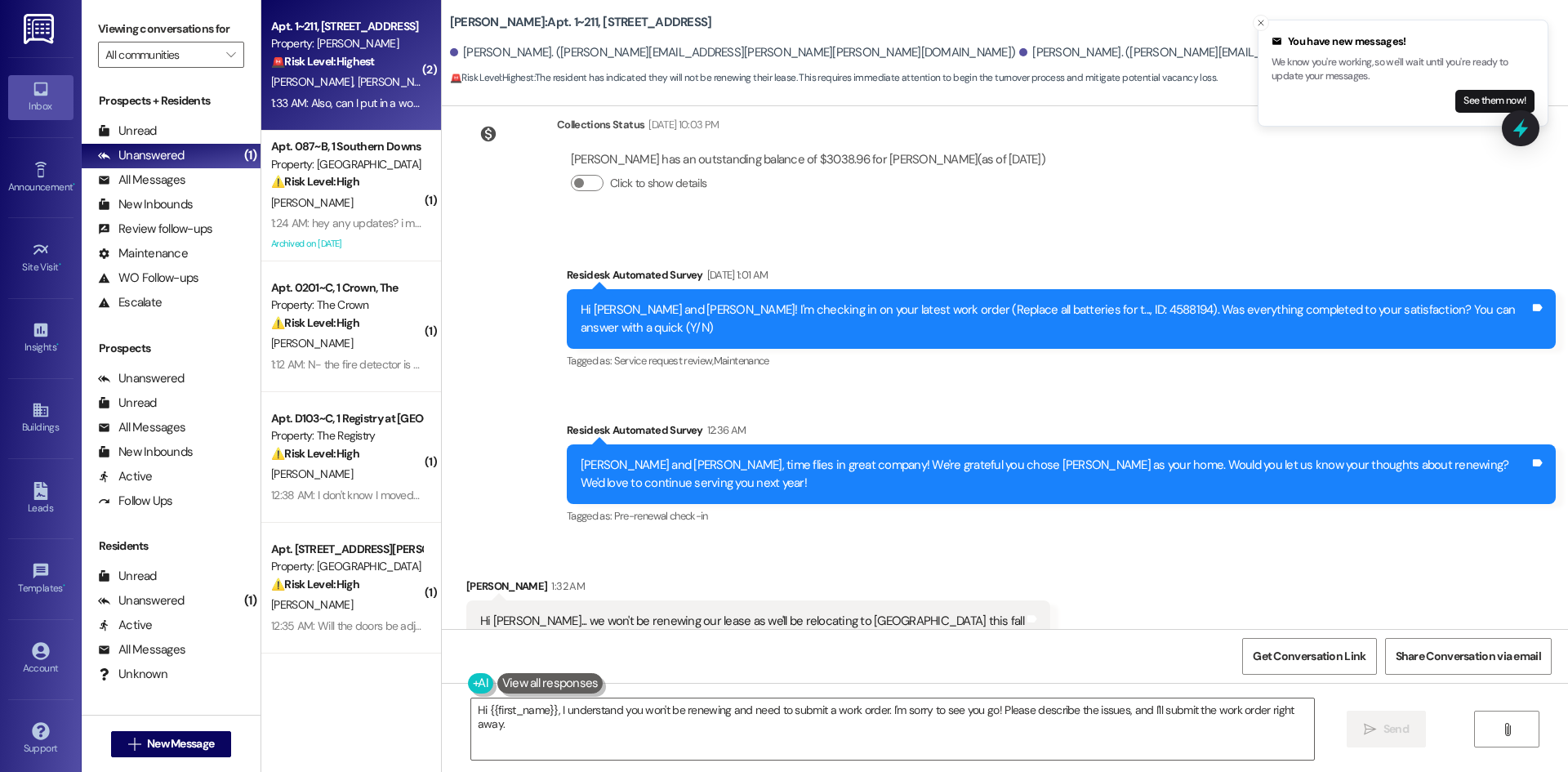 scroll, scrollTop: 1897, scrollLeft: 0, axis: vertical 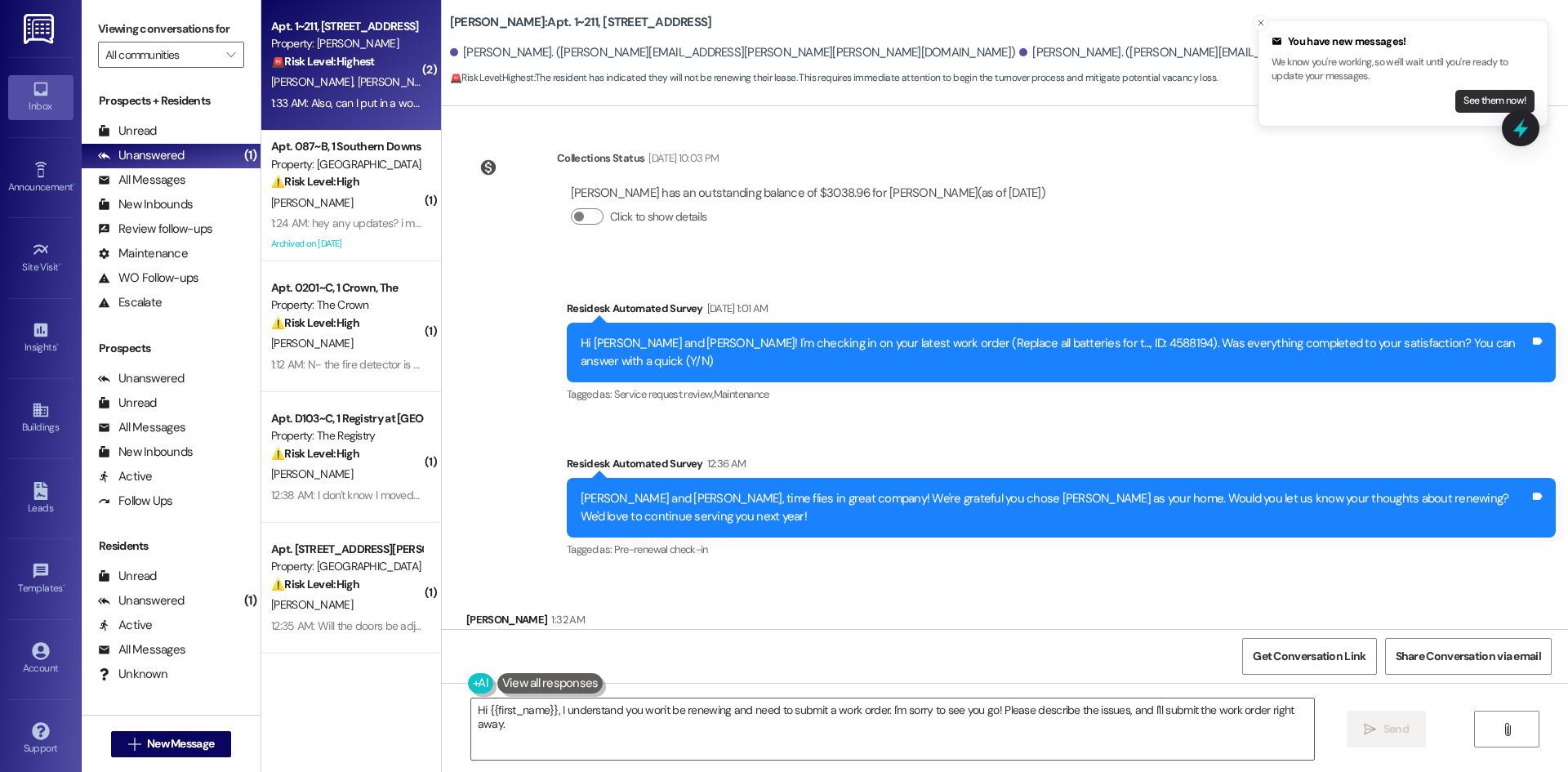 click on "See them now!" at bounding box center [1494, 101] 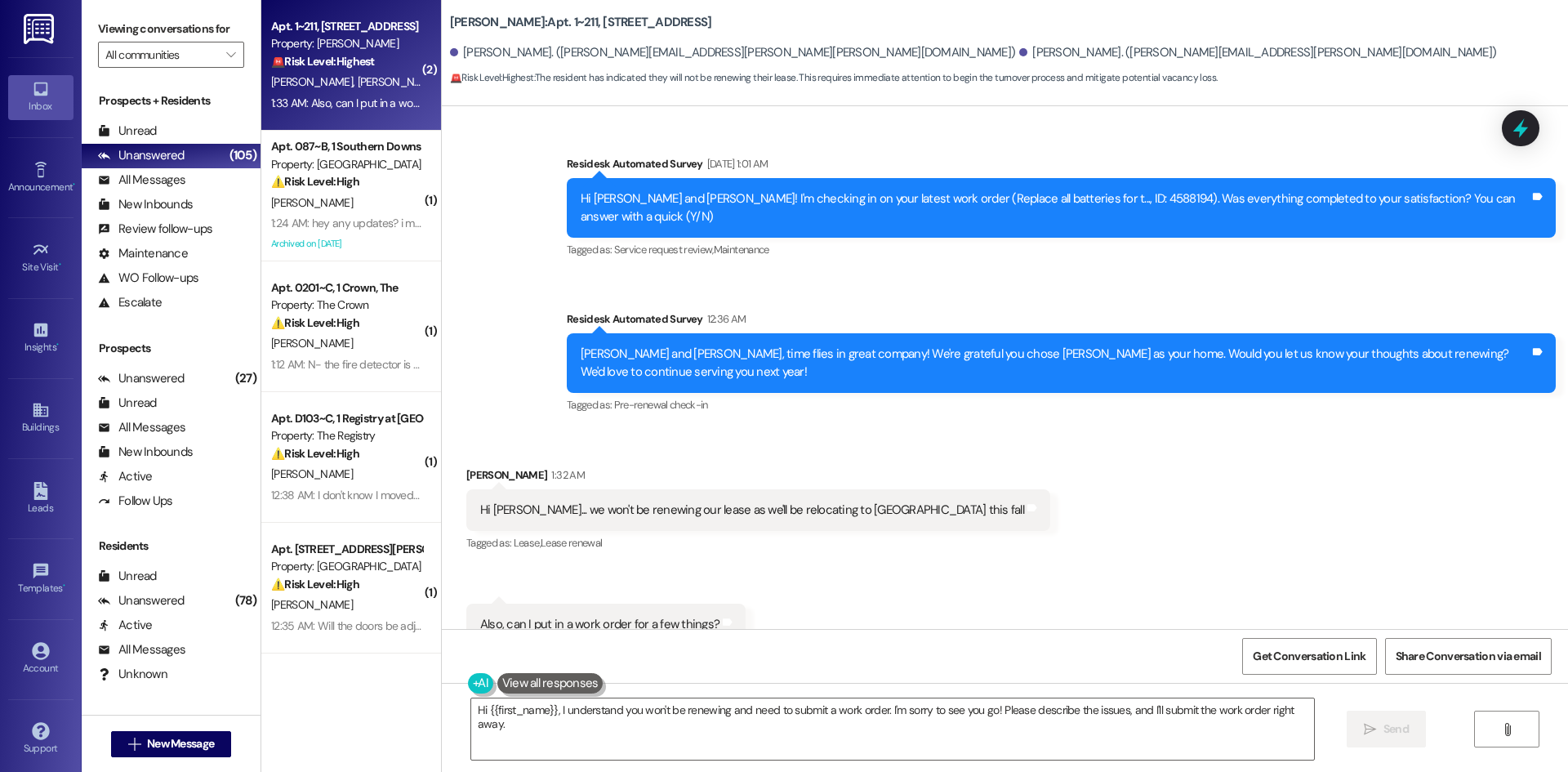 scroll, scrollTop: 2060, scrollLeft: 0, axis: vertical 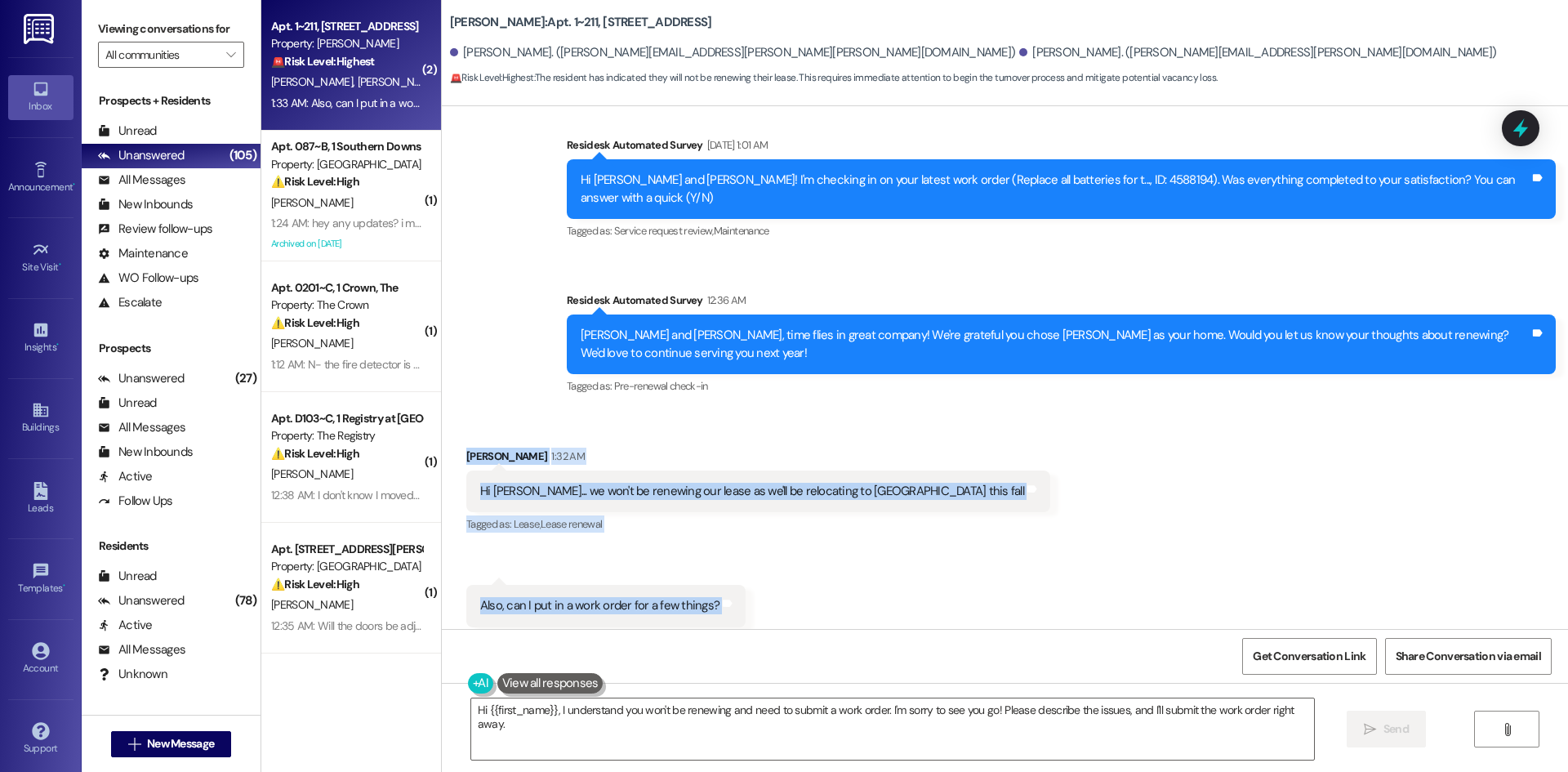 drag, startPoint x: 495, startPoint y: 462, endPoint x: 742, endPoint y: 571, distance: 269.9815 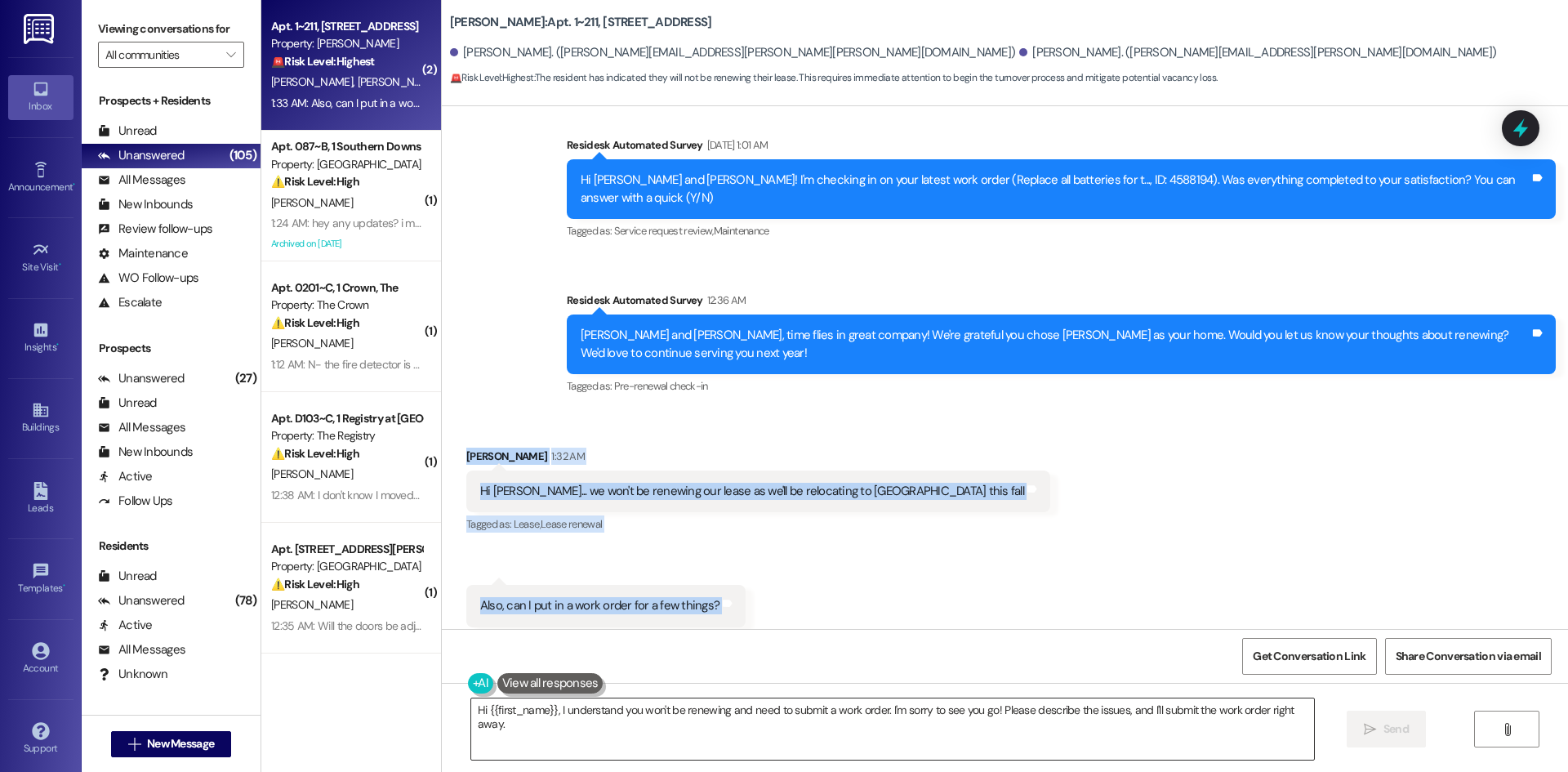copy on "[PERSON_NAME] 1:32 AM Hi [PERSON_NAME]... we won't be renewing our lease as we'll be relocating to [GEOGRAPHIC_DATA] this fall Tags and notes Tagged as:   Lease ,  Click to highlight conversations about Lease Lease renewal Click to highlight conversations about Lease renewal Received via SMS 1:33 AM [PERSON_NAME] Question 1:33 AM Also, can I put in a work order for a few things? Tags and notes" 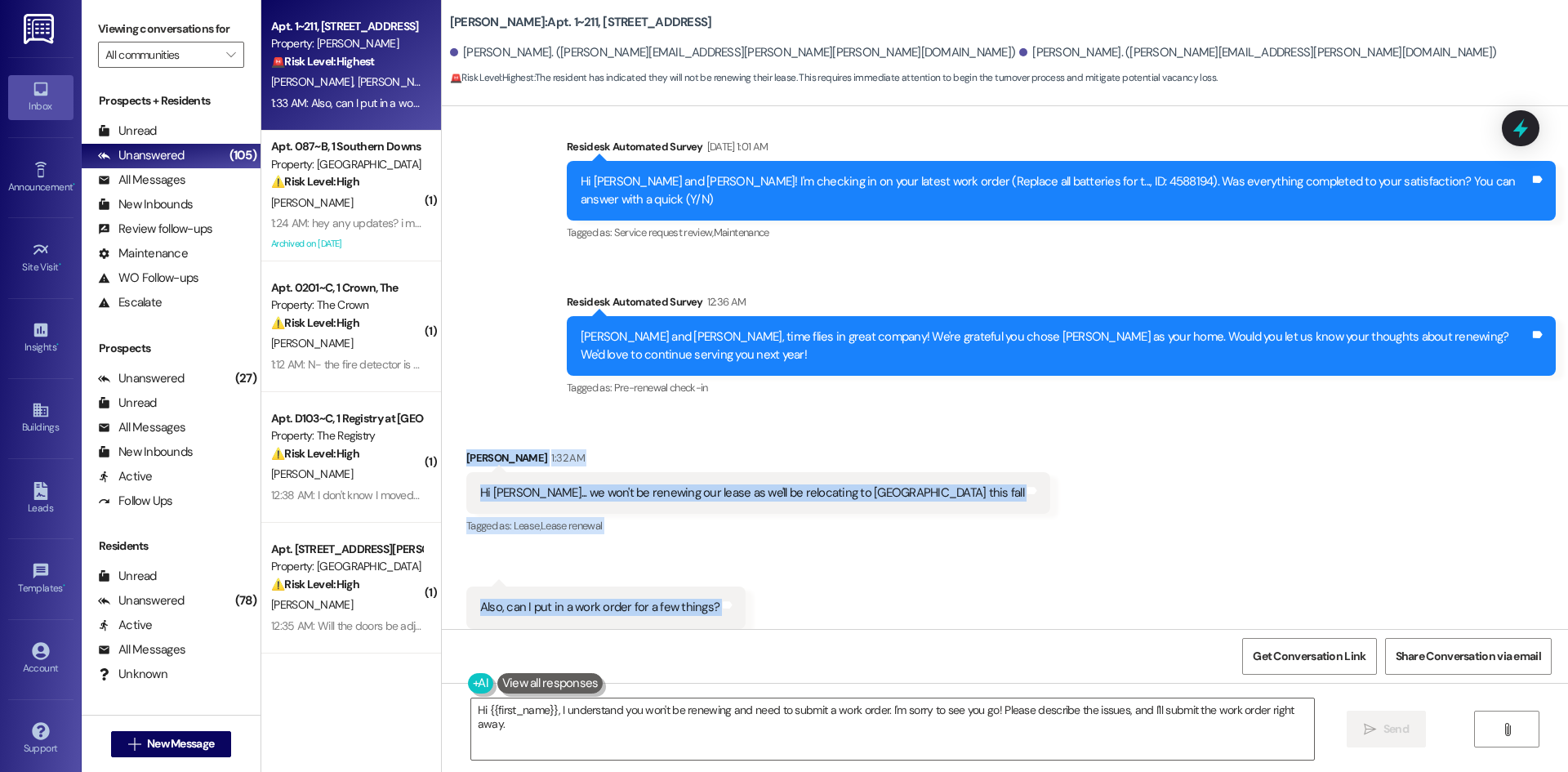 scroll, scrollTop: 2060, scrollLeft: 0, axis: vertical 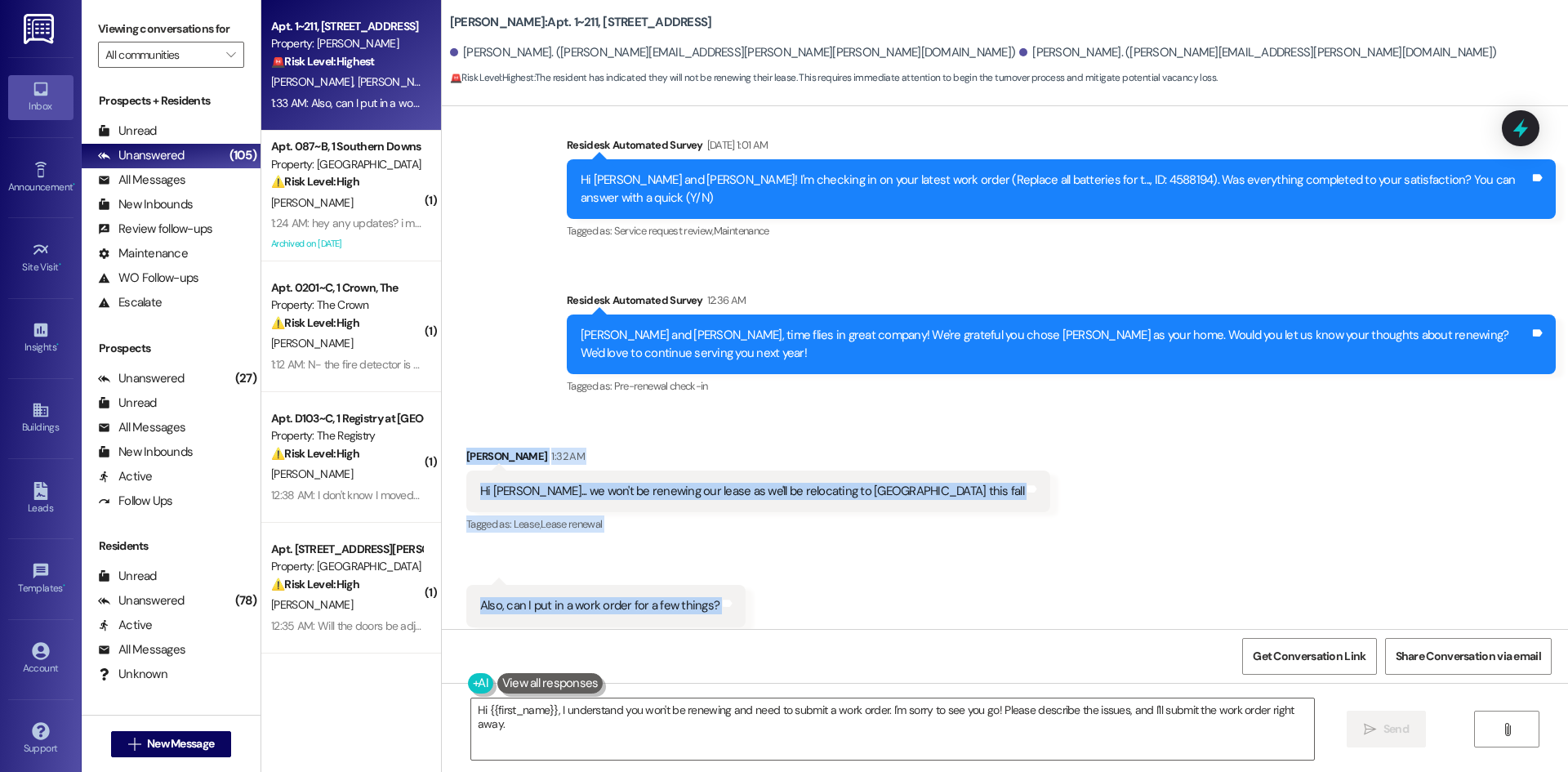 click on "Tagged as:   [PERSON_NAME] ,  Click to highlight conversations about Lease Lease renewal Click to highlight conversations about Lease renewal" at bounding box center [758, 524] 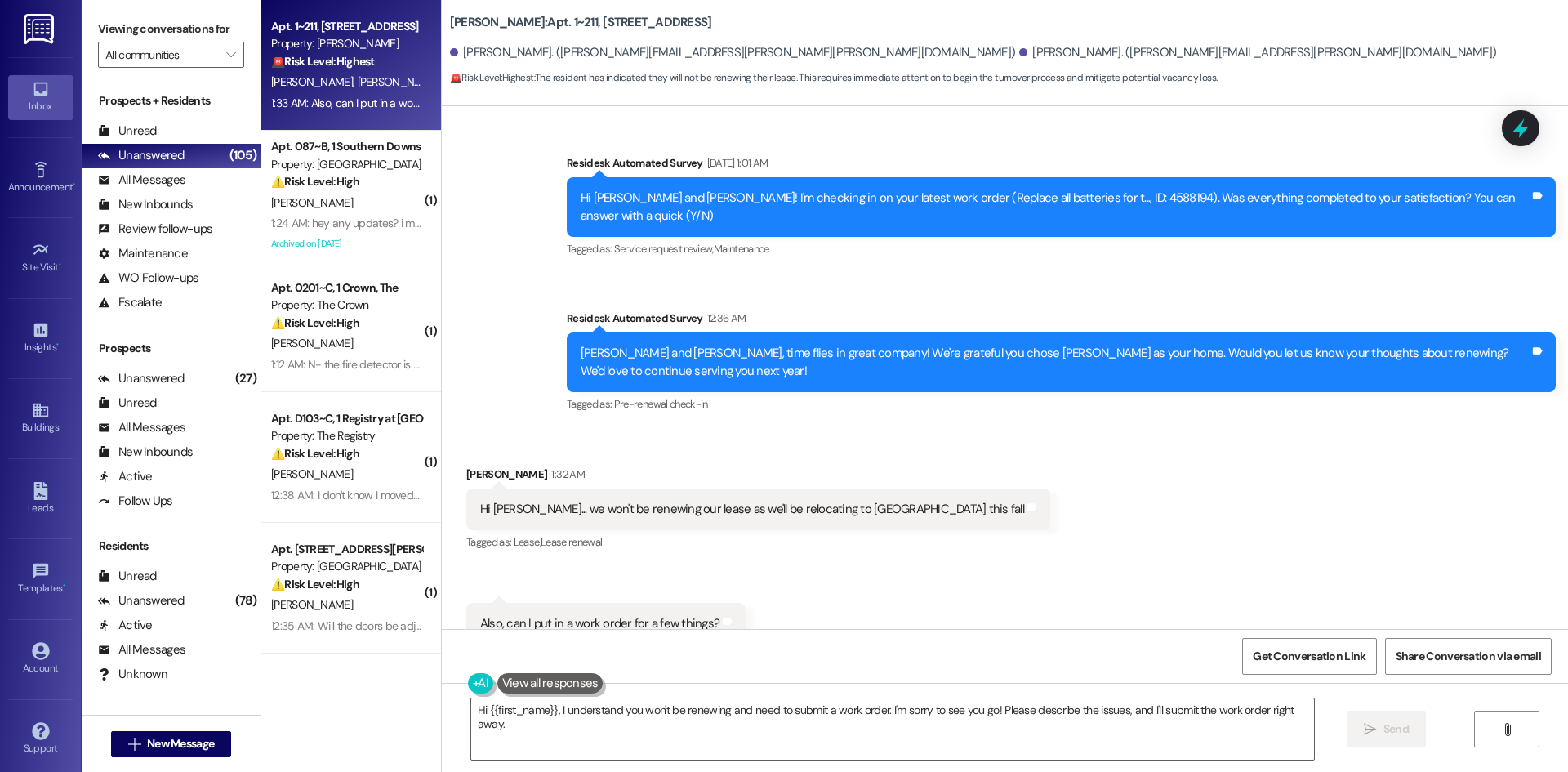 scroll, scrollTop: 2060, scrollLeft: 0, axis: vertical 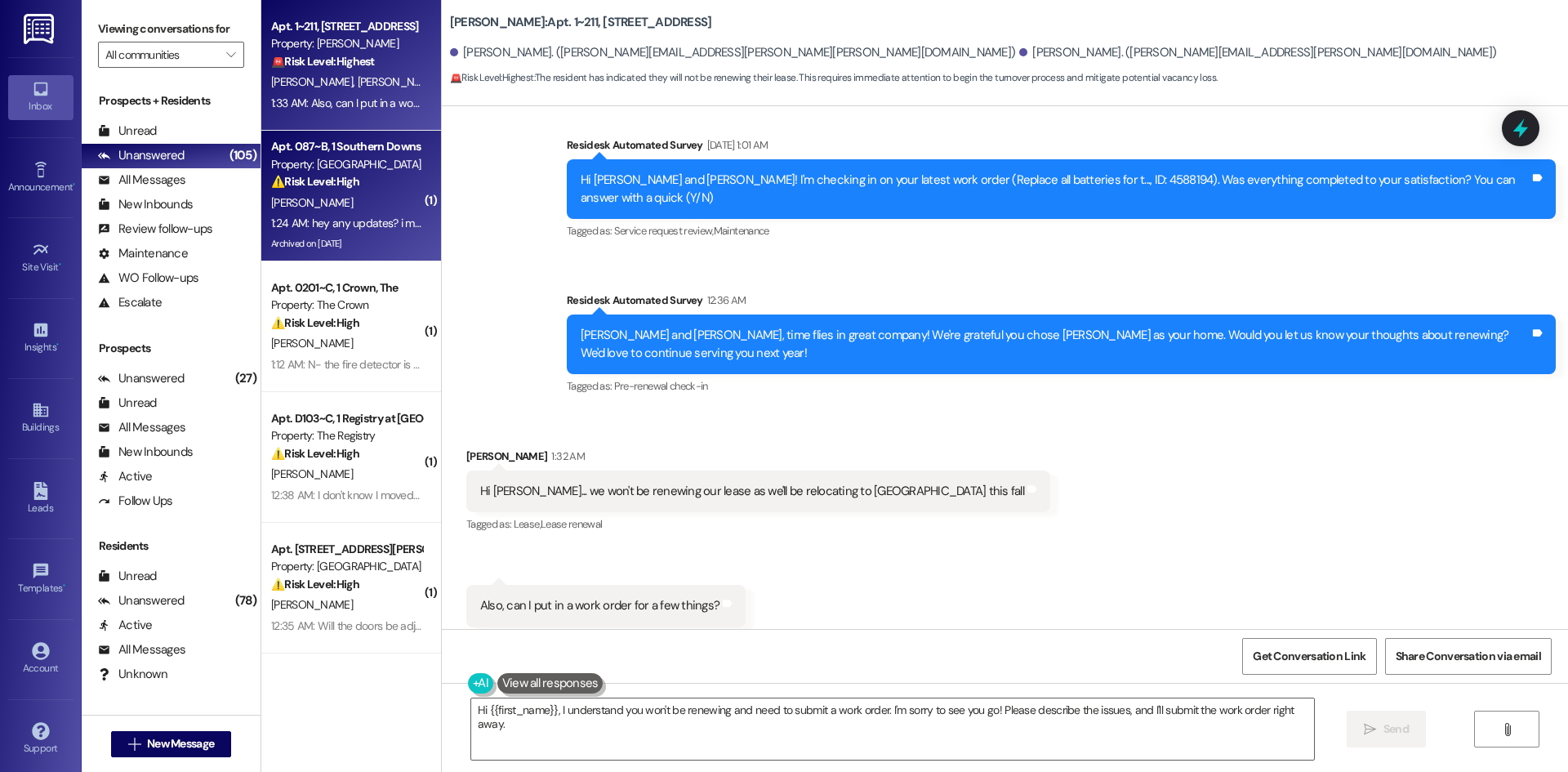click on "[PERSON_NAME]" at bounding box center [312, 203] 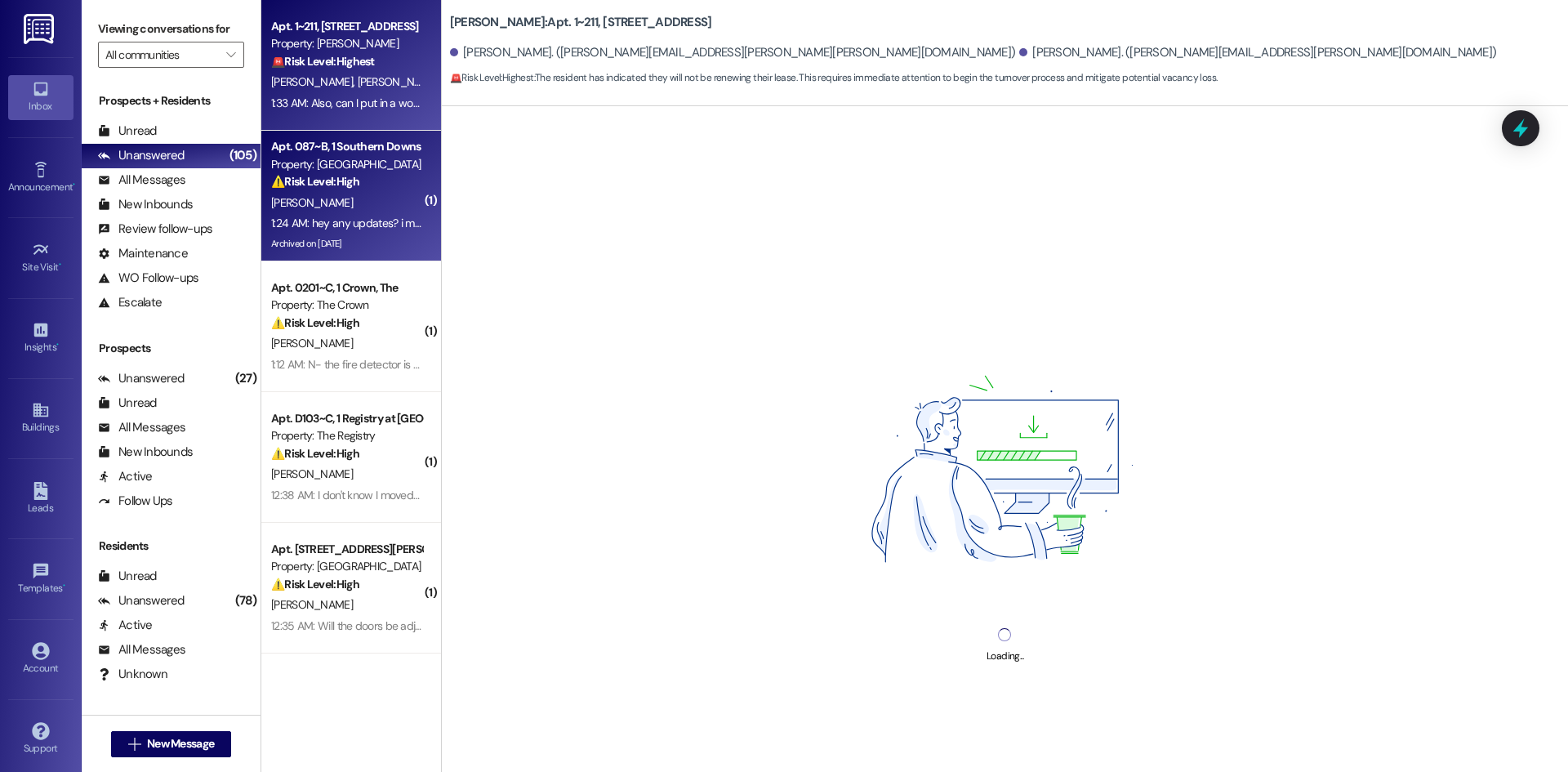 click on "[PERSON_NAME] [PERSON_NAME]" at bounding box center (346, 82) 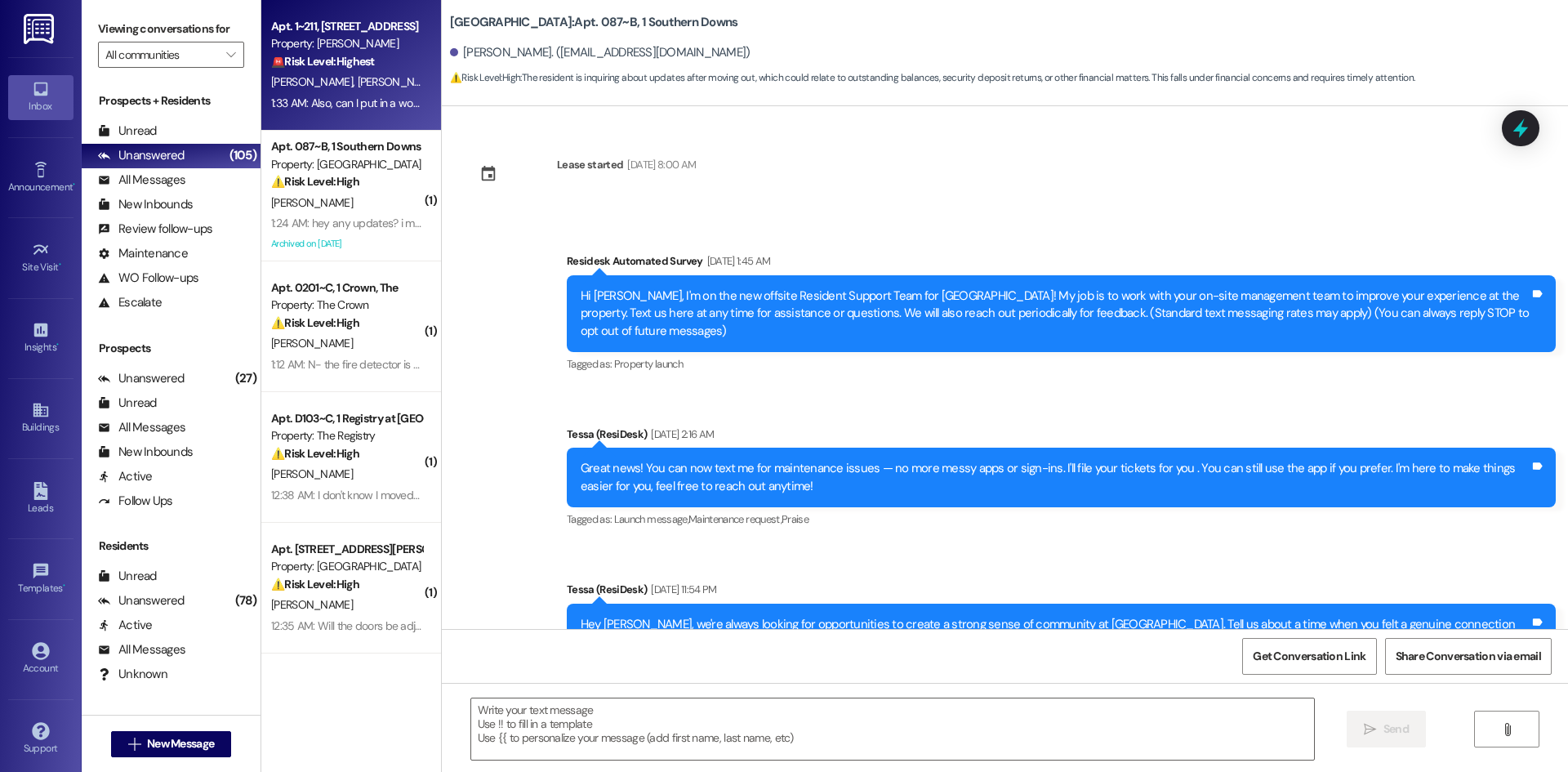 scroll, scrollTop: 408, scrollLeft: 0, axis: vertical 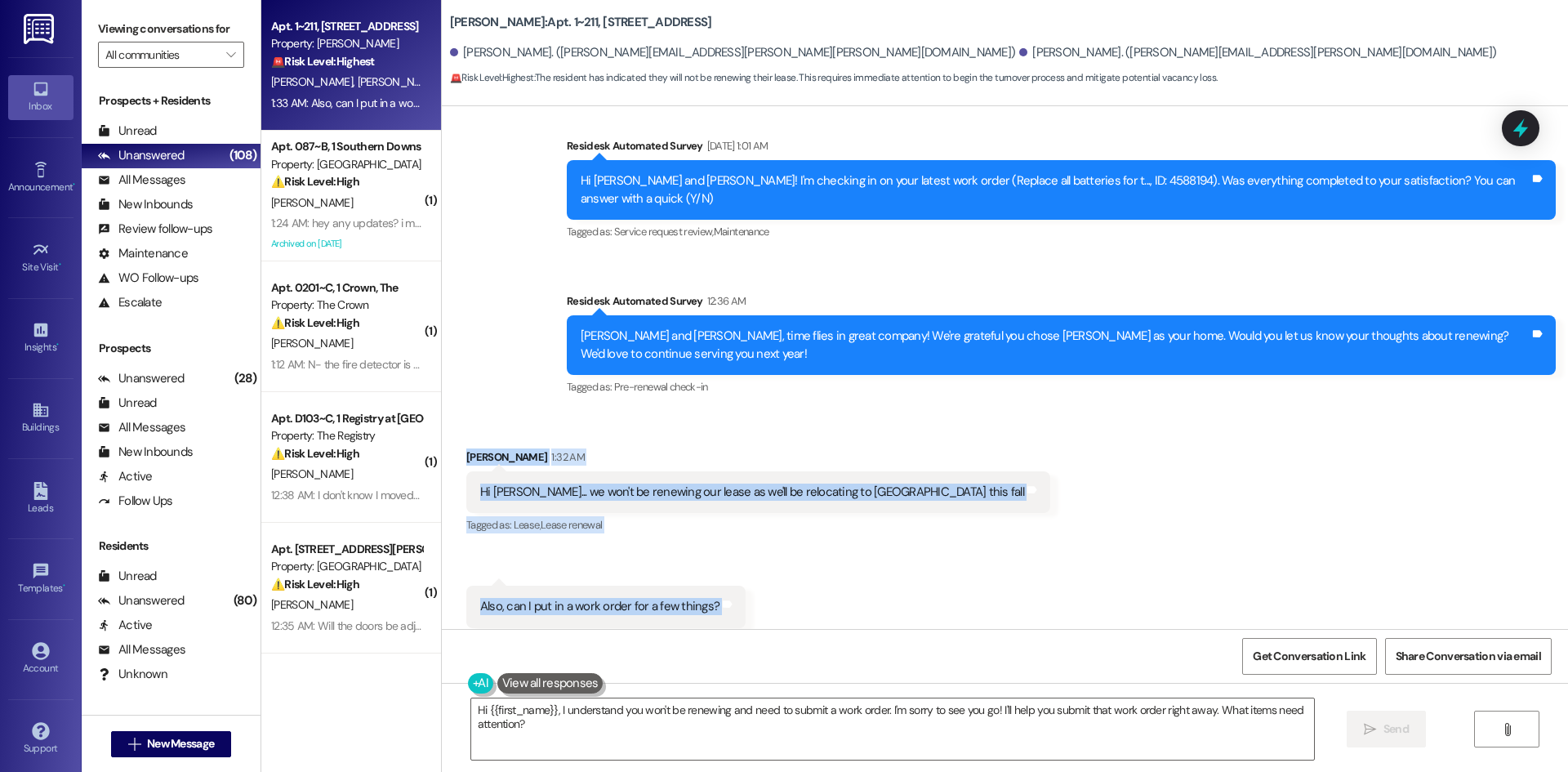 drag, startPoint x: 448, startPoint y: 404, endPoint x: 772, endPoint y: 567, distance: 362.6913 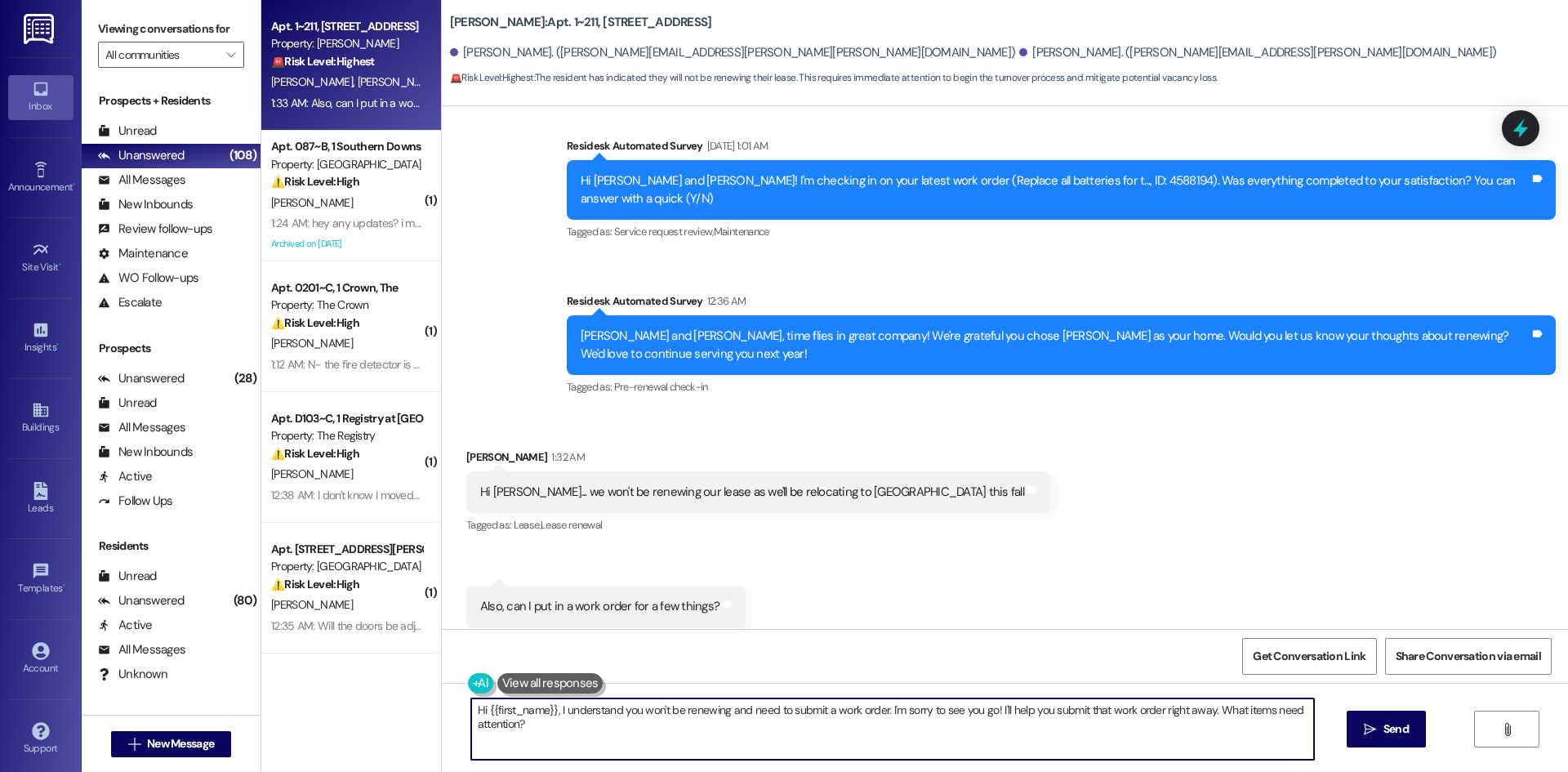 click on "Hi {{first_name}}, I understand you won't be renewing and need to submit a work order. I'm sorry to see you go! I'll help you submit that work order right away. What items need attention?" at bounding box center (893, 729) 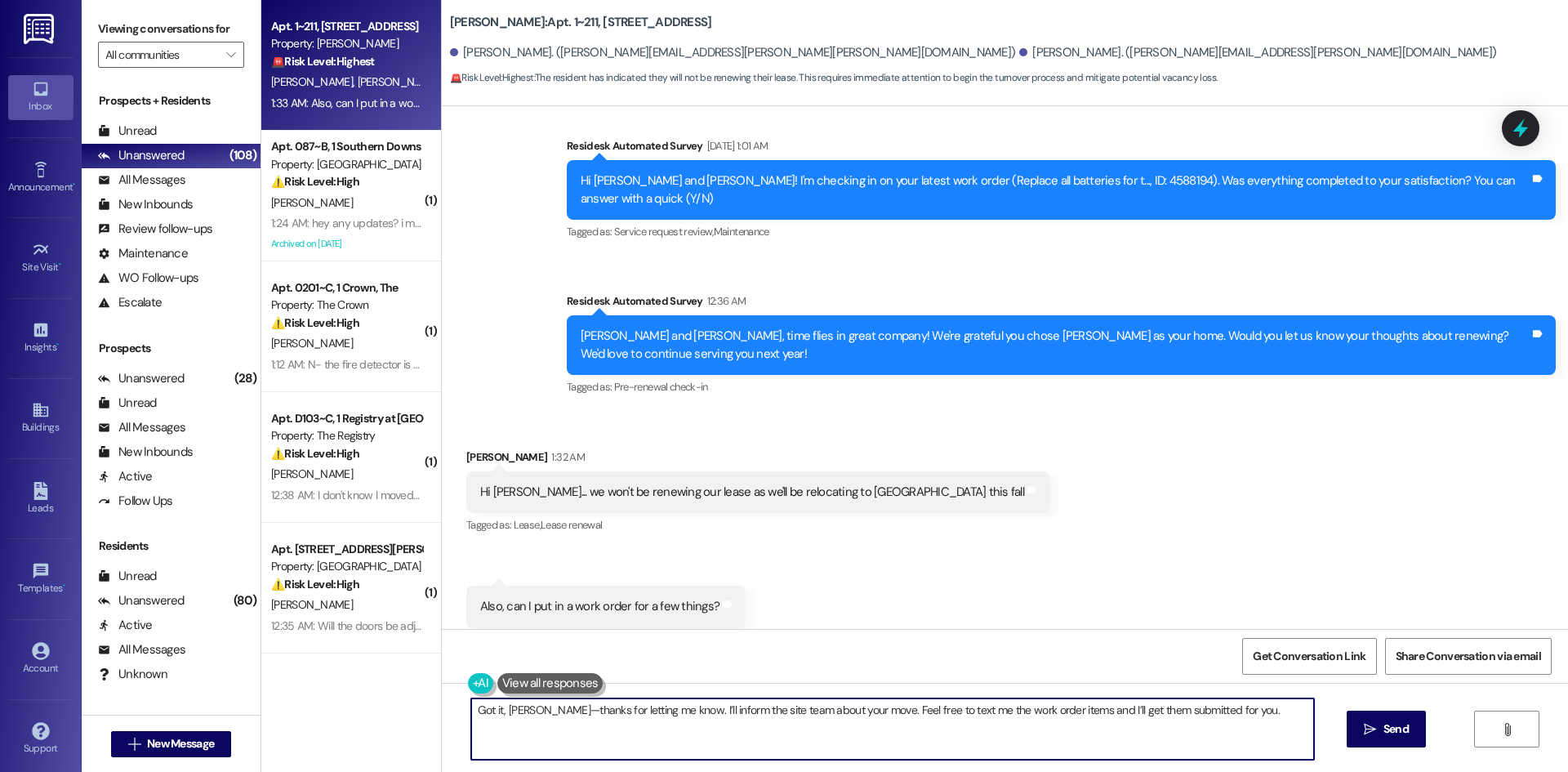 click on "Got it, [PERSON_NAME]—thanks for letting me know. I’ll inform the site team about your move. Feel free to text me the work order items and I’ll get them submitted for you." at bounding box center (893, 729) 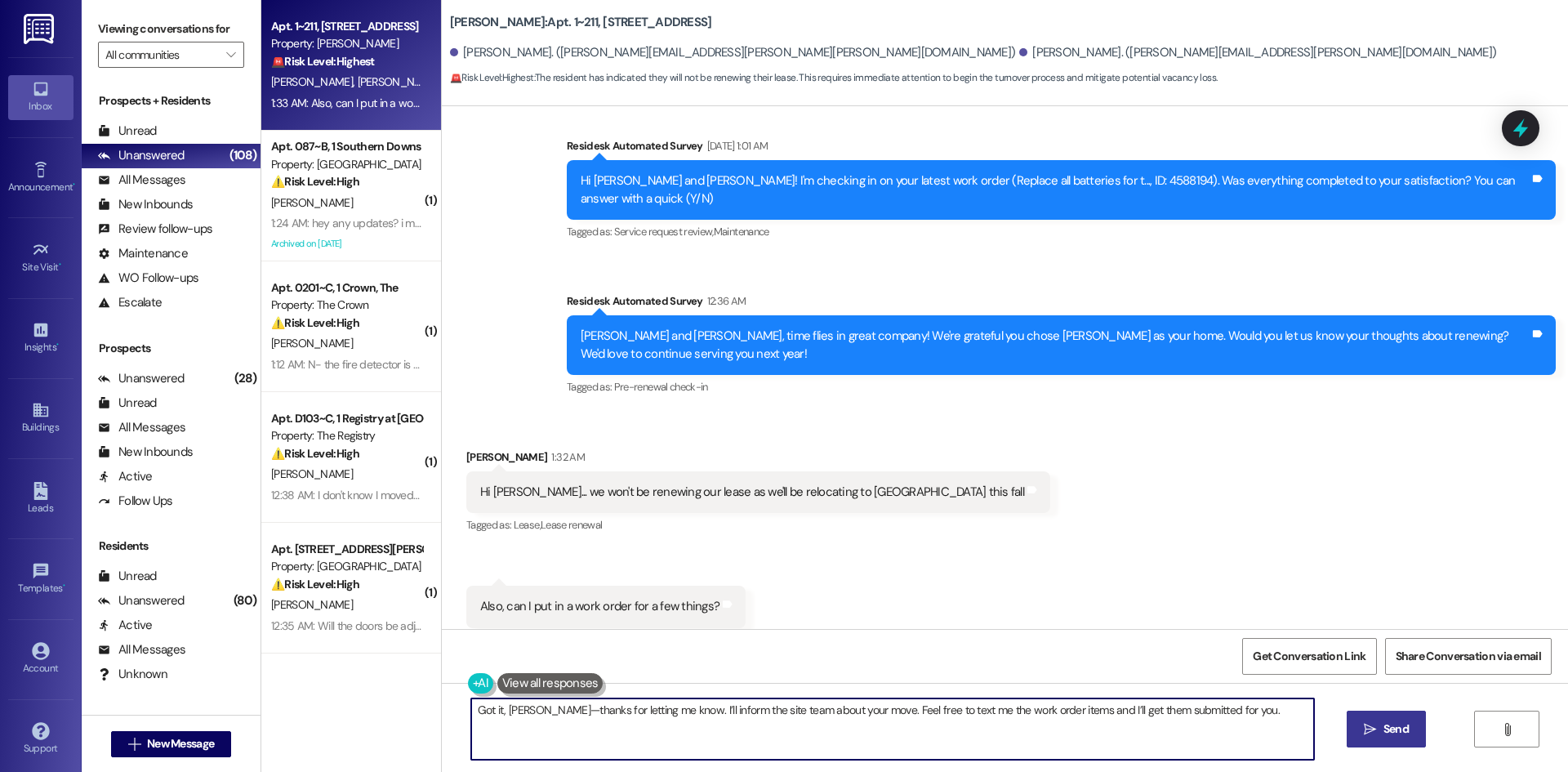type on "Got it, [PERSON_NAME]—thanks for letting me know. I’ll inform the site team about your move. Feel free to text me the work order items and I’ll get them submitted for you." 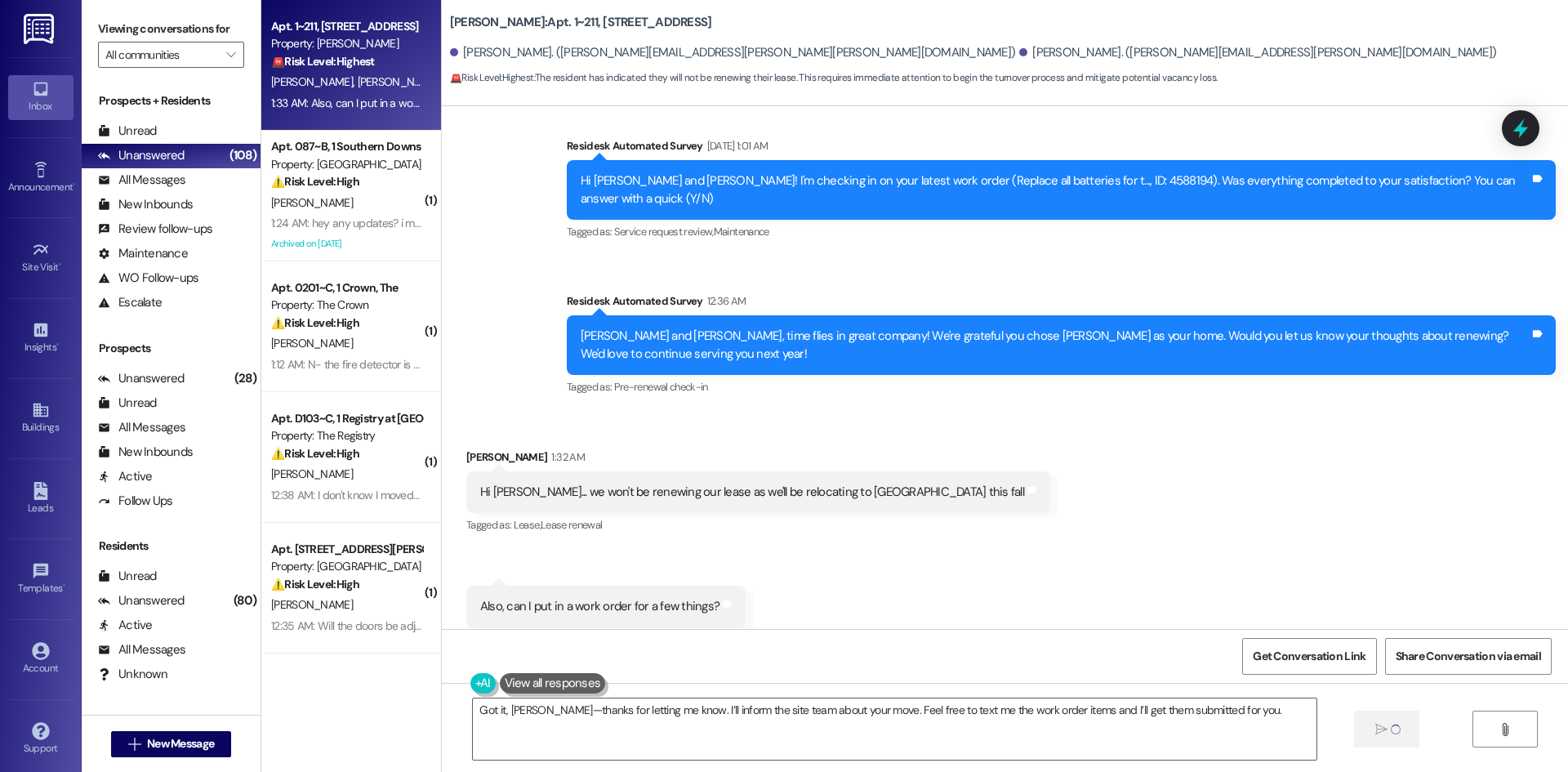 type 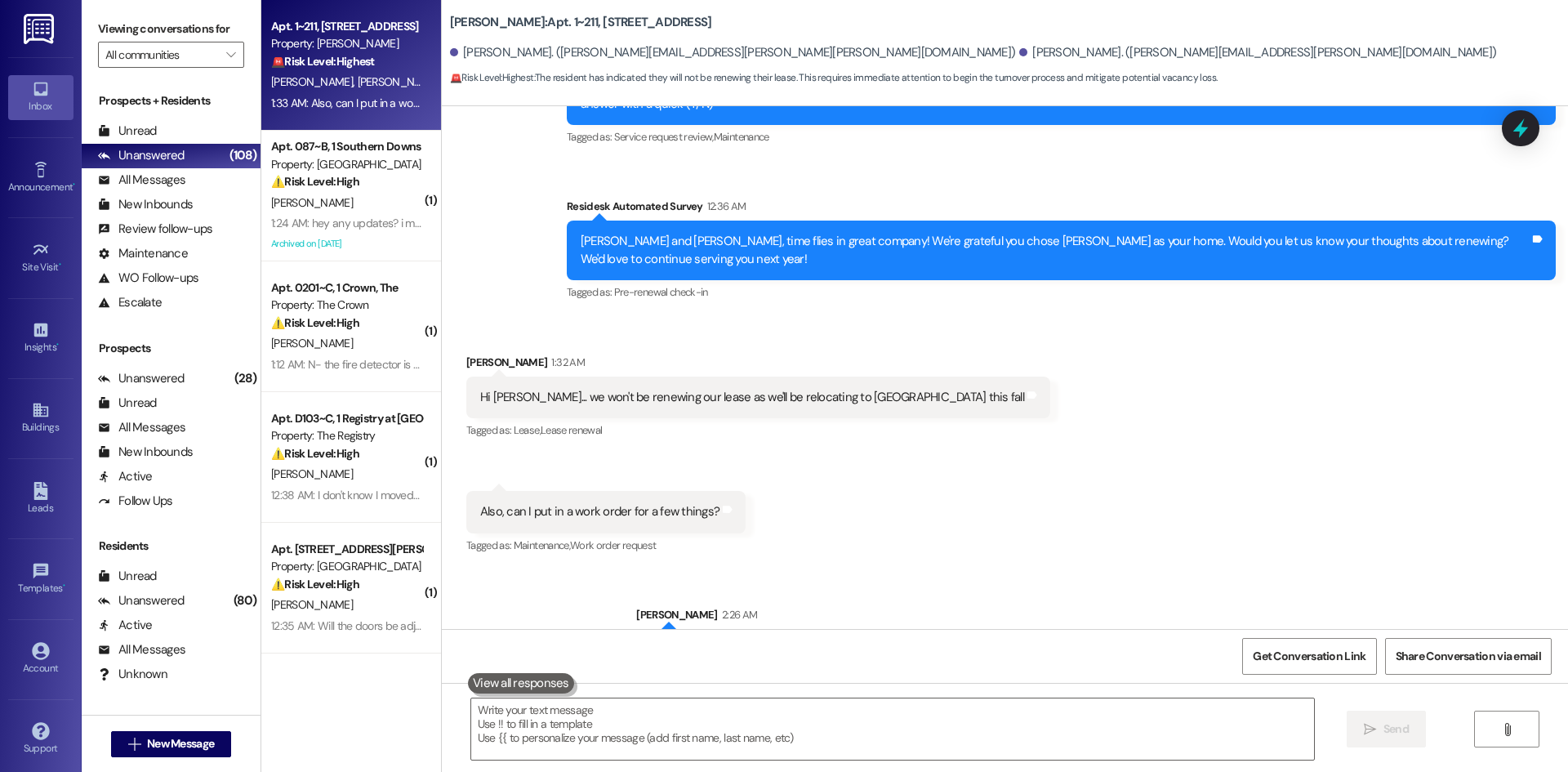 scroll, scrollTop: 2175, scrollLeft: 0, axis: vertical 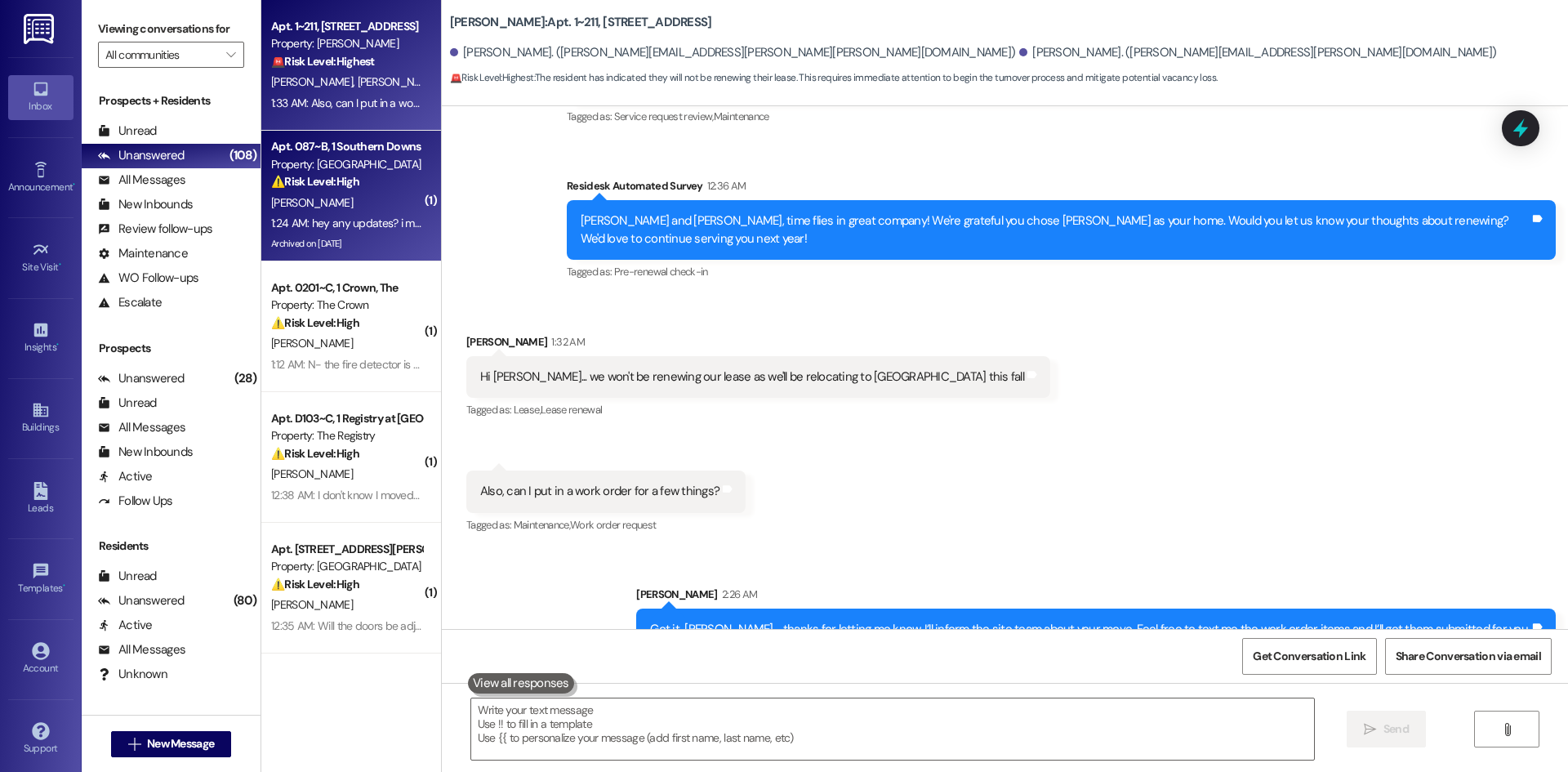 click on "1:24 AM: hey any updates? i moved out and everything already  1:24 AM: hey any updates? i moved out and everything already" at bounding box center (346, 223) 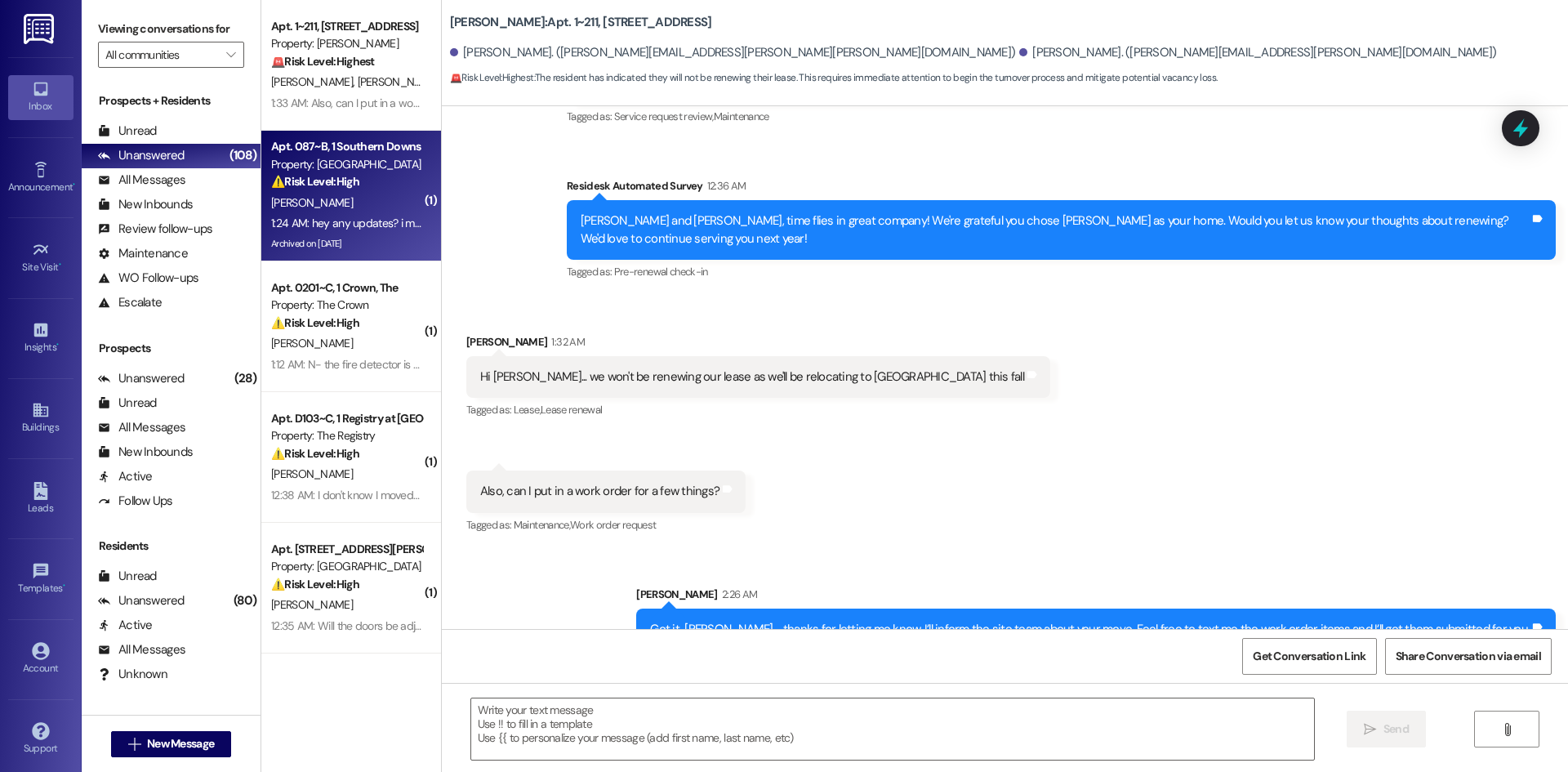 type on "Fetching suggested responses. Please feel free to read through the conversation in the meantime." 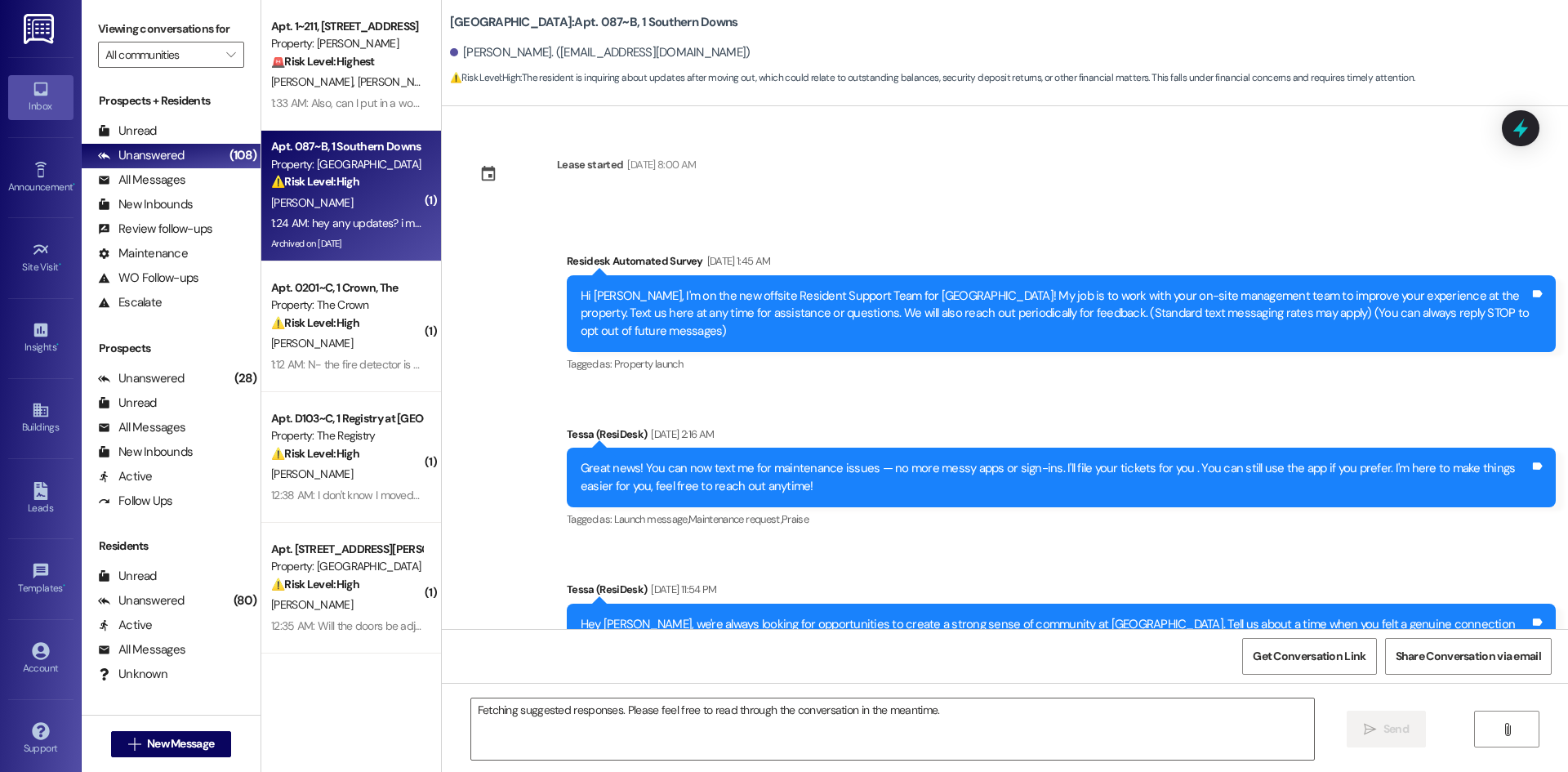 scroll, scrollTop: 15690, scrollLeft: 0, axis: vertical 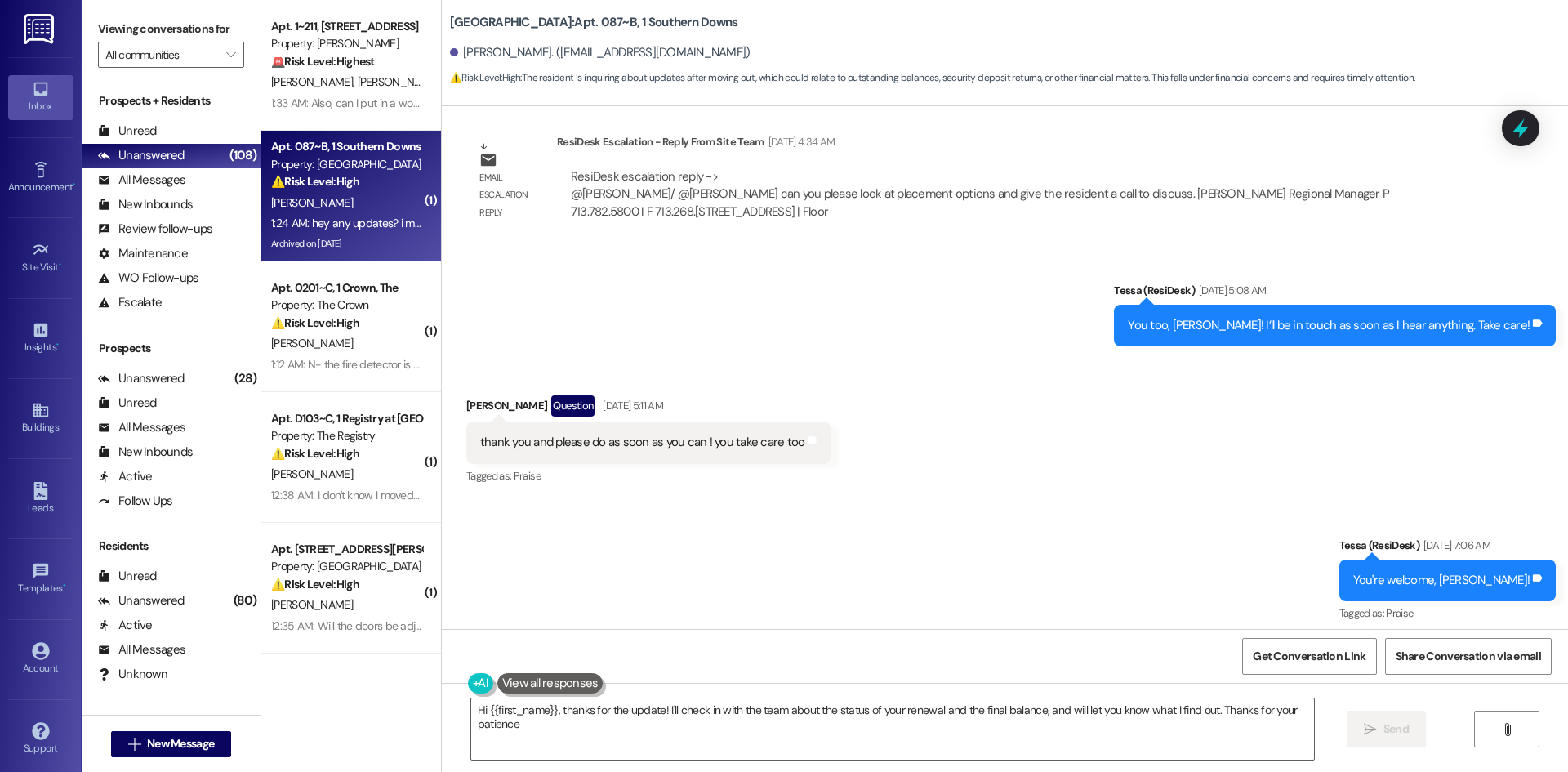 type on "Hi {{first_name}}, thanks for the update! I'll check in with the team about the status of your renewal and the final balance, and will let you know what I find out. Thanks for your patience!" 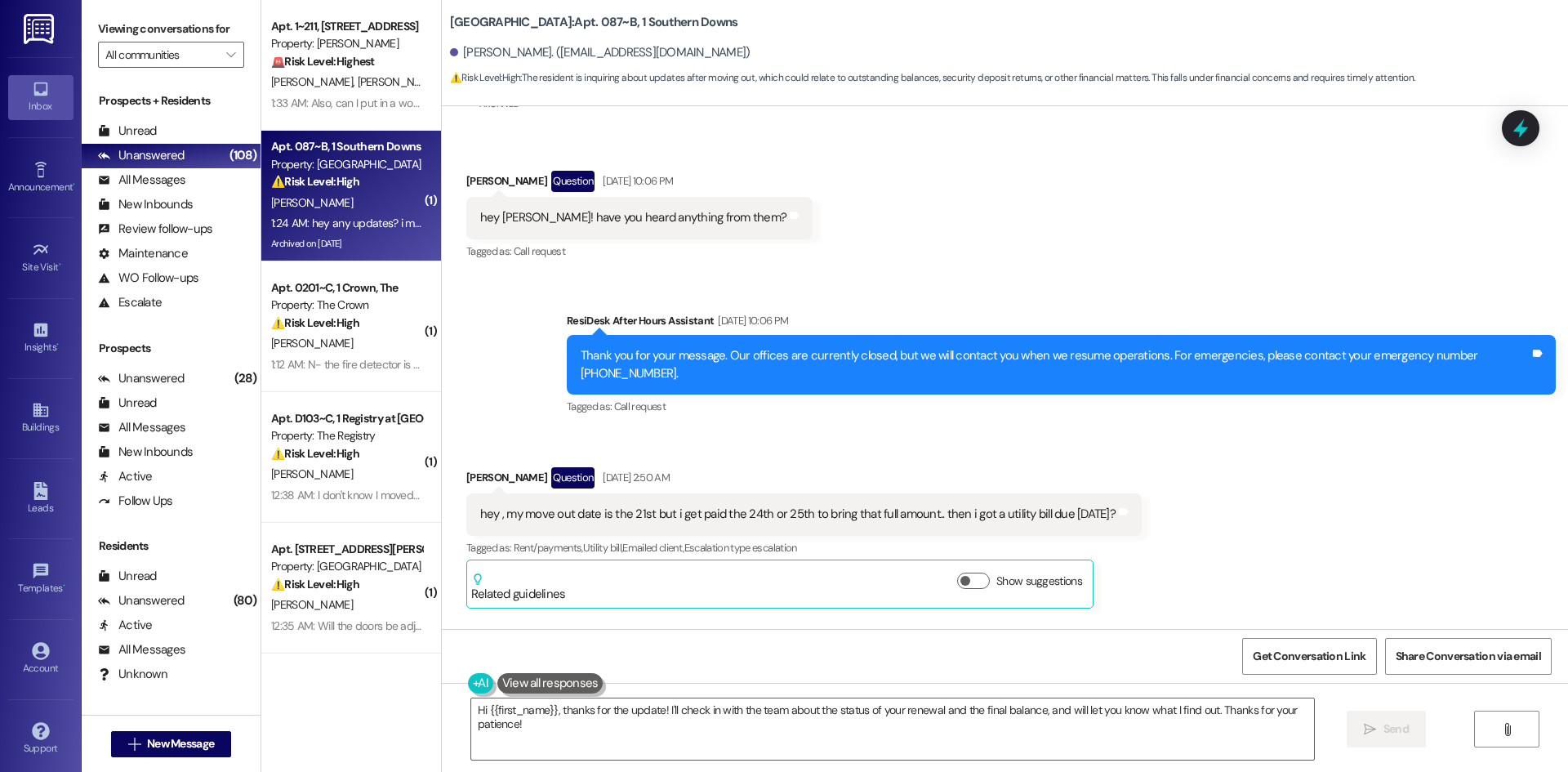 scroll, scrollTop: 14546, scrollLeft: 0, axis: vertical 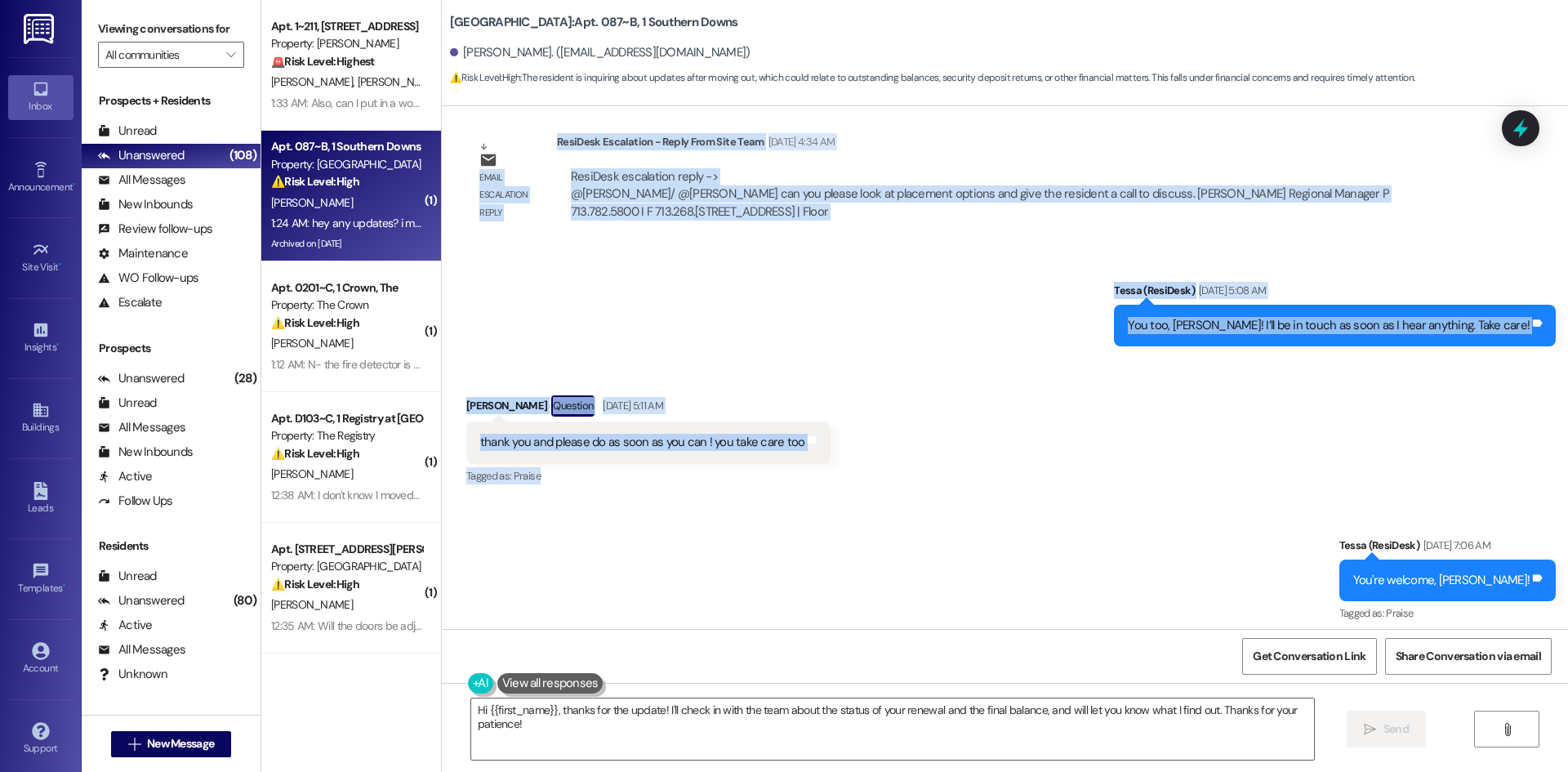 drag, startPoint x: 443, startPoint y: 181, endPoint x: 798, endPoint y: 182, distance: 355.0014 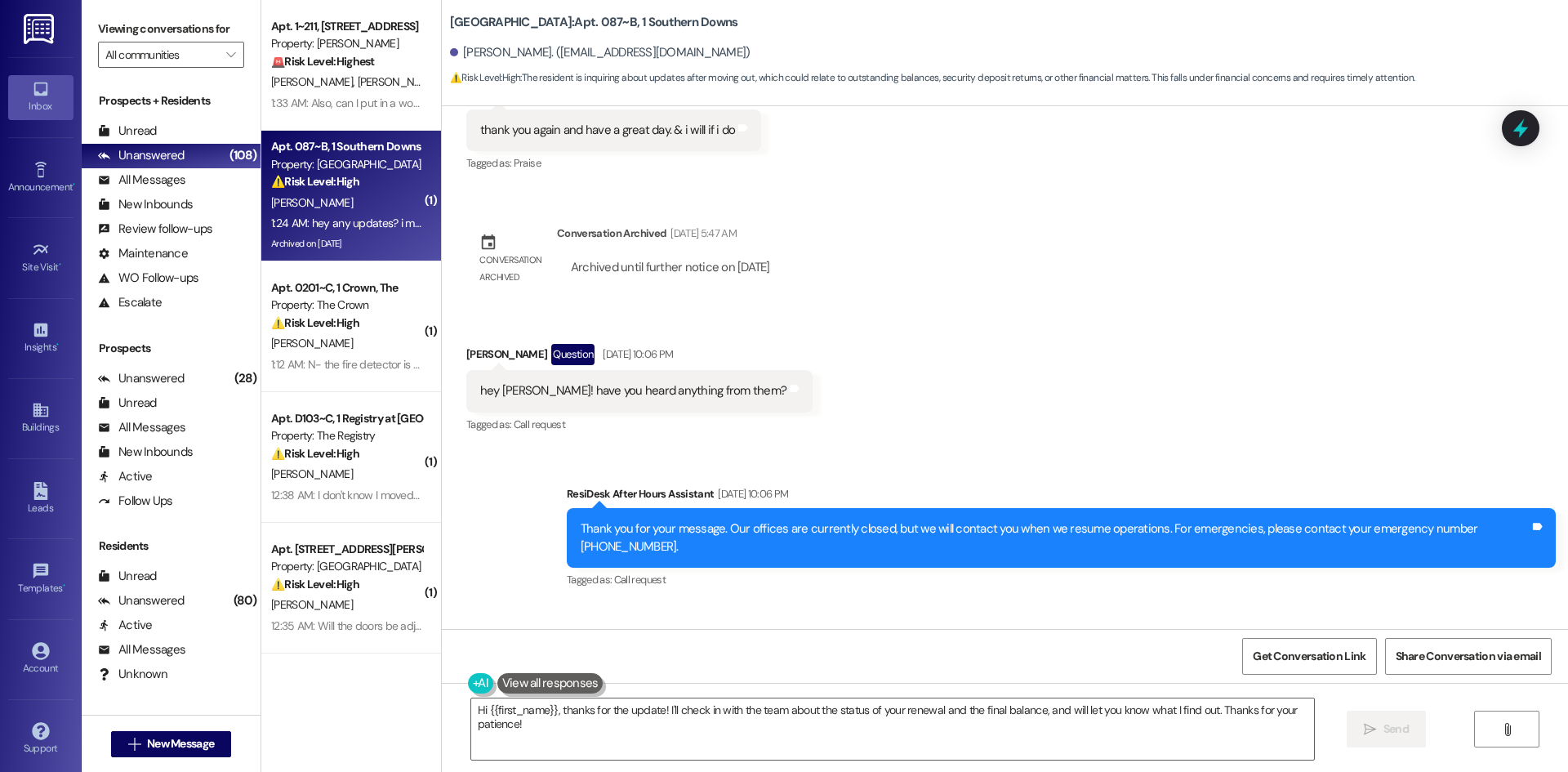 click on "[PERSON_NAME] Question [DATE] 2:50 AM" at bounding box center [804, 654] 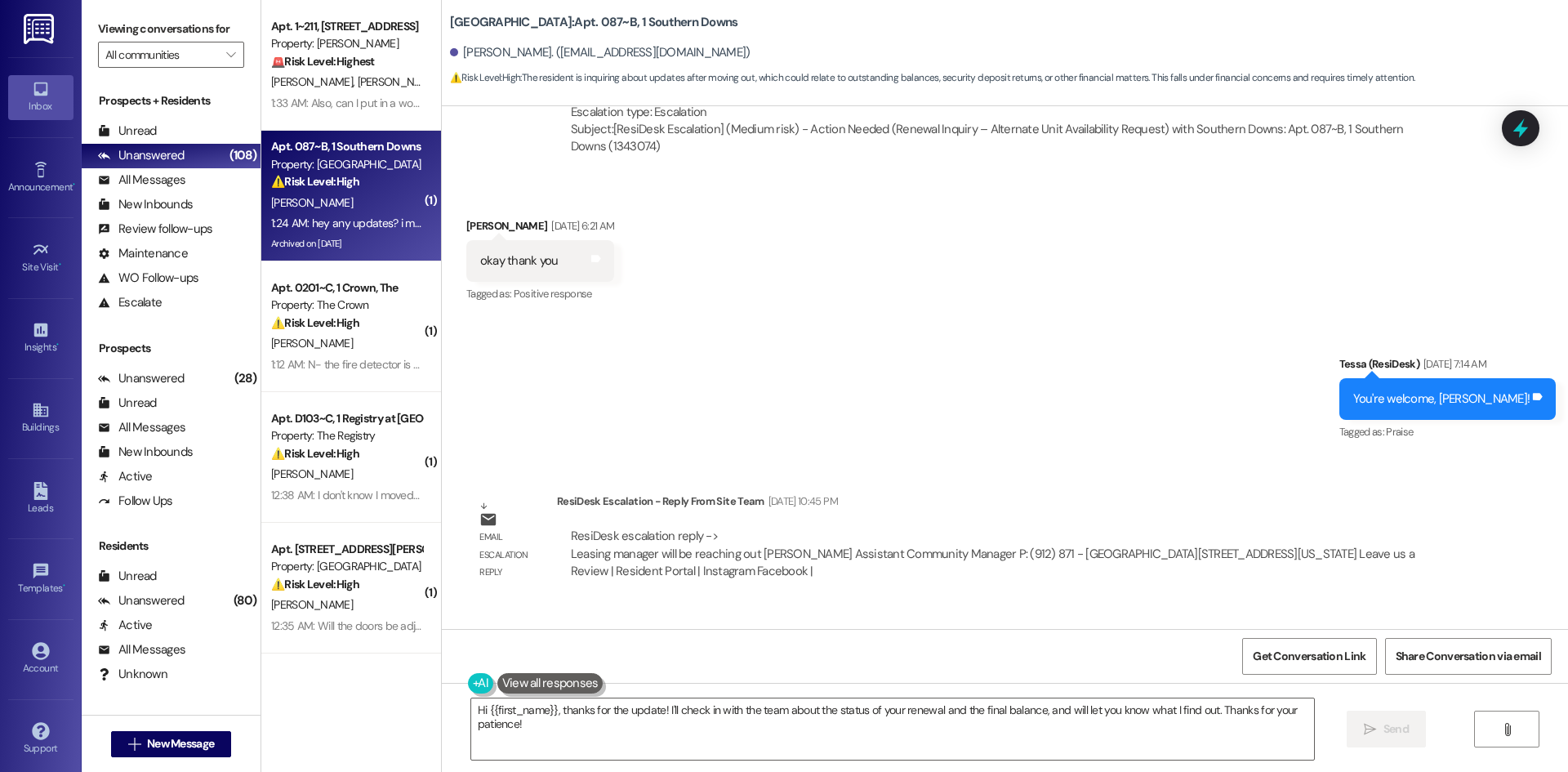 scroll, scrollTop: 13484, scrollLeft: 0, axis: vertical 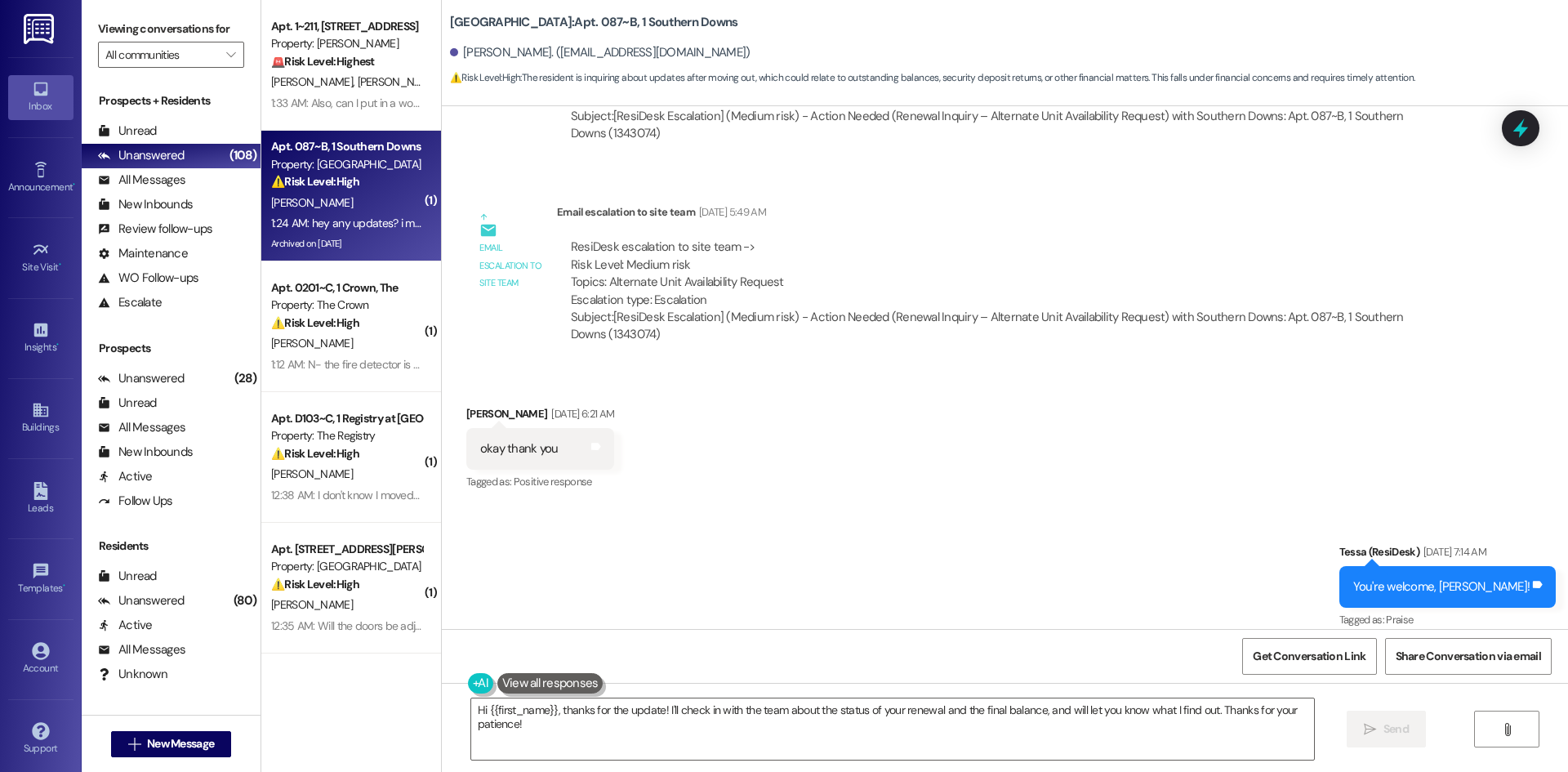 click on "Sent via SMS Tessa  (ResiDesk) [DATE] 7:14 AM You're welcome, [PERSON_NAME]! Tags and notes Tagged as:   Praise Click to highlight conversations about Praise" at bounding box center (1004, 575) 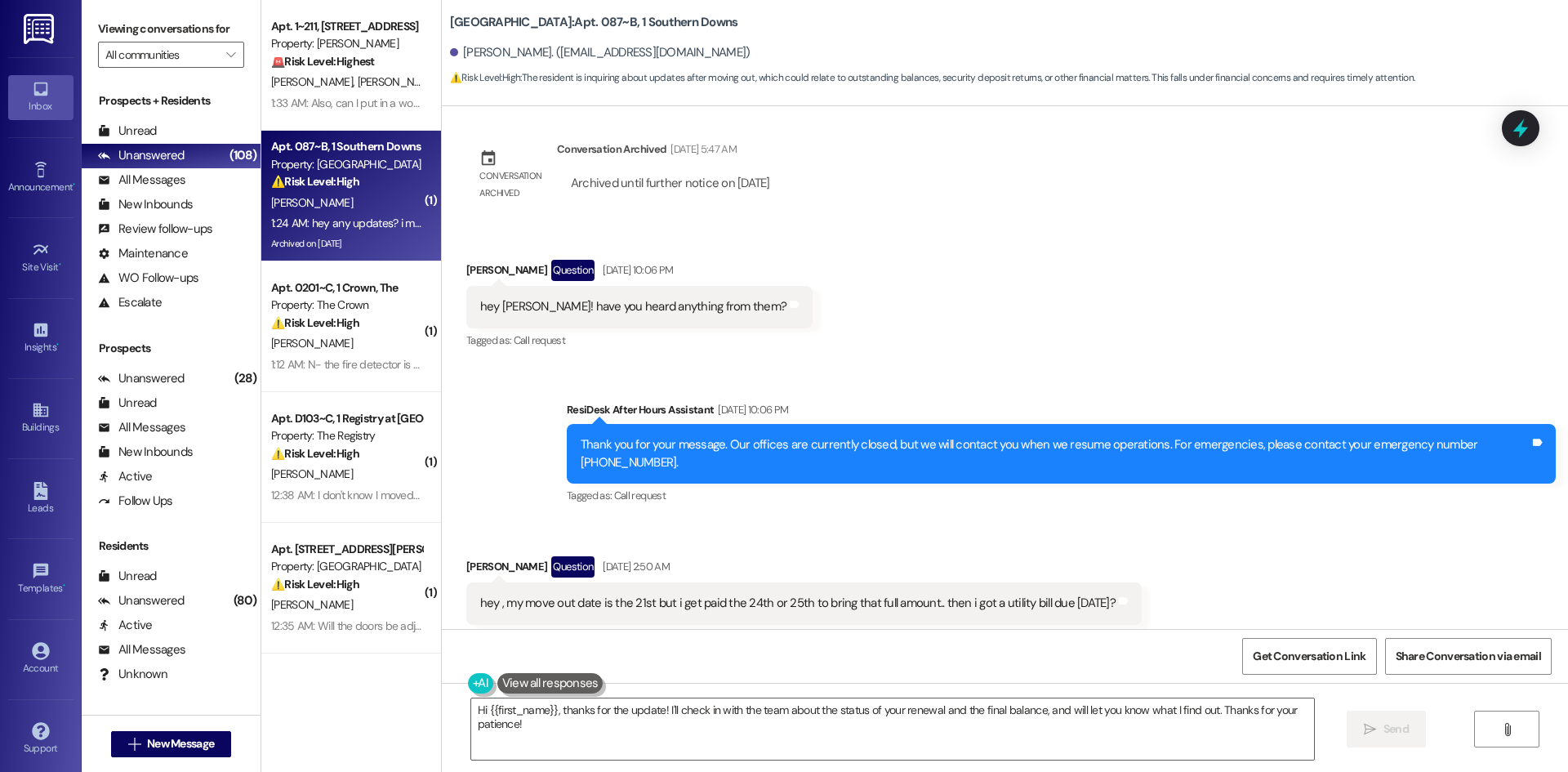 scroll, scrollTop: 14383, scrollLeft: 0, axis: vertical 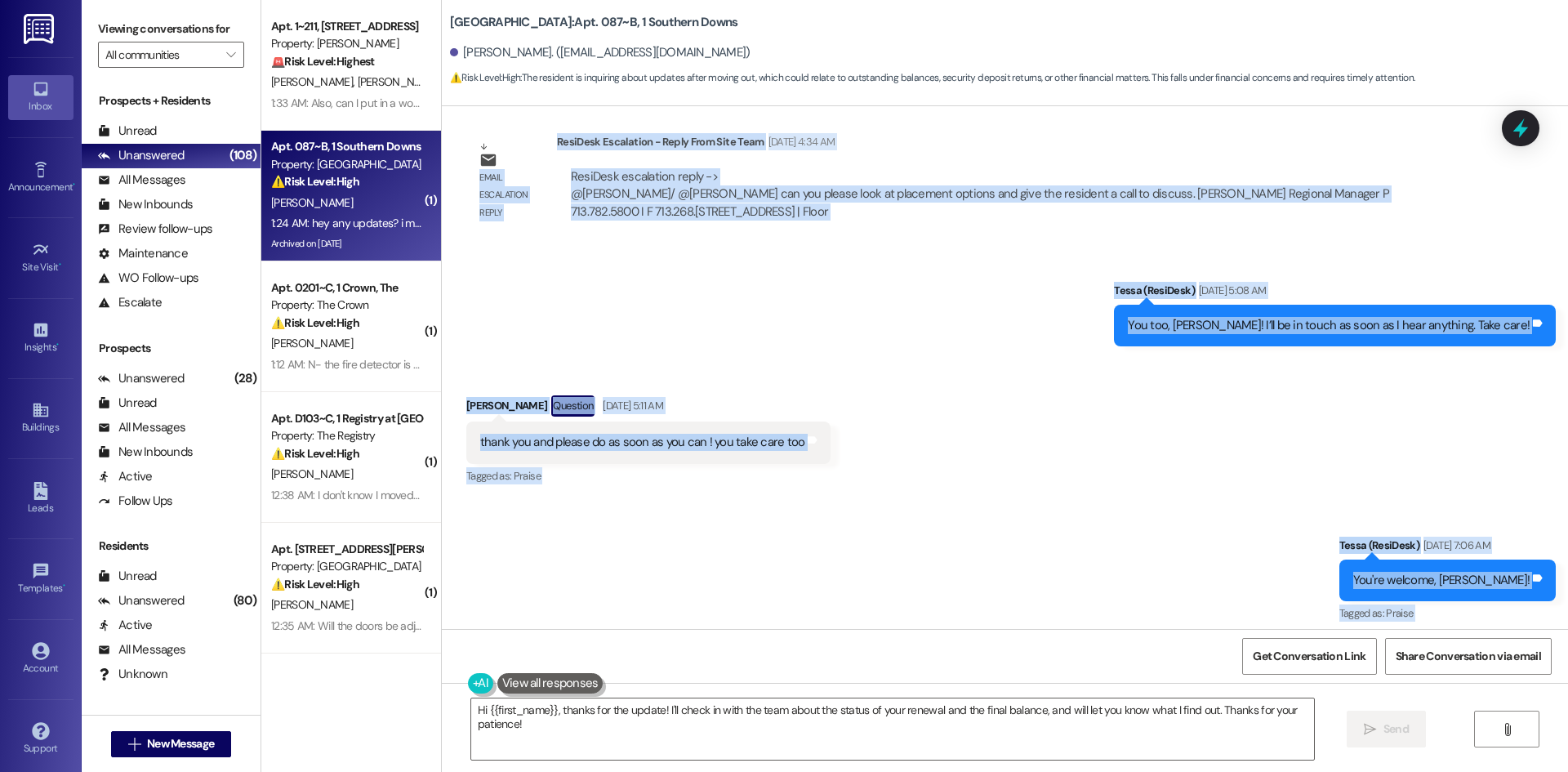 drag, startPoint x: 445, startPoint y: 349, endPoint x: 792, endPoint y: 552, distance: 402.0174 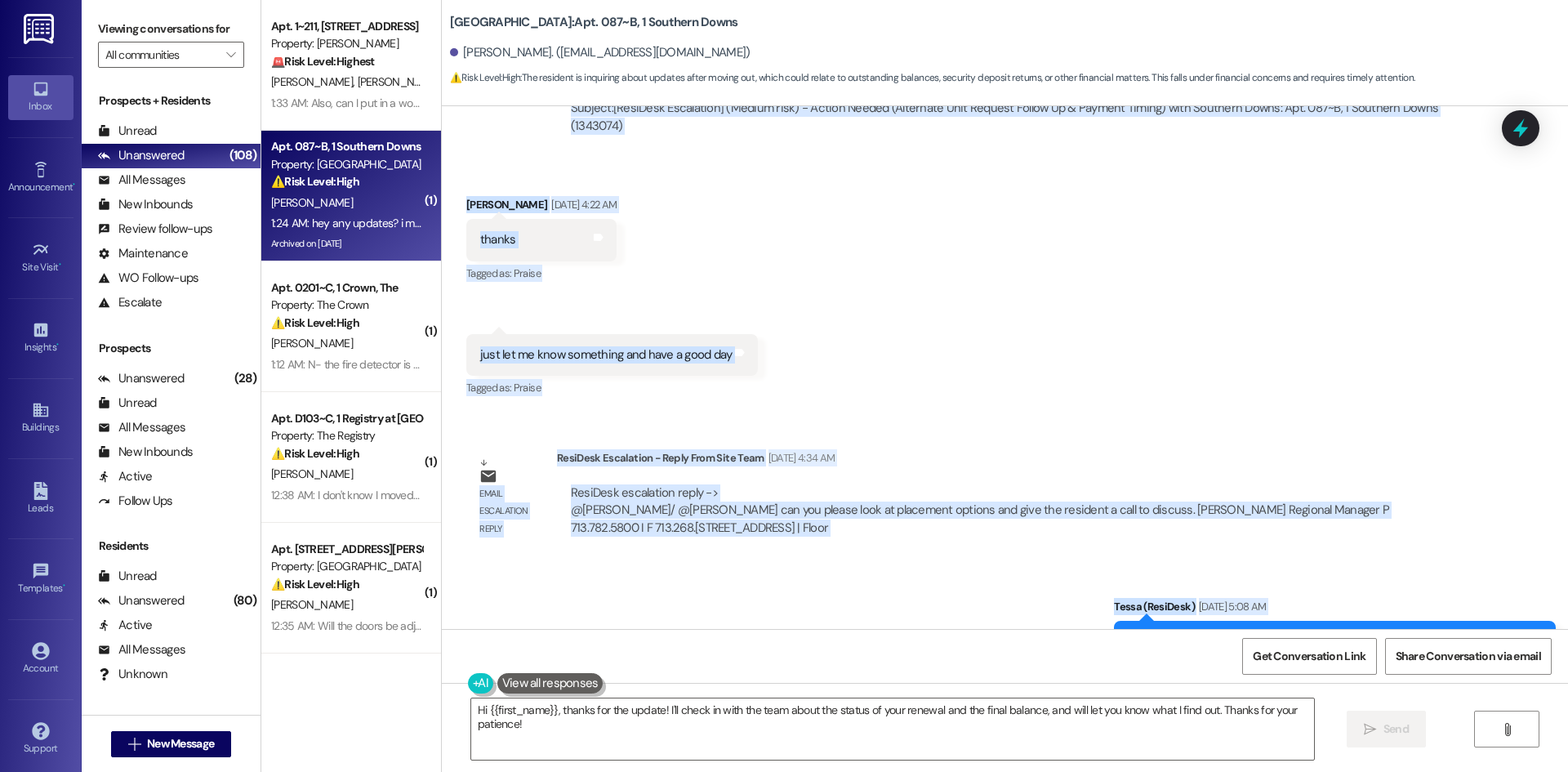 scroll, scrollTop: 15363, scrollLeft: 0, axis: vertical 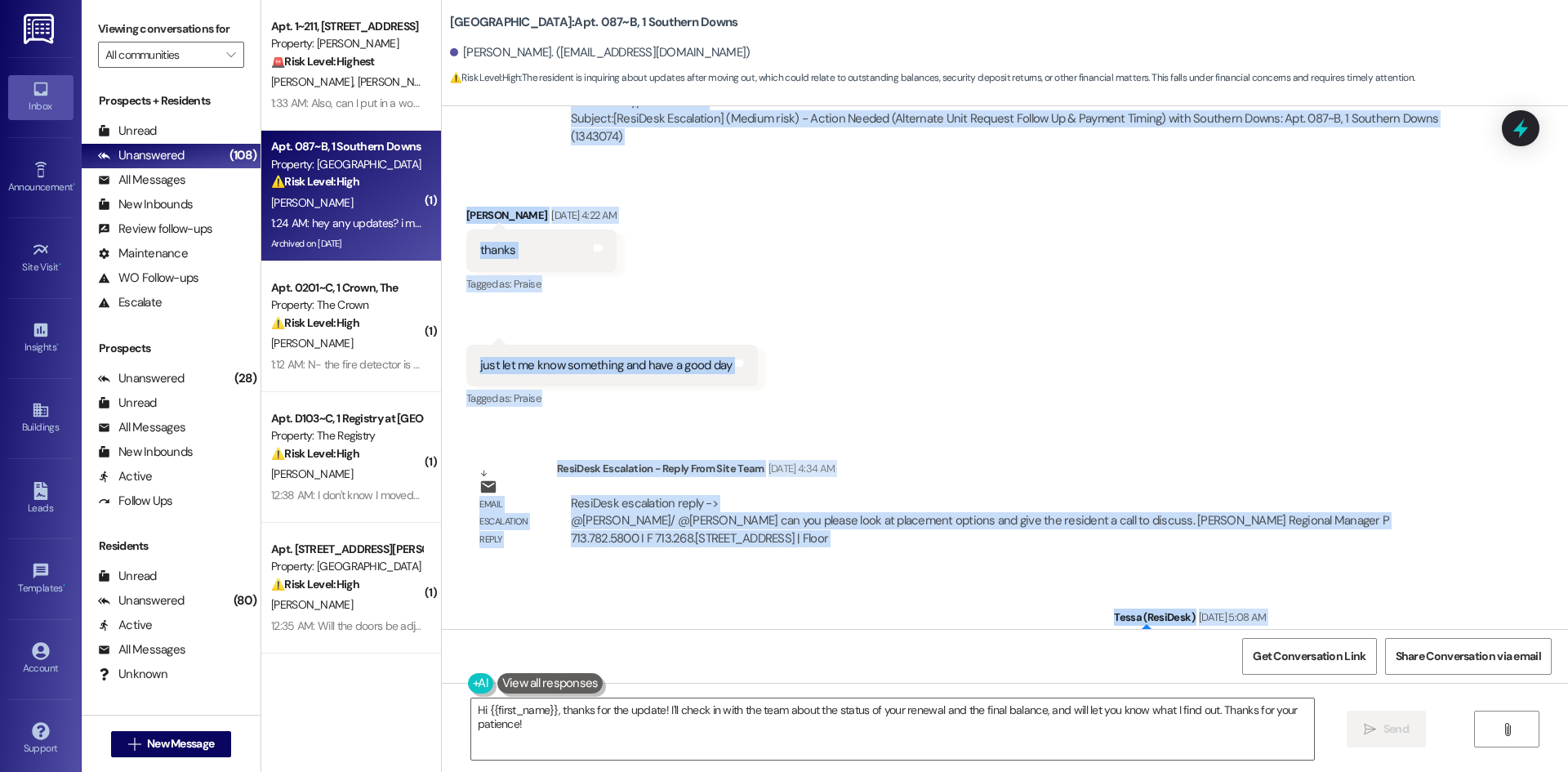 click on "Received via SMS [PERSON_NAME] Question [DATE] 5:11 AM thank you and please do as soon as you can ! you take care too Tags and notes Tagged as:   Praise Click to highlight conversations about Praise" at bounding box center [1004, 756] 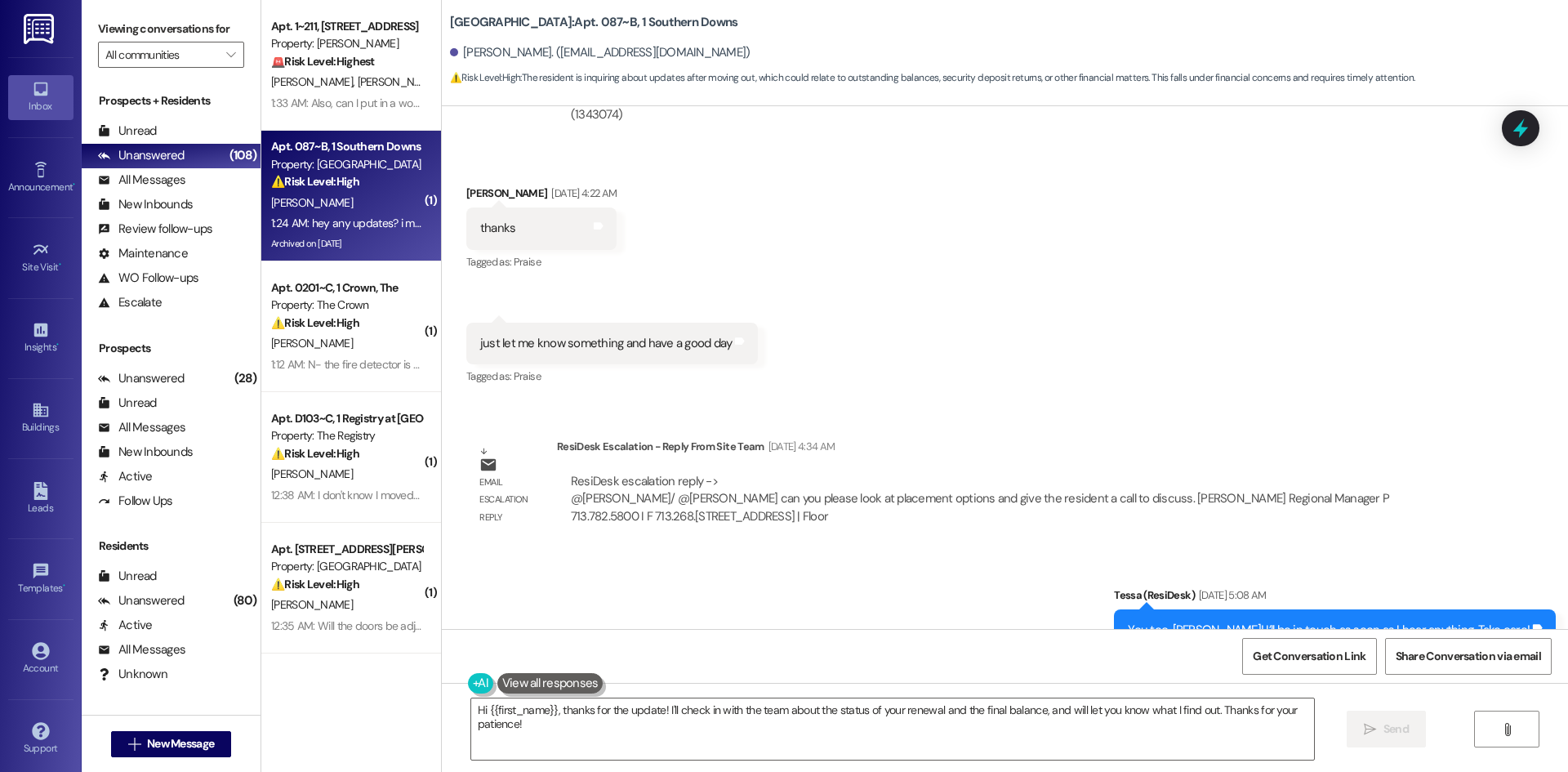 scroll, scrollTop: 15608, scrollLeft: 0, axis: vertical 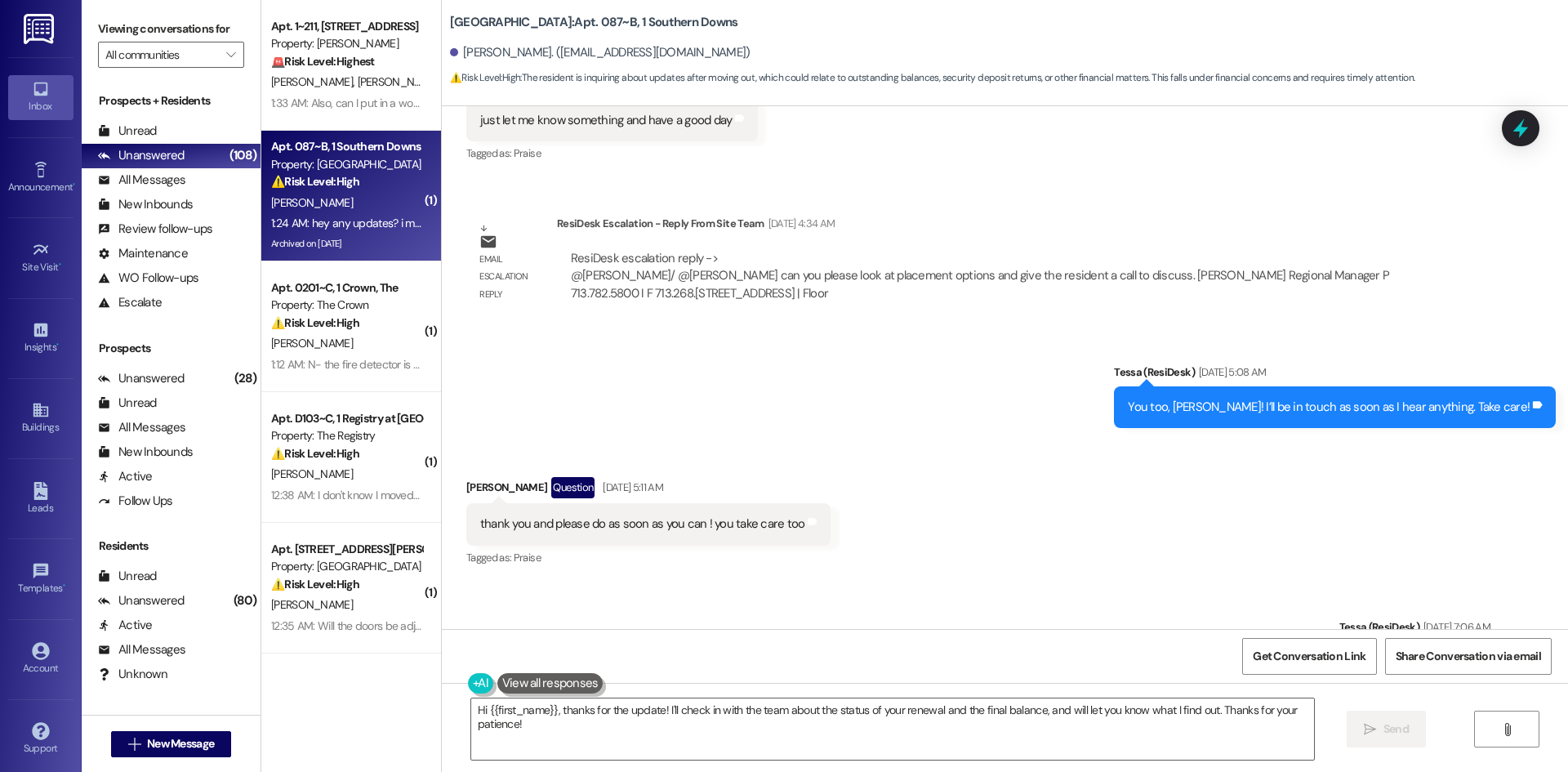 click on "Sent via SMS Tessa  (ResiDesk) [DATE] 7:06 AM You're welcome, [PERSON_NAME]! Tags and notes Tagged as:   Praise Click to highlight conversations about Praise" at bounding box center (1004, 650) 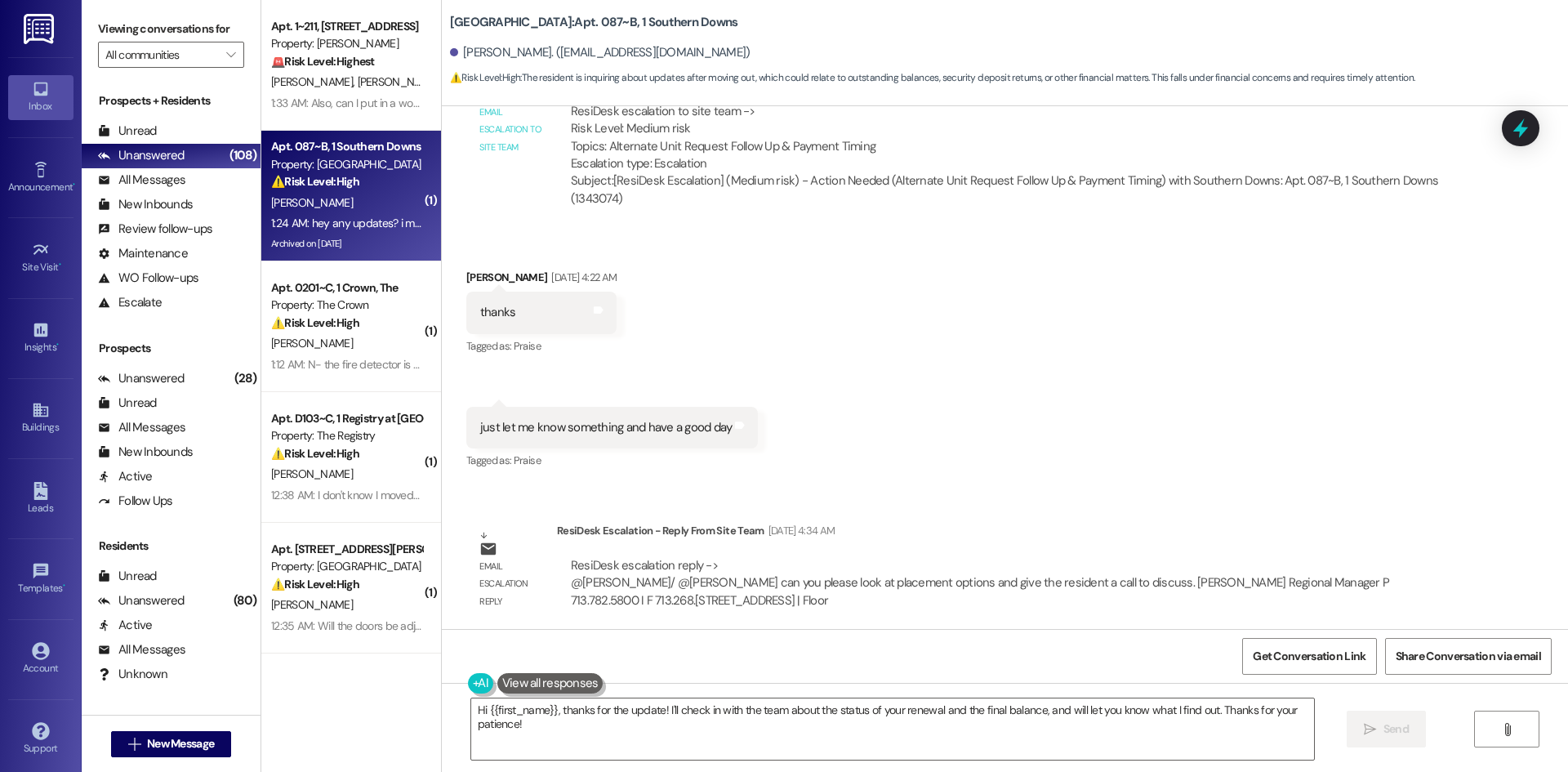 scroll, scrollTop: 15200, scrollLeft: 0, axis: vertical 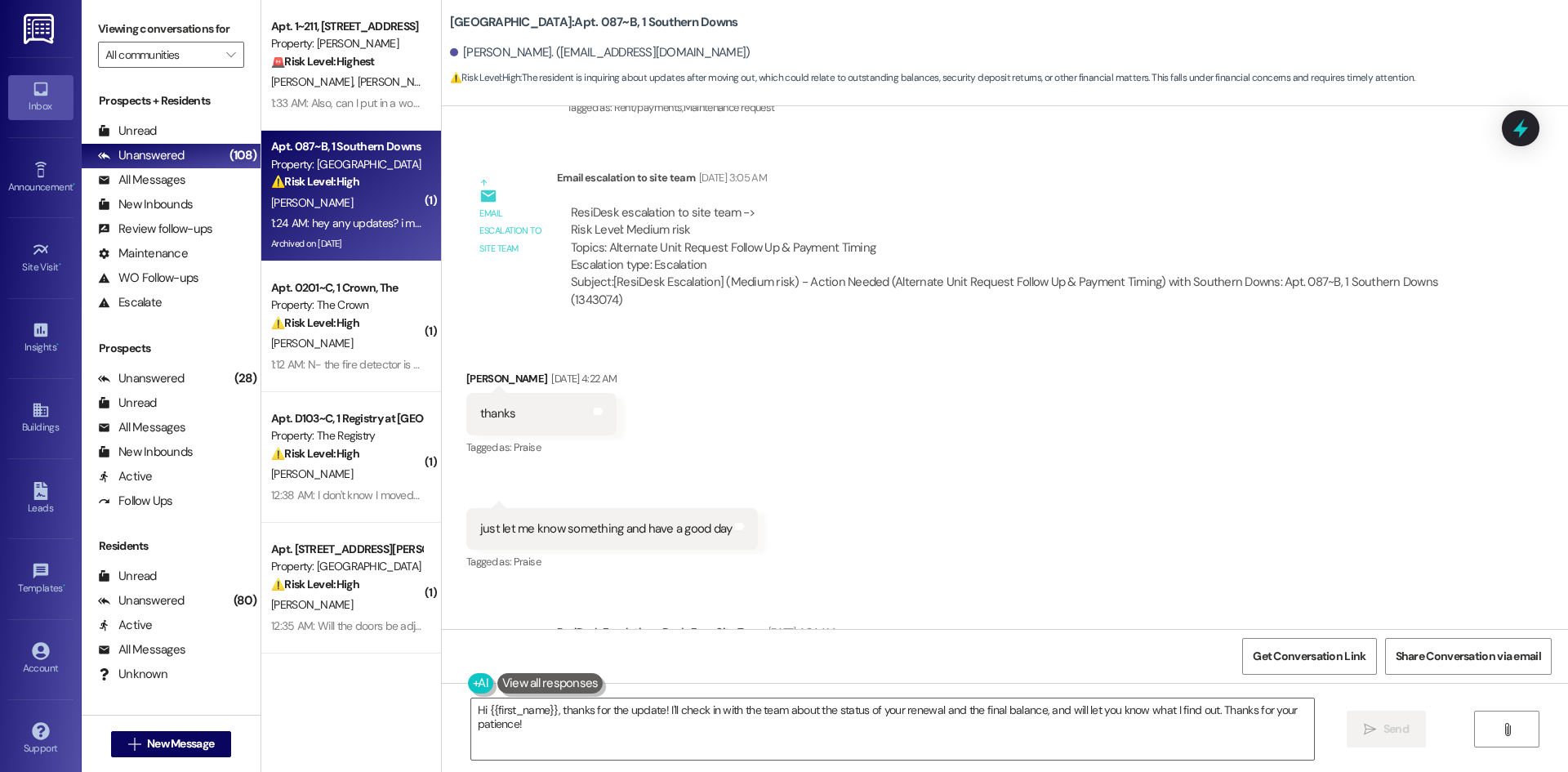 click on "Southern Downs:  Apt. 087~B, 1 Southern Downs       [PERSON_NAME]. ([EMAIL_ADDRESS][DOMAIN_NAME])   ⚠️  Risk Level:  High :  The resident is inquiring about updates after moving out, which could relate to outstanding balances, security deposit returns, or other financial matters. This falls under financial concerns and requires timely attention." at bounding box center (1004, 53) 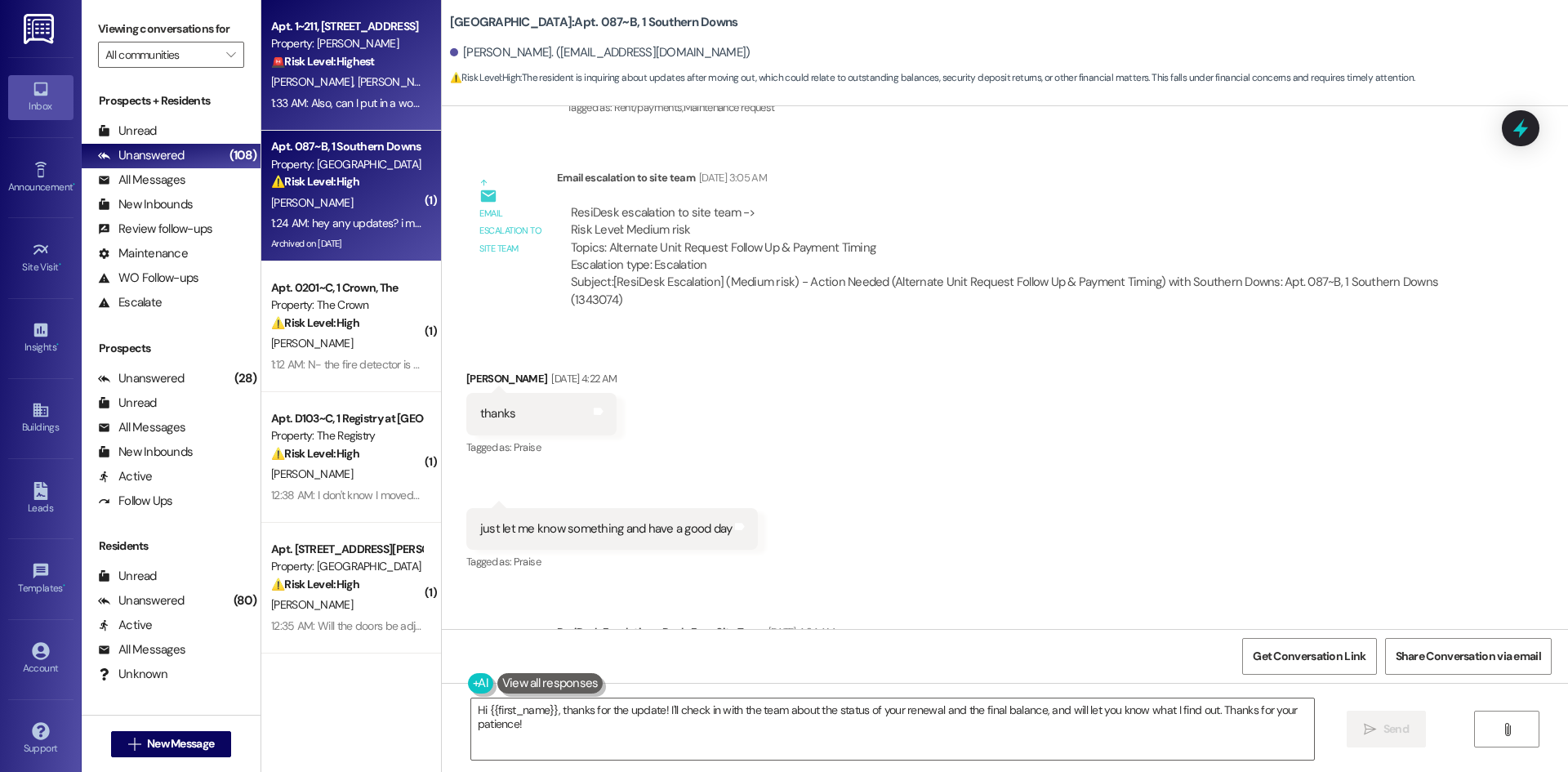 click on "1:33 AM: Also, can I put in a work order for a few things? 1:33 AM: Also, can I put in a work order for a few things?" at bounding box center [401, 103] 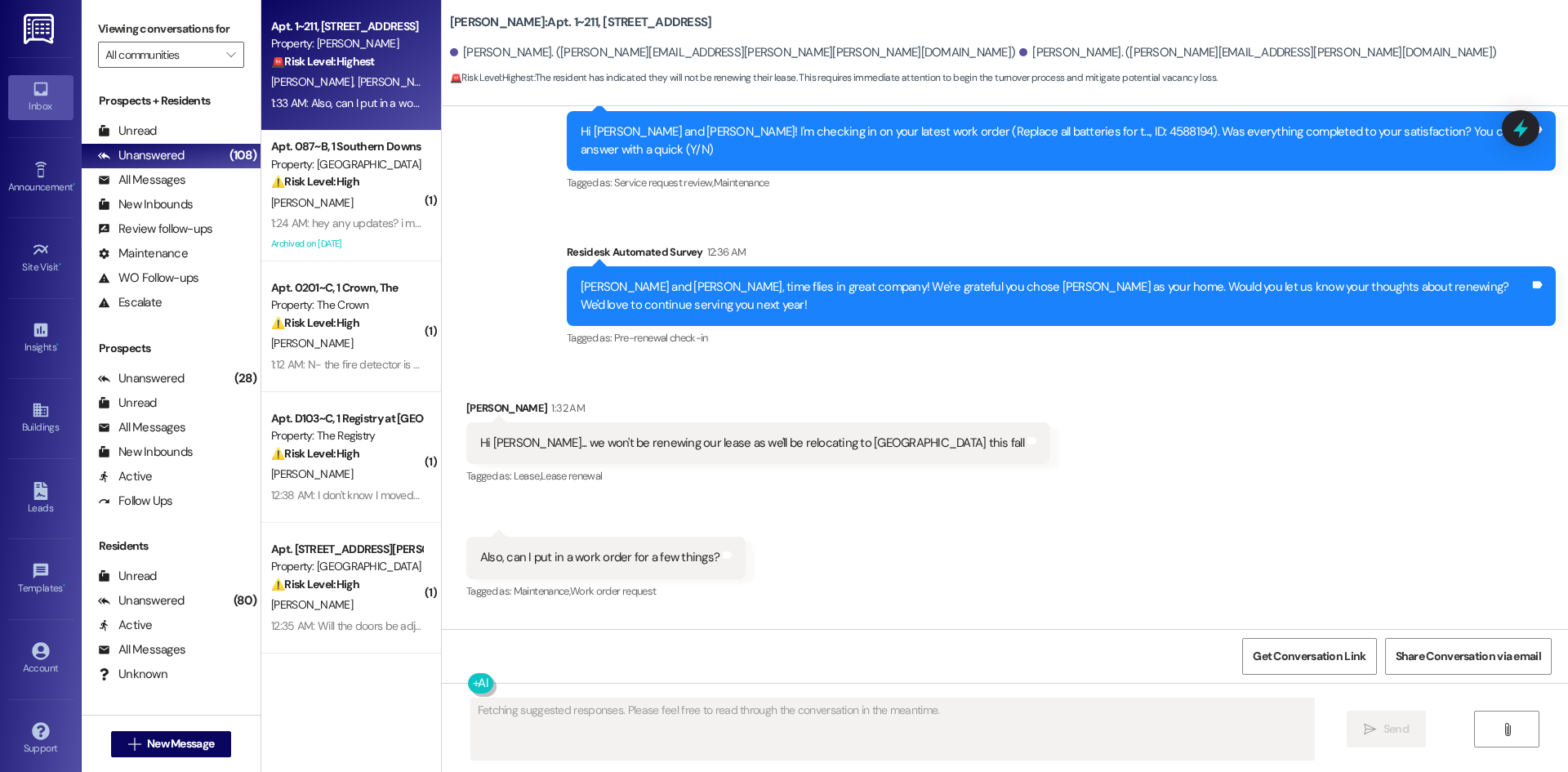 scroll, scrollTop: 2198, scrollLeft: 0, axis: vertical 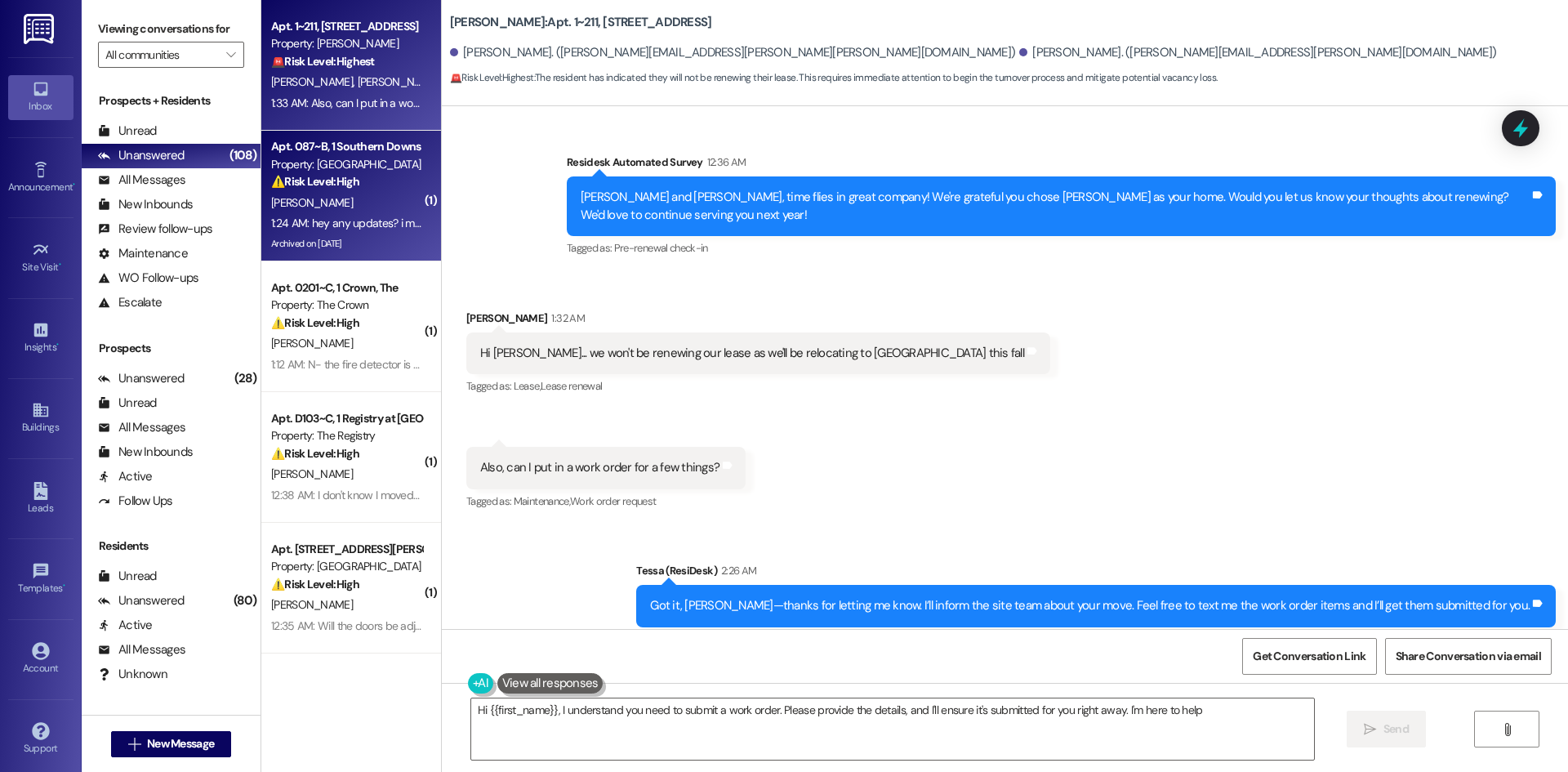 type on "Hi {{first_name}}, I understand you need to submit a work order. Please provide the details, and I'll ensure it's submitted for you right away. I'm here to help!" 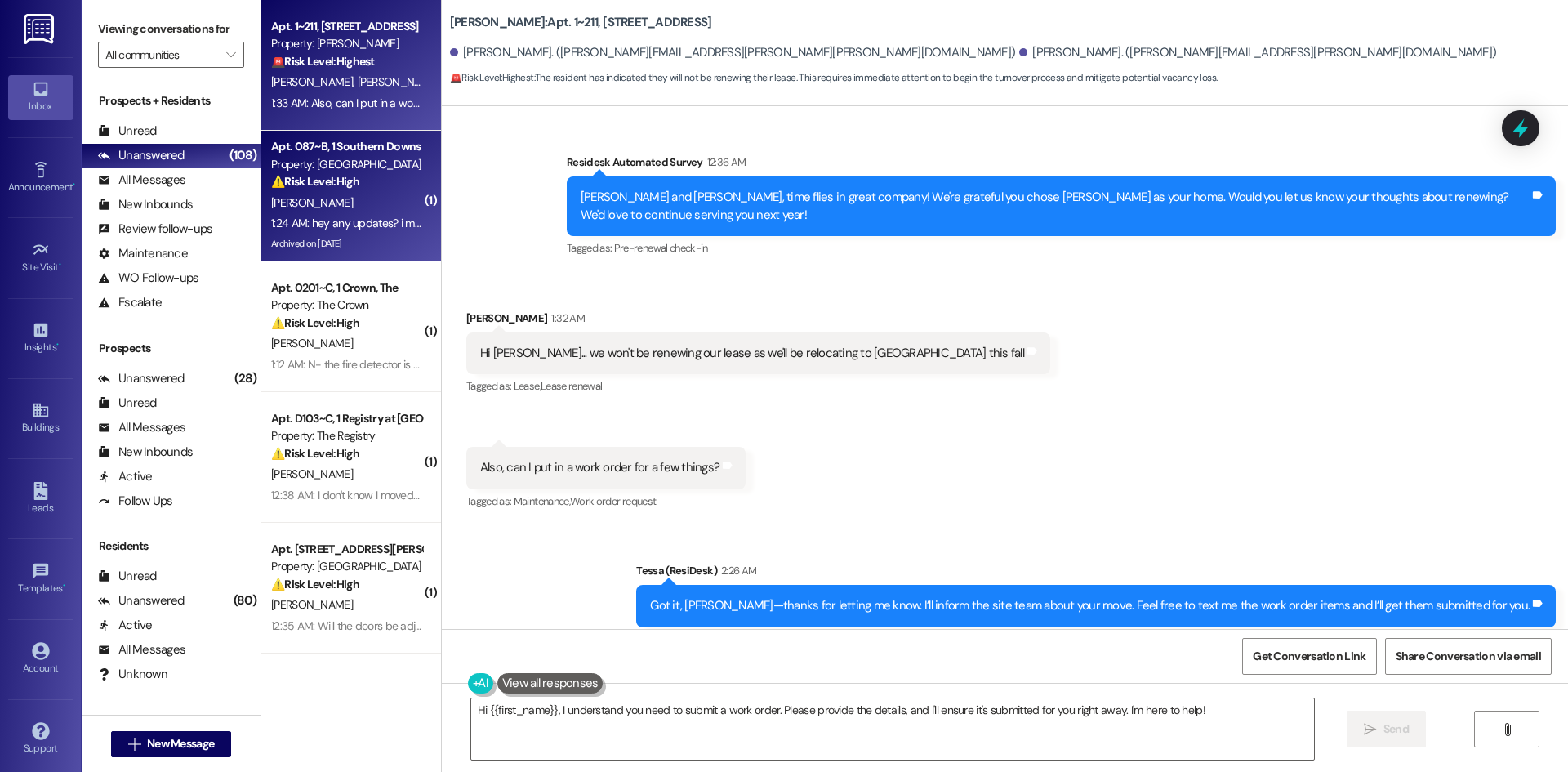 click on "[PERSON_NAME]" at bounding box center [346, 203] 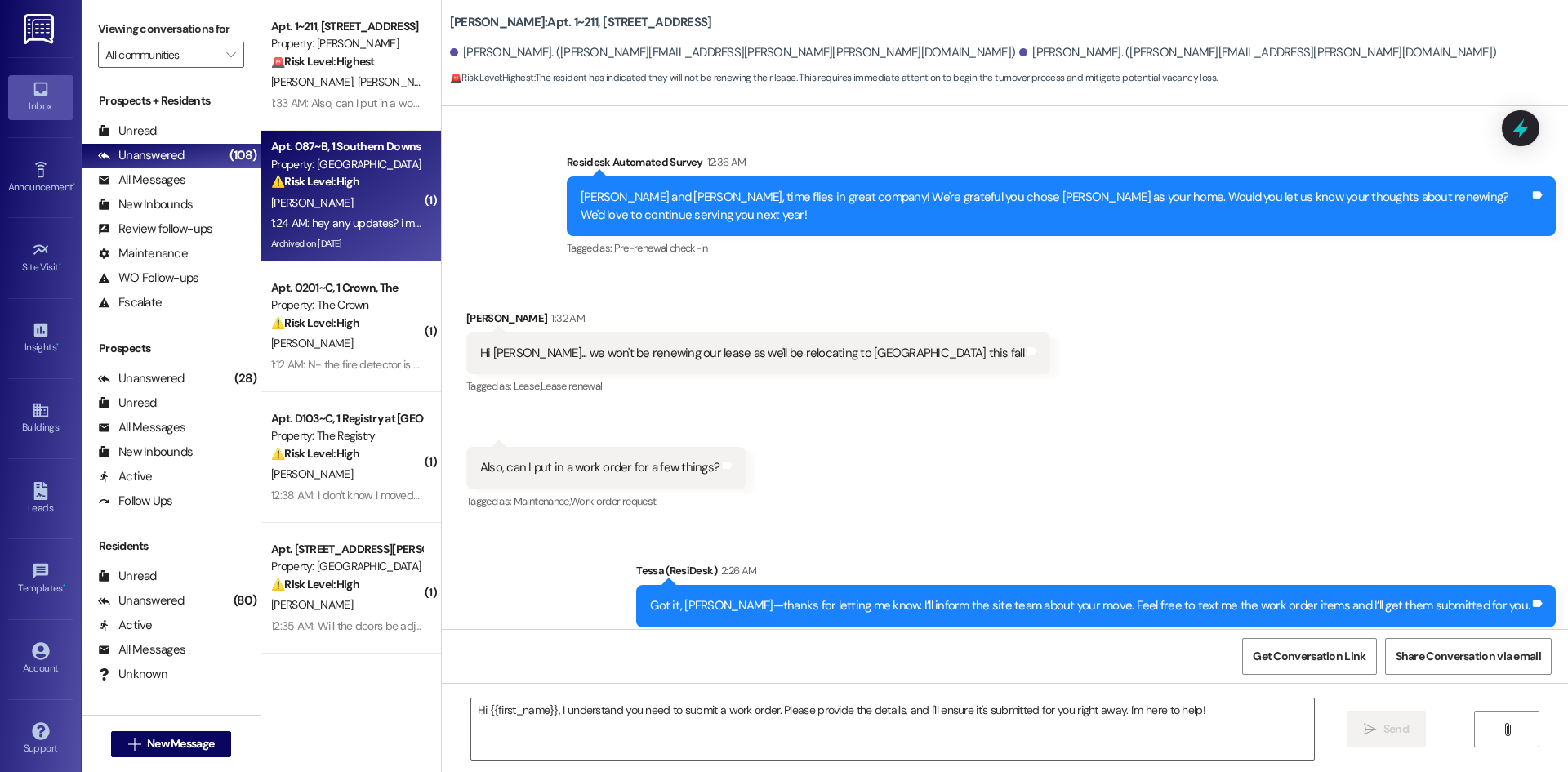type on "Fetching suggested responses. Please feel free to read through the conversation in the meantime." 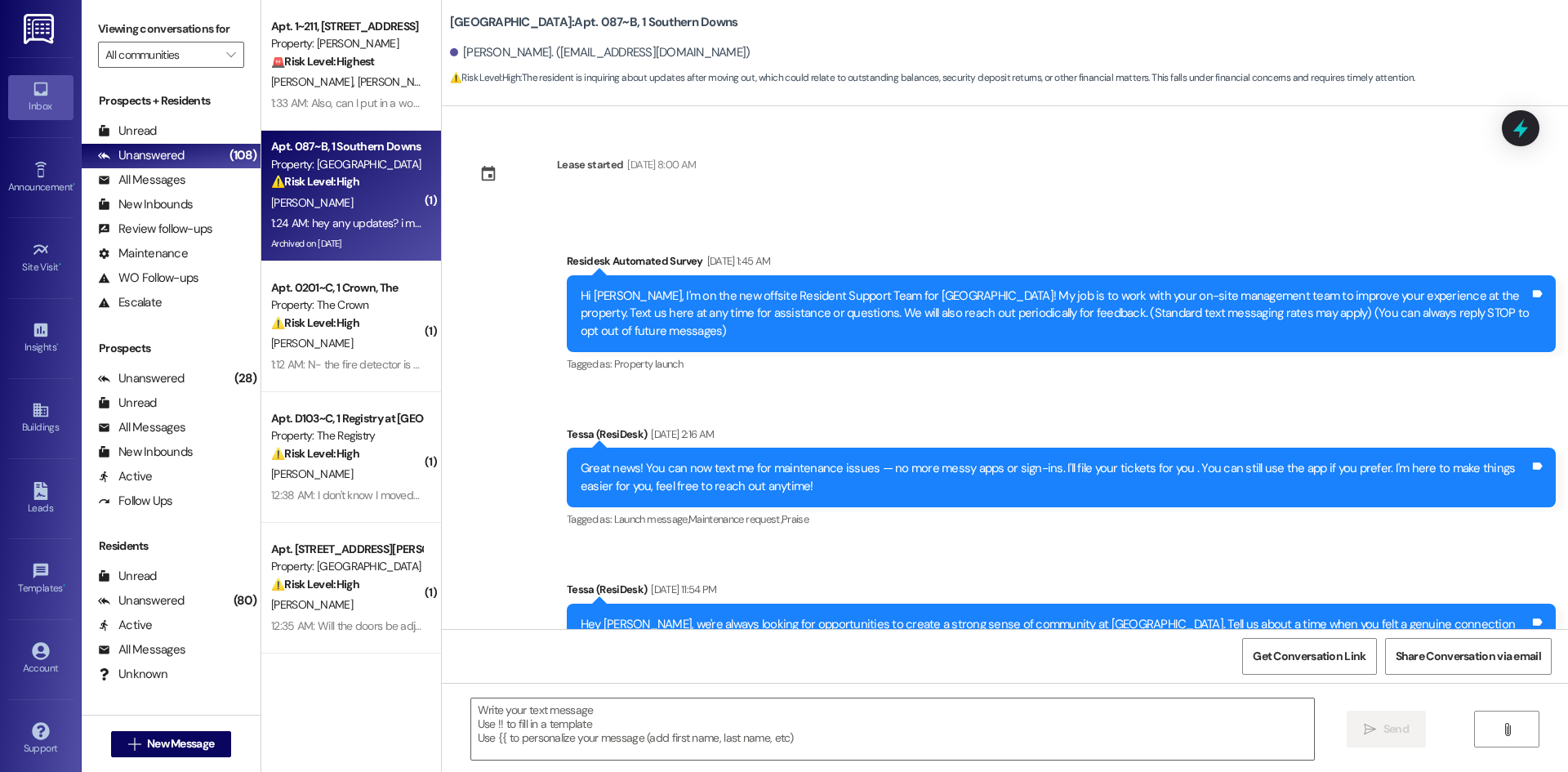 scroll, scrollTop: 15690, scrollLeft: 0, axis: vertical 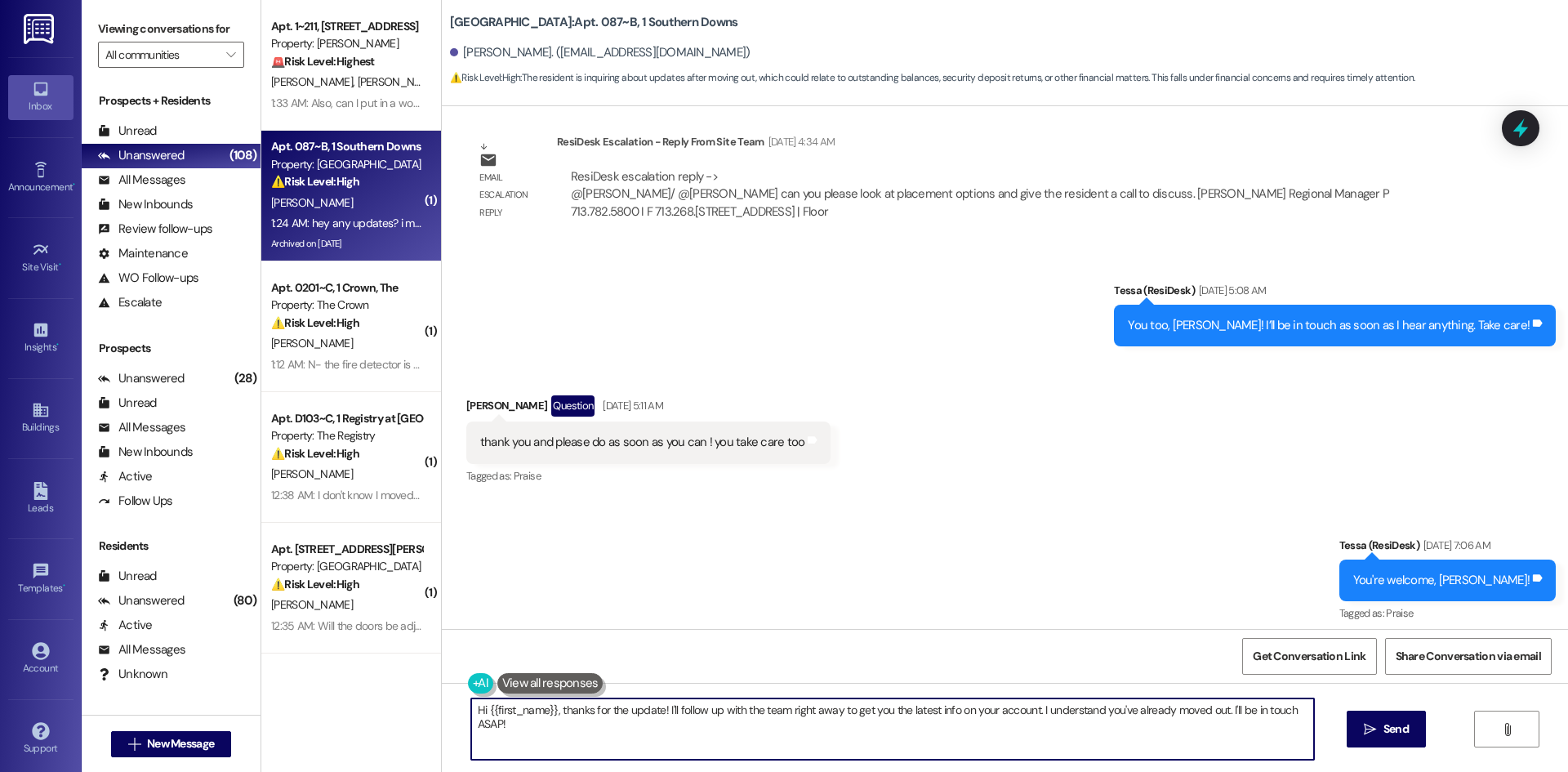 click on "Hi {{first_name}}, thanks for the update! I'll follow up with the team right away to get you the latest info on your account. I understand you've already moved out. I'll be in touch ASAP!" at bounding box center (893, 729) 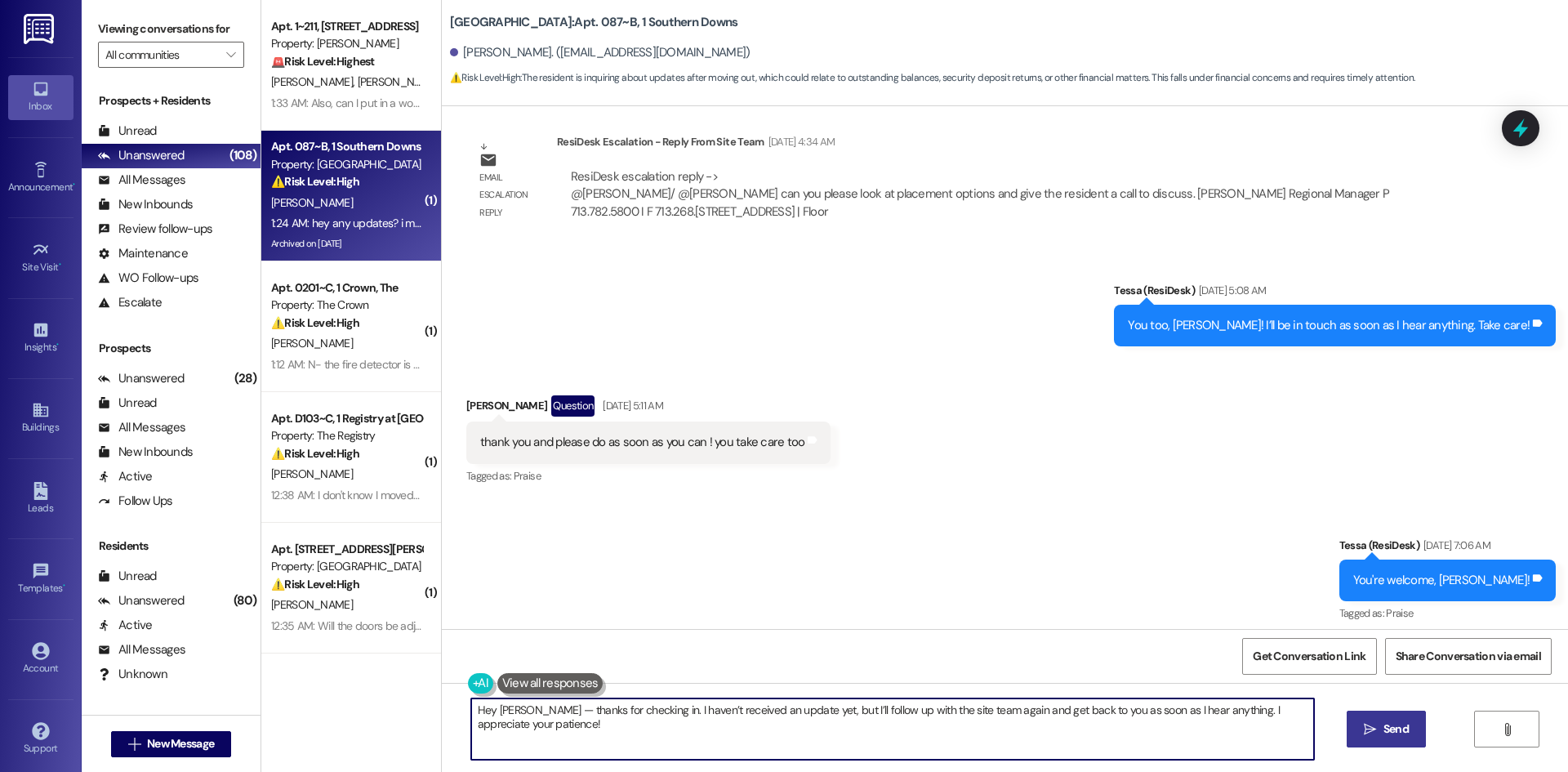 type on "Hey [PERSON_NAME] — thanks for checking in. I haven’t received an update yet, but I’ll follow up with the site team again and get back to you as soon as I hear anything. I appreciate your patience!" 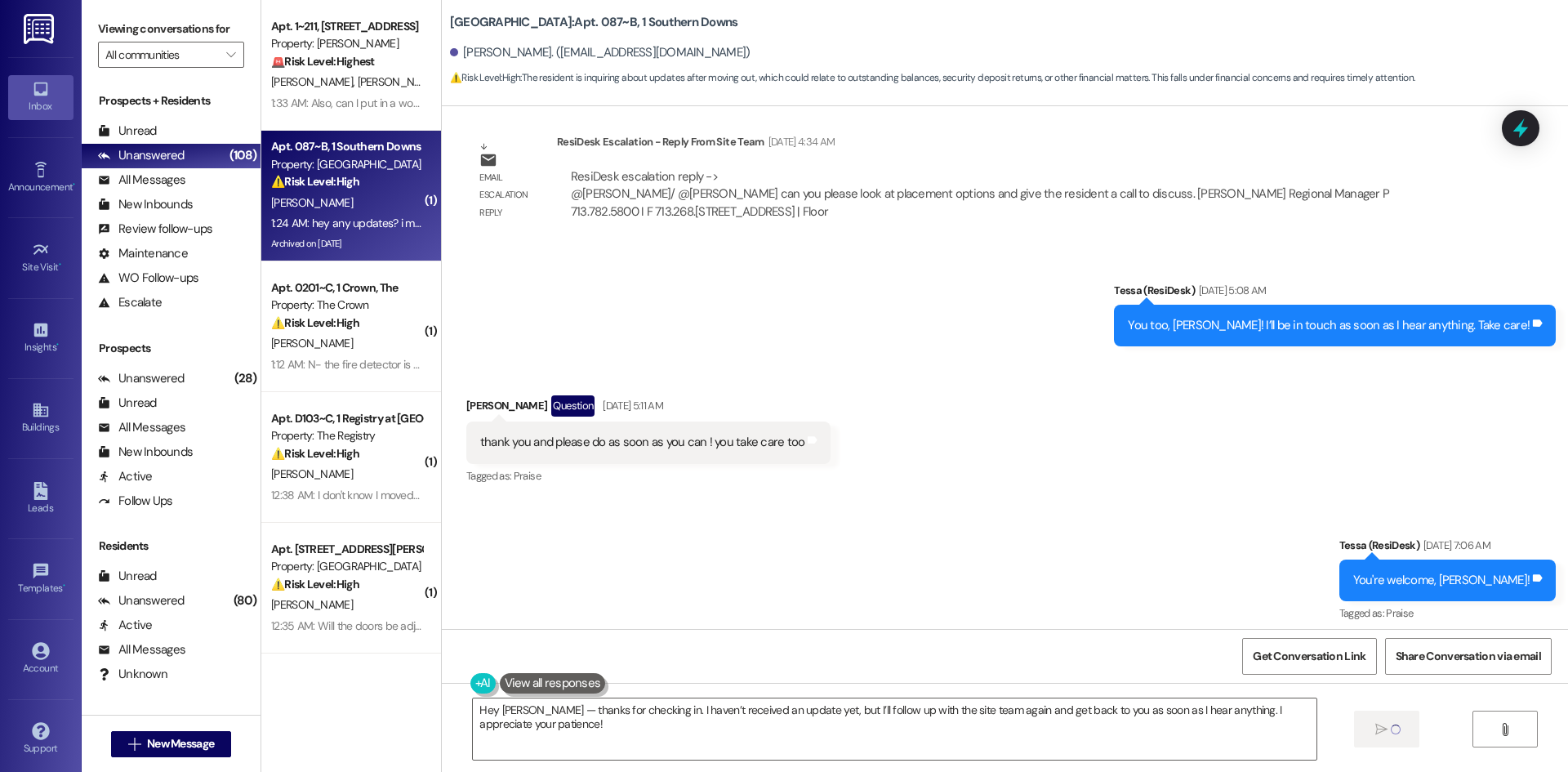 type 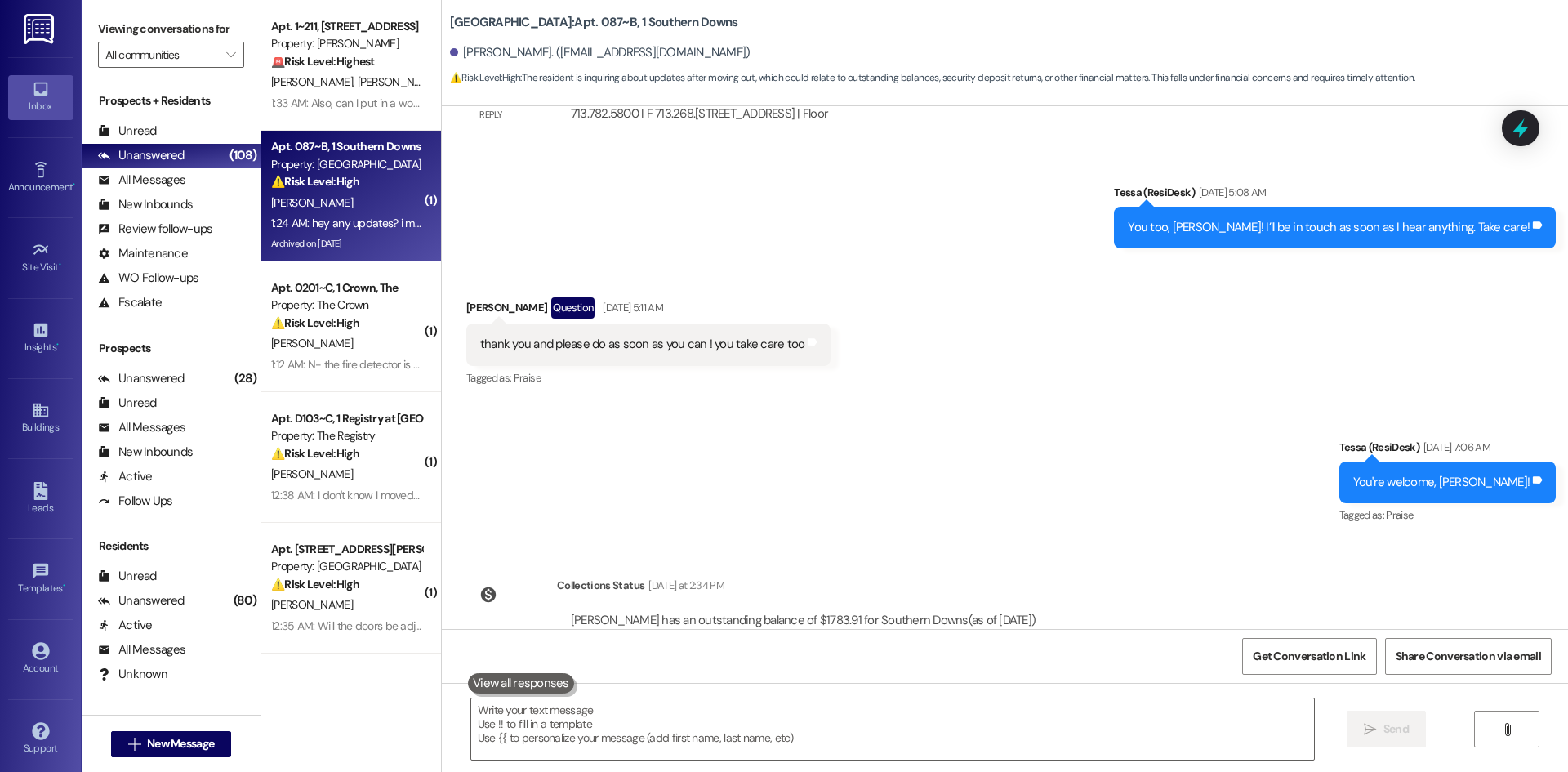 scroll, scrollTop: 15804, scrollLeft: 0, axis: vertical 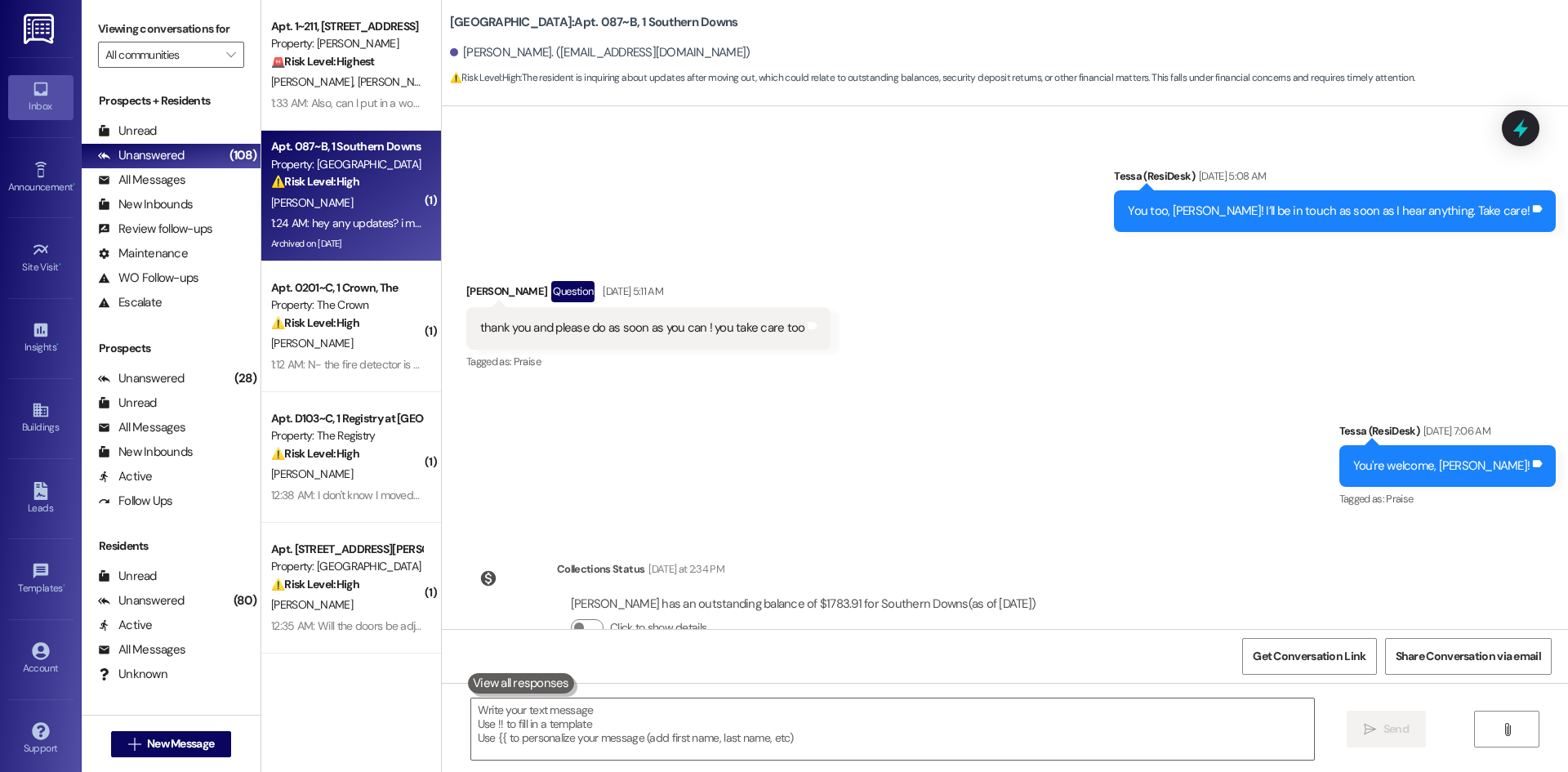 click on "Received via SMS [PERSON_NAME] 1:24 AM hey any updates? i moved out and everything already  Tags and notes Tagged as:   Rent increase Click to highlight conversations about Rent increase" at bounding box center (1004, 743) 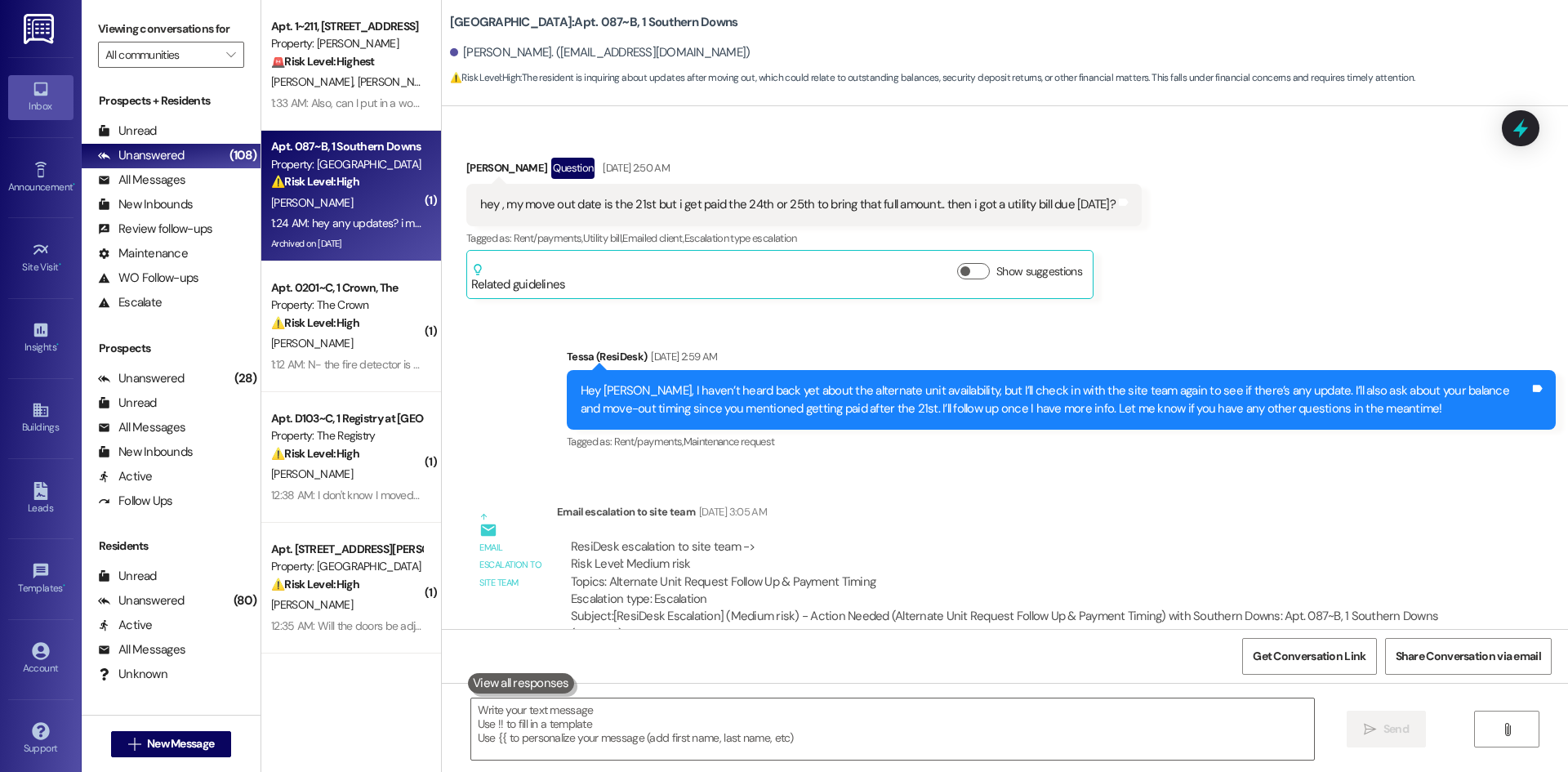 scroll, scrollTop: 14742, scrollLeft: 0, axis: vertical 